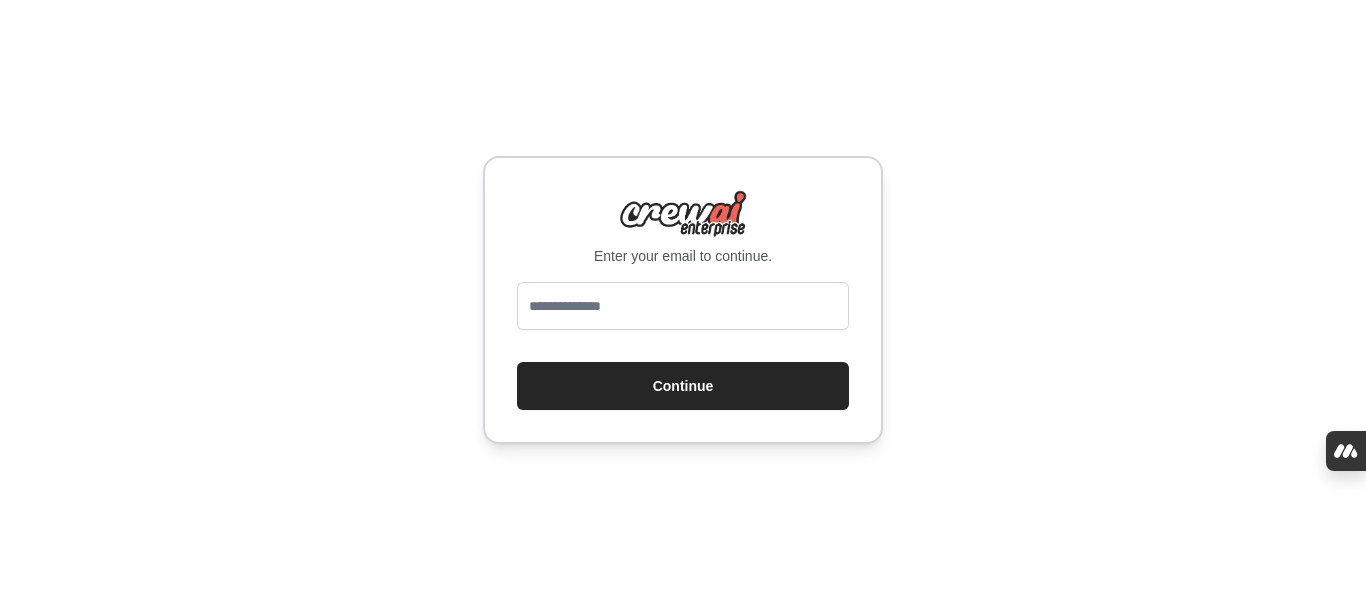 scroll, scrollTop: 0, scrollLeft: 0, axis: both 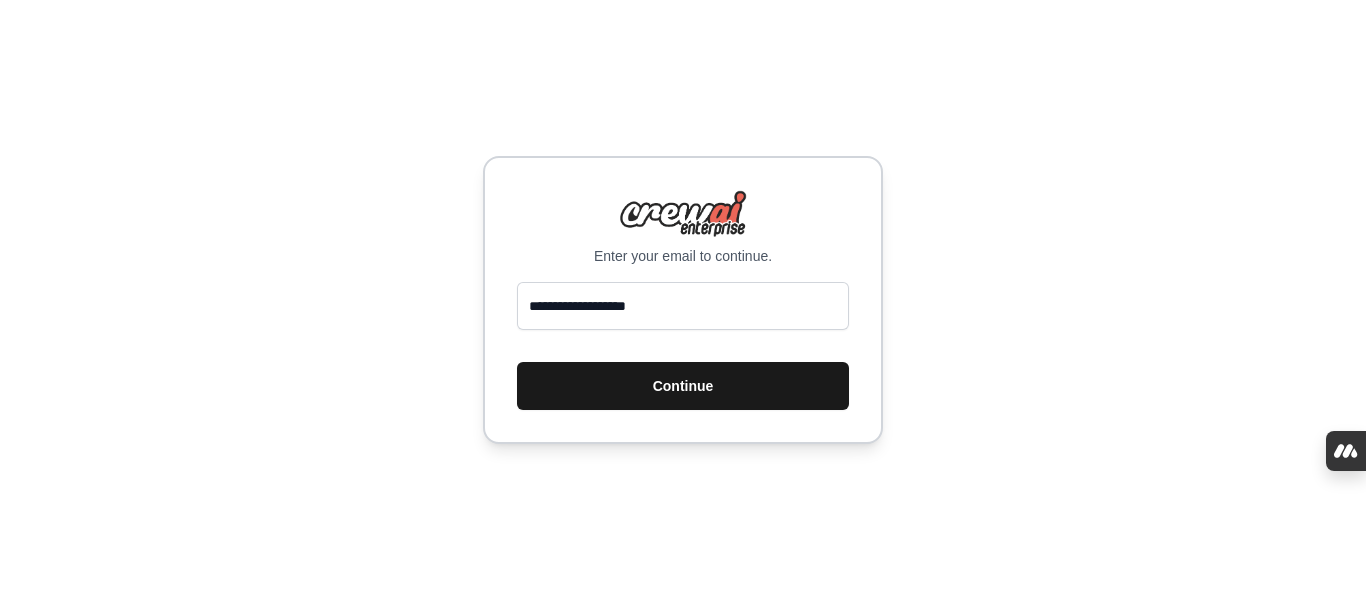 click on "Continue" at bounding box center (683, 386) 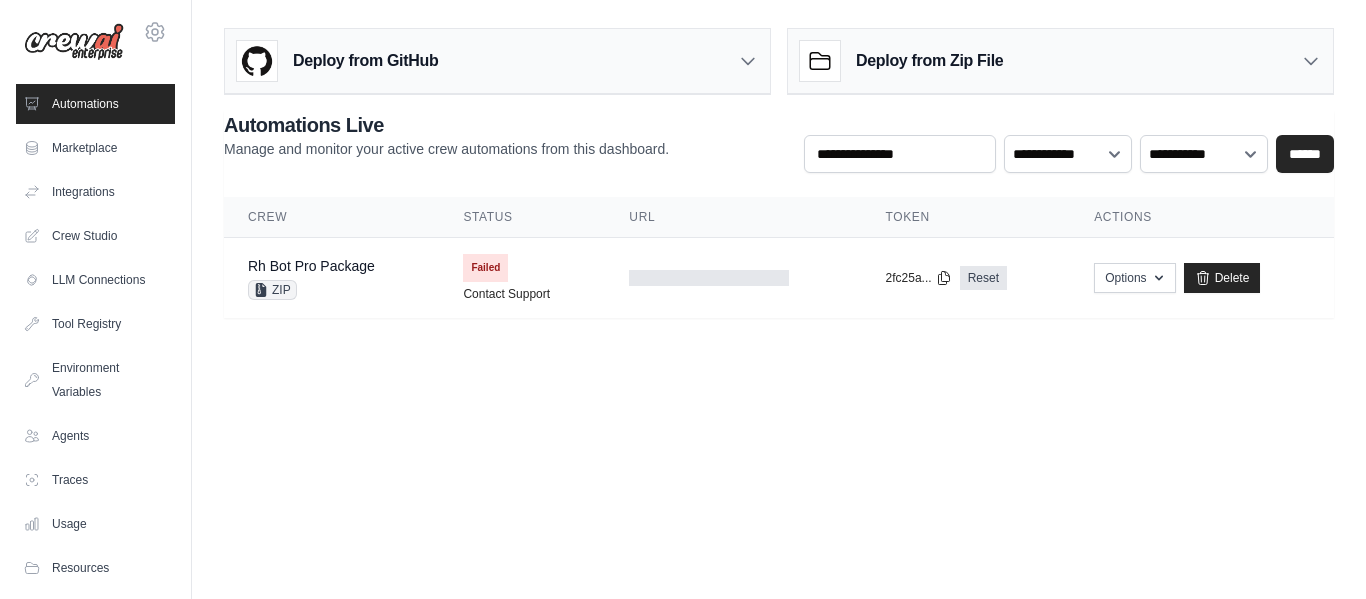scroll, scrollTop: 0, scrollLeft: 0, axis: both 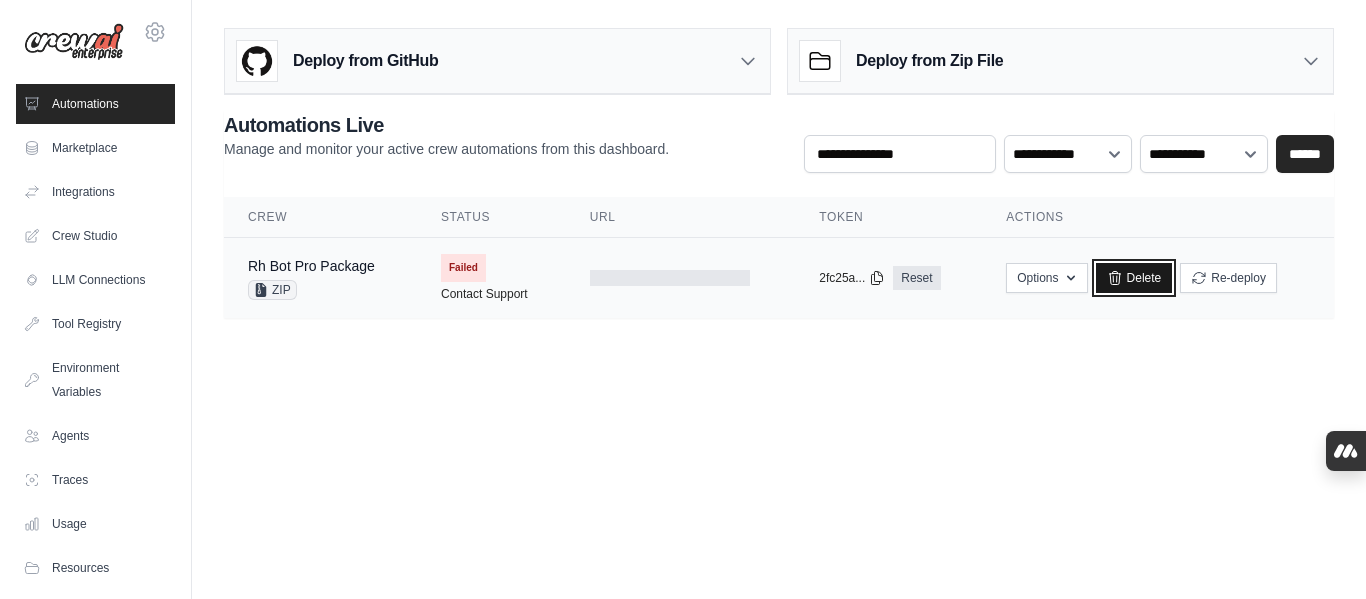 click on "Delete" at bounding box center [1134, 278] 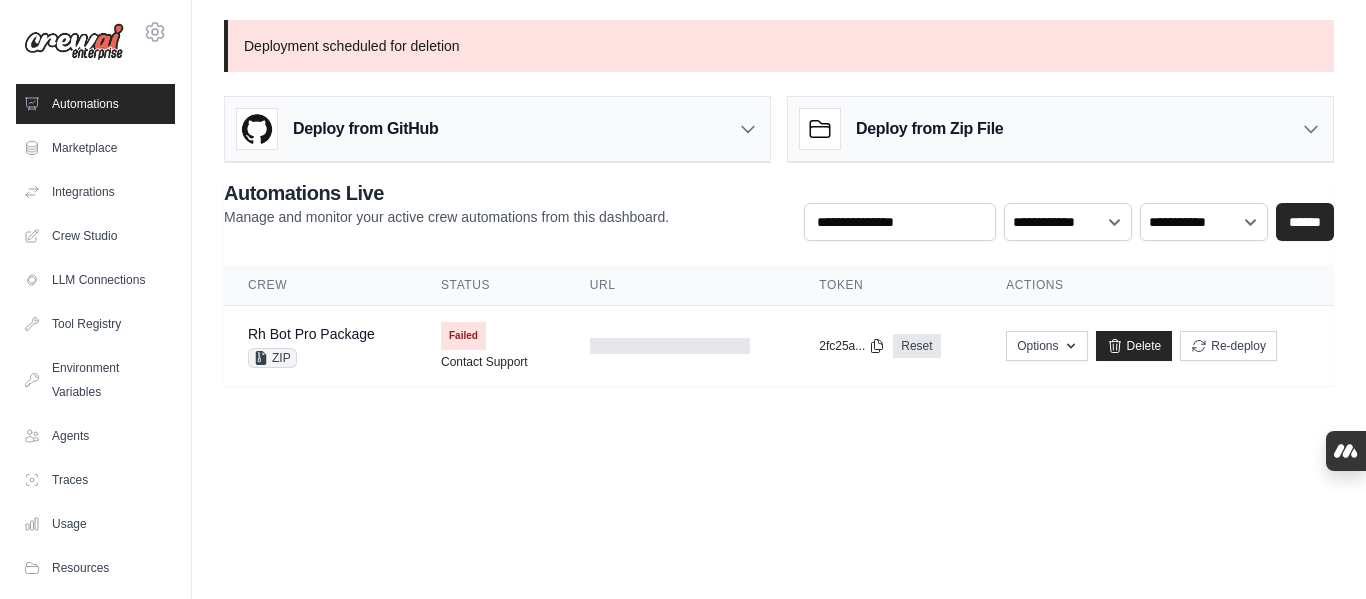 scroll, scrollTop: 0, scrollLeft: 0, axis: both 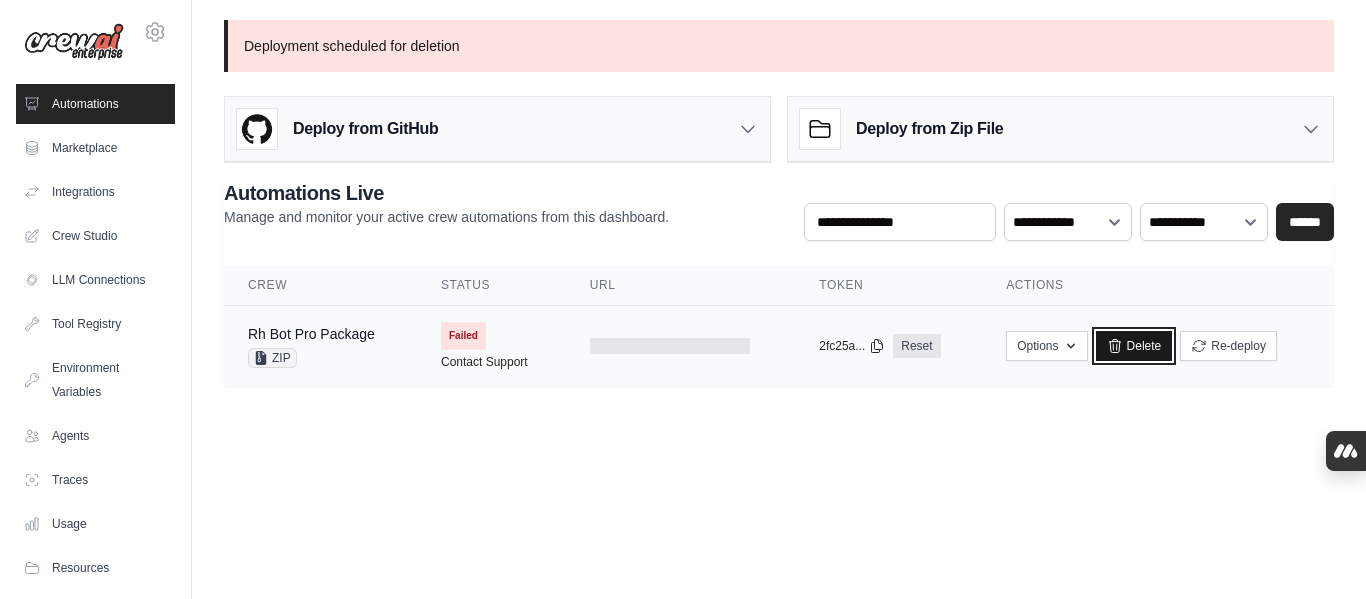 click on "Delete" at bounding box center (1134, 346) 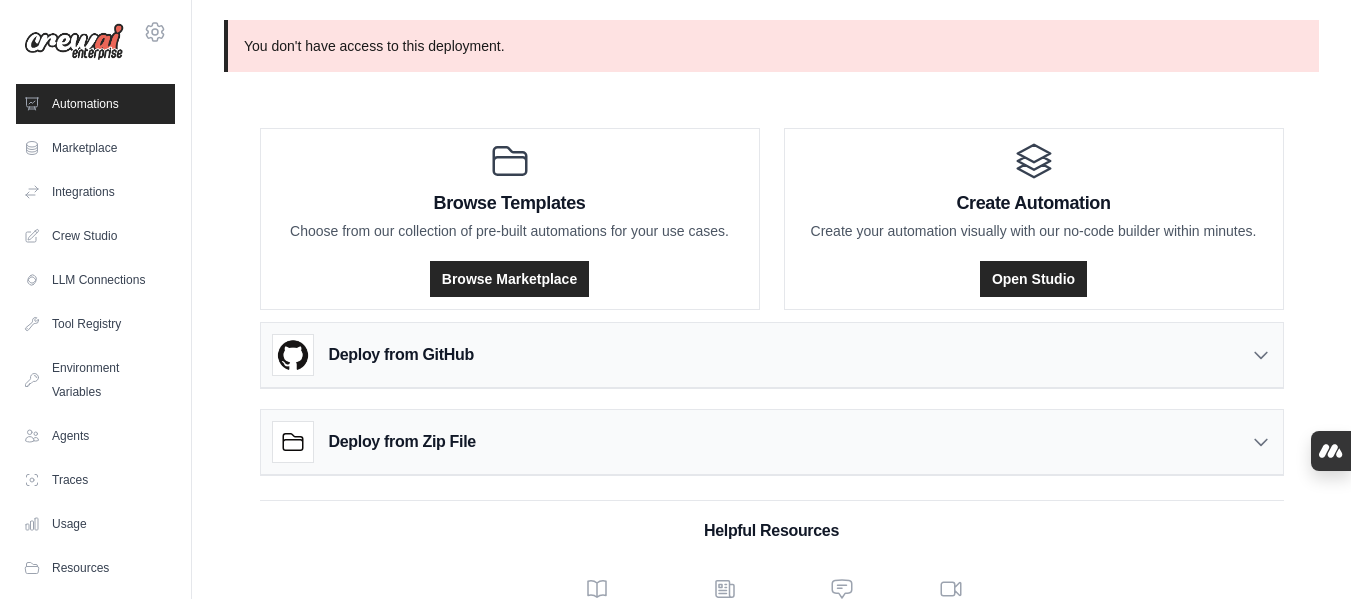 scroll, scrollTop: 0, scrollLeft: 0, axis: both 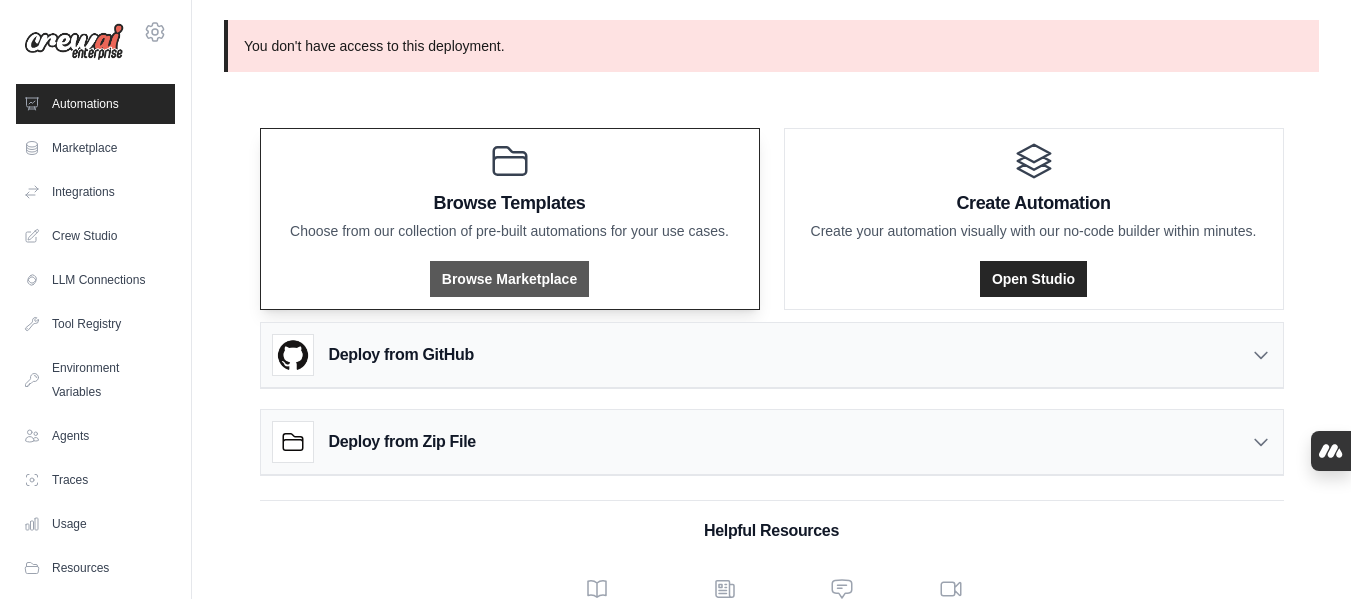 click on "Browse Marketplace" at bounding box center (509, 279) 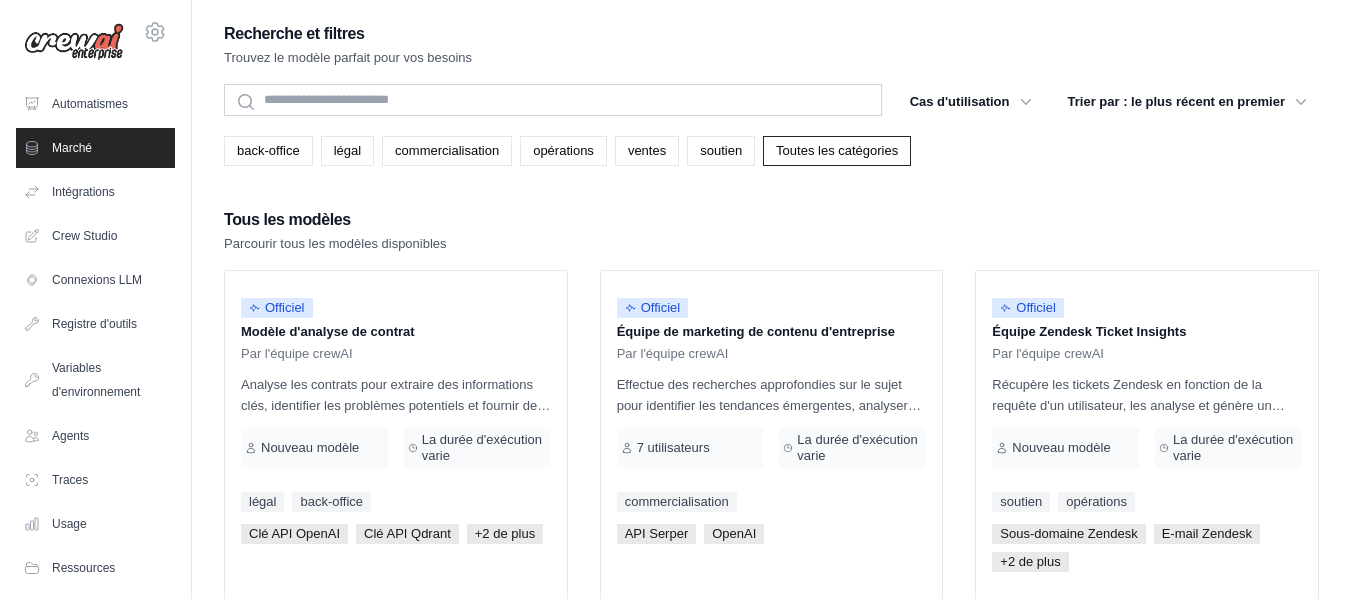 click on "Recherche et filtres
Trouvez le modèle parfait pour vos besoins" at bounding box center [771, 44] 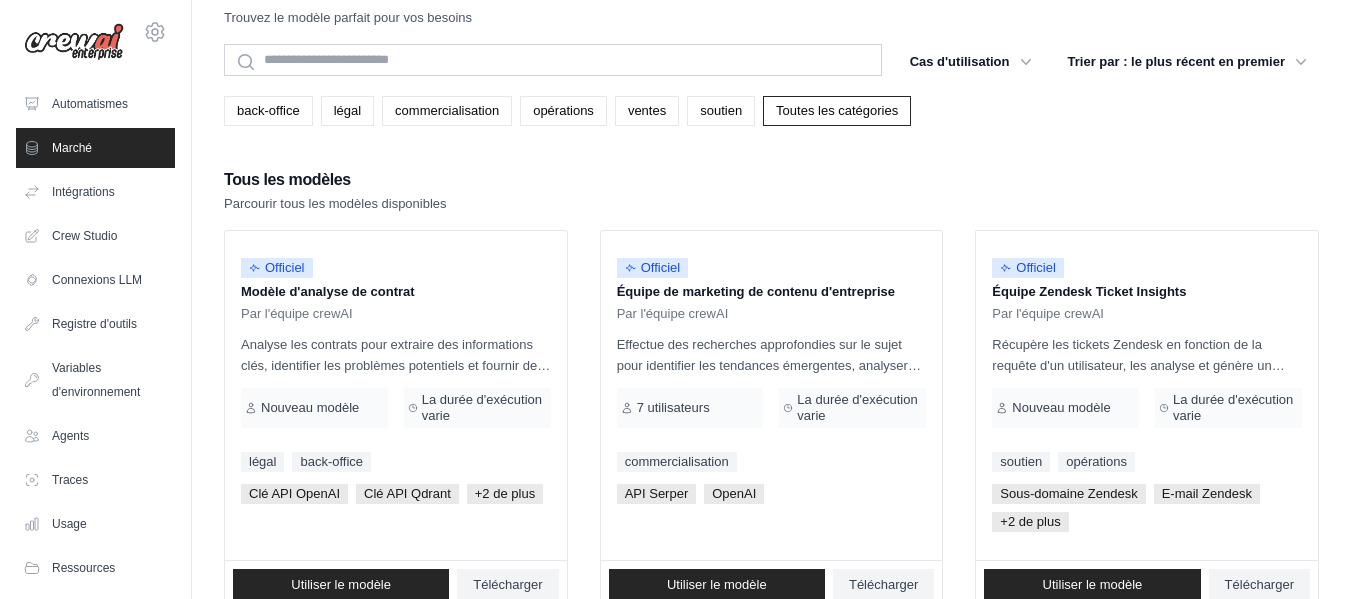 scroll, scrollTop: 0, scrollLeft: 0, axis: both 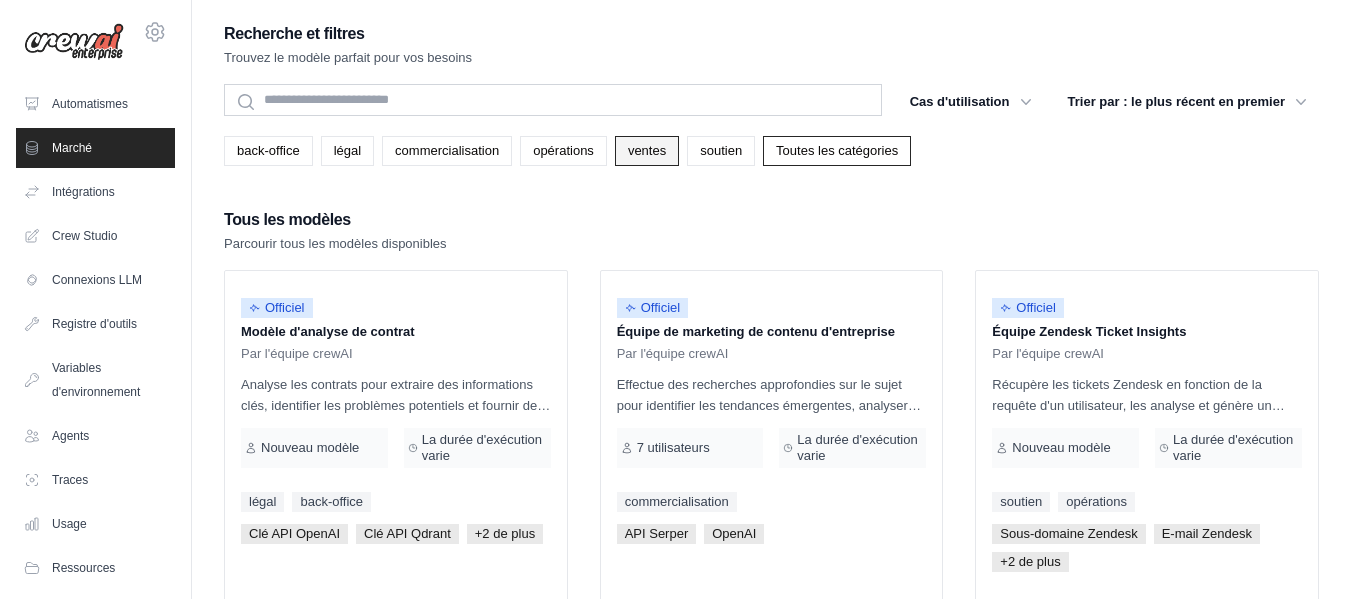 click on "ventes" at bounding box center (647, 150) 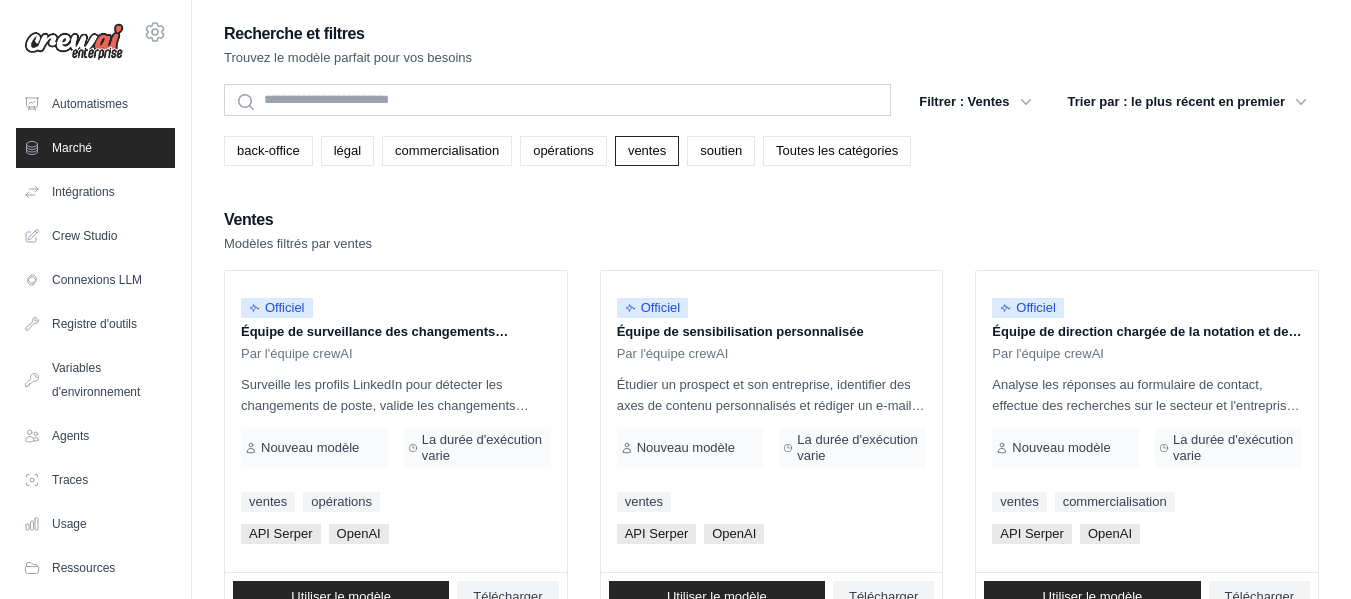 click on "Ventes
Modèles filtrés par ventes" at bounding box center (771, 230) 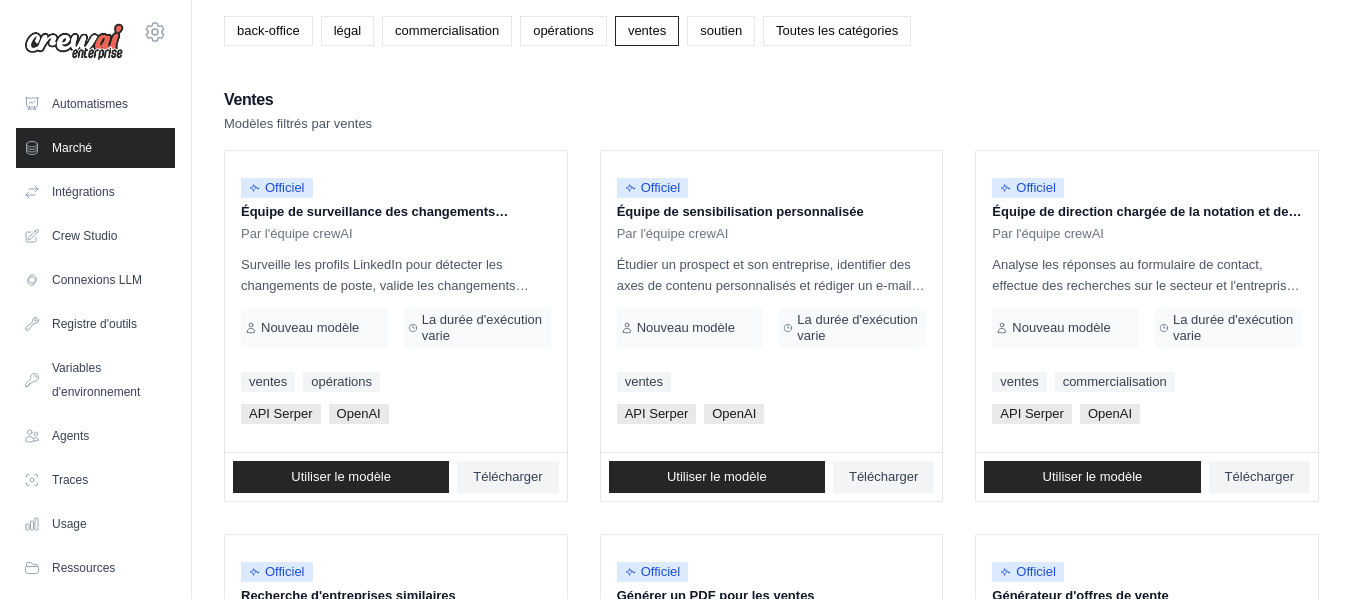 scroll, scrollTop: 0, scrollLeft: 0, axis: both 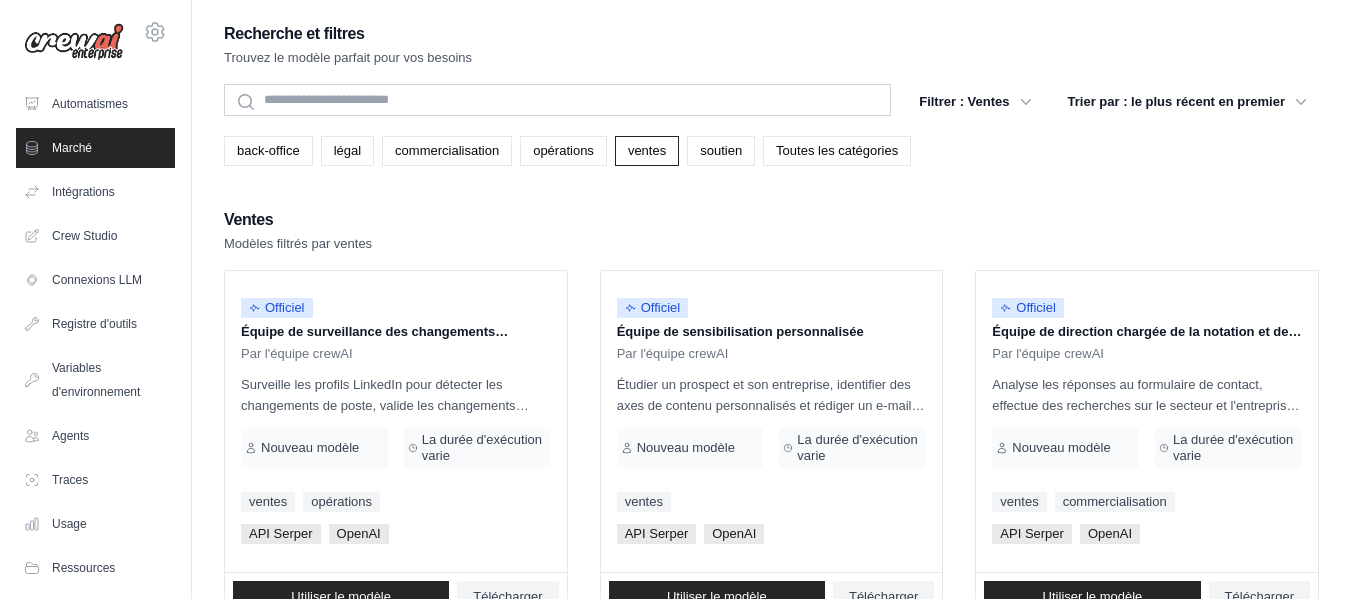 click on "Ventes
Modèles filtrés par ventes" at bounding box center [771, 230] 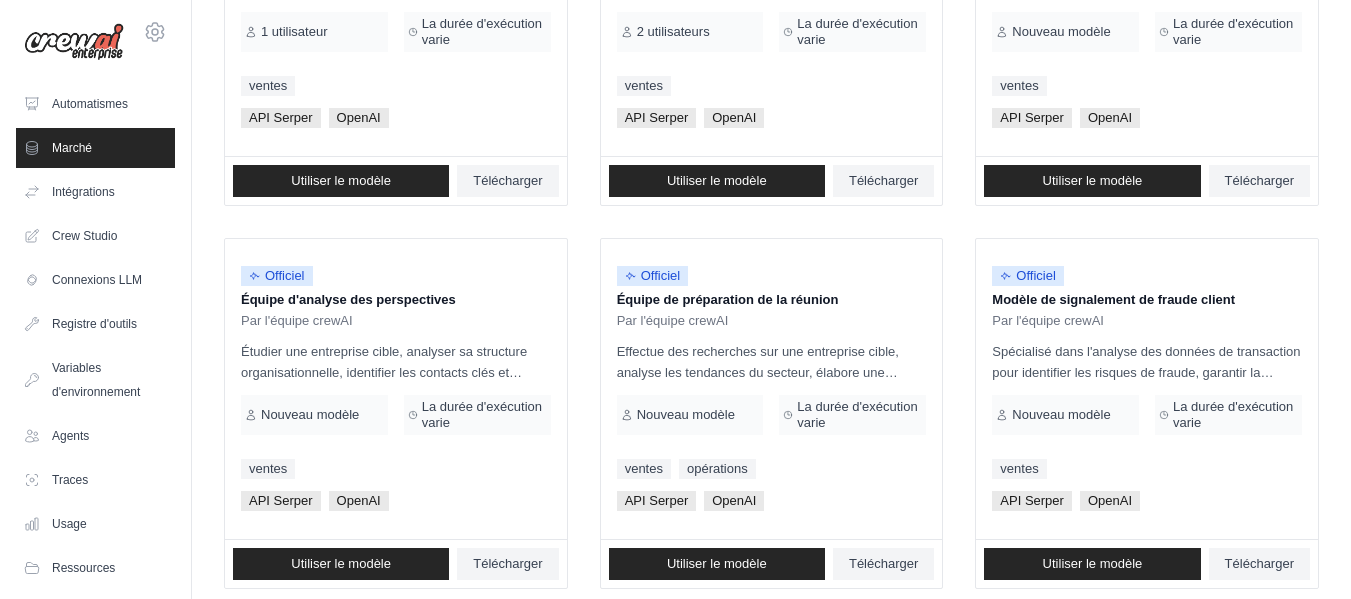 scroll, scrollTop: 840, scrollLeft: 0, axis: vertical 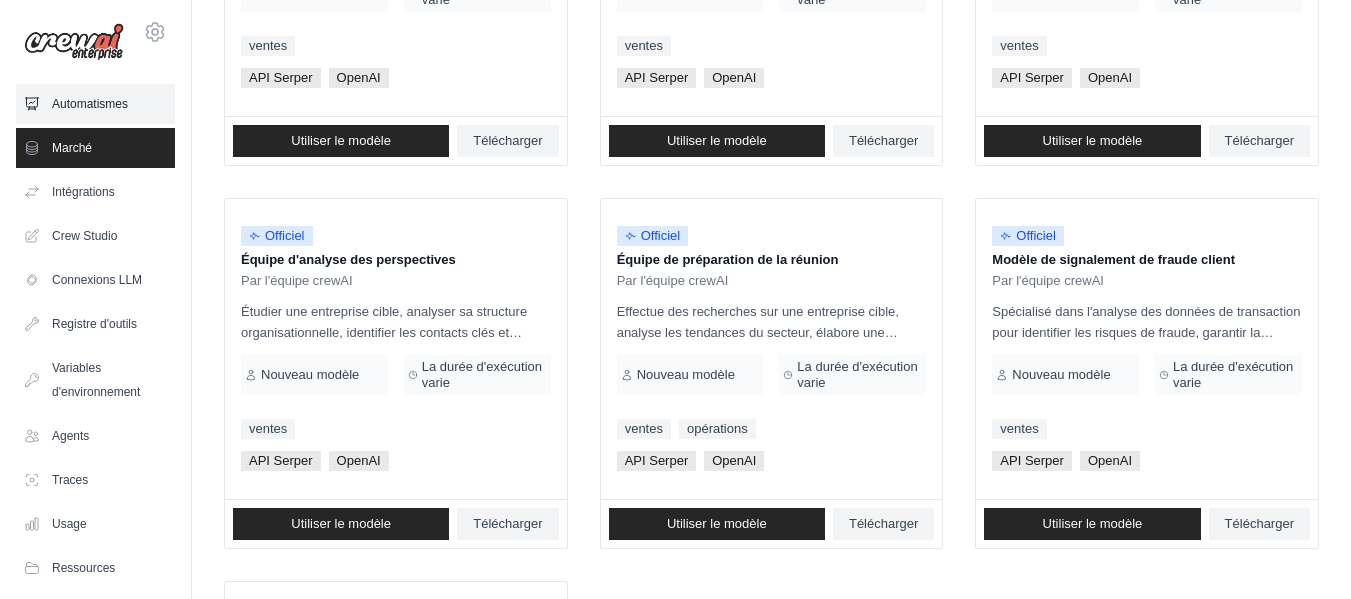 click on "Automatismes" at bounding box center (90, 104) 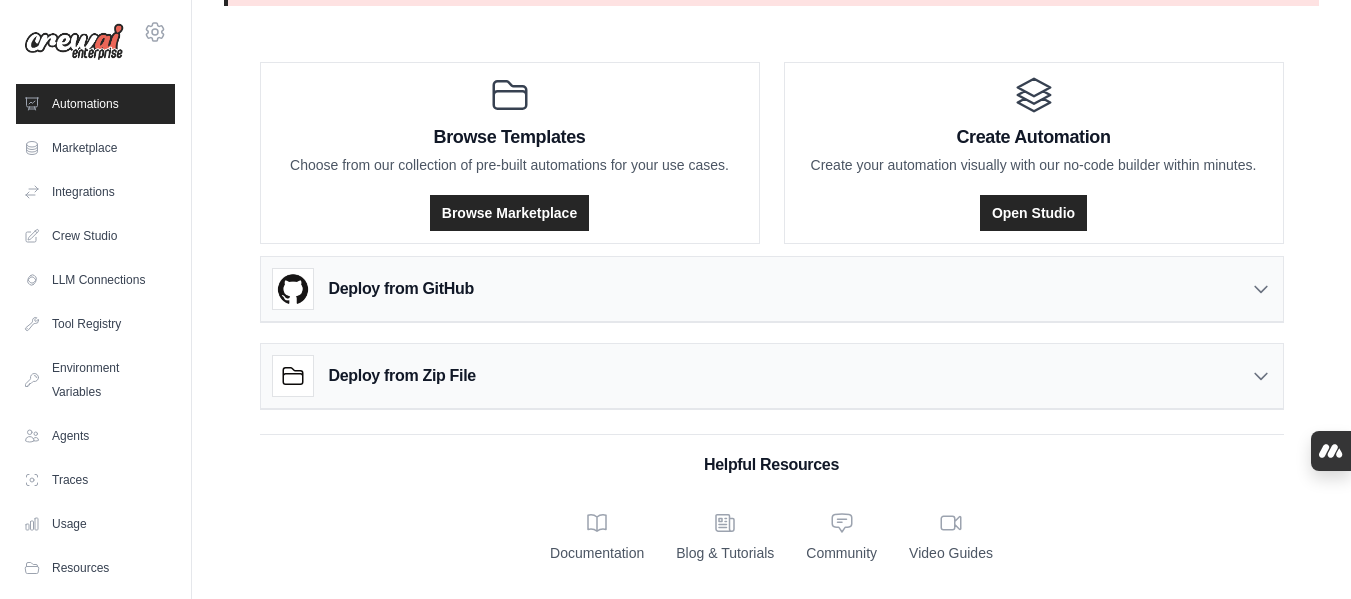 scroll, scrollTop: 0, scrollLeft: 0, axis: both 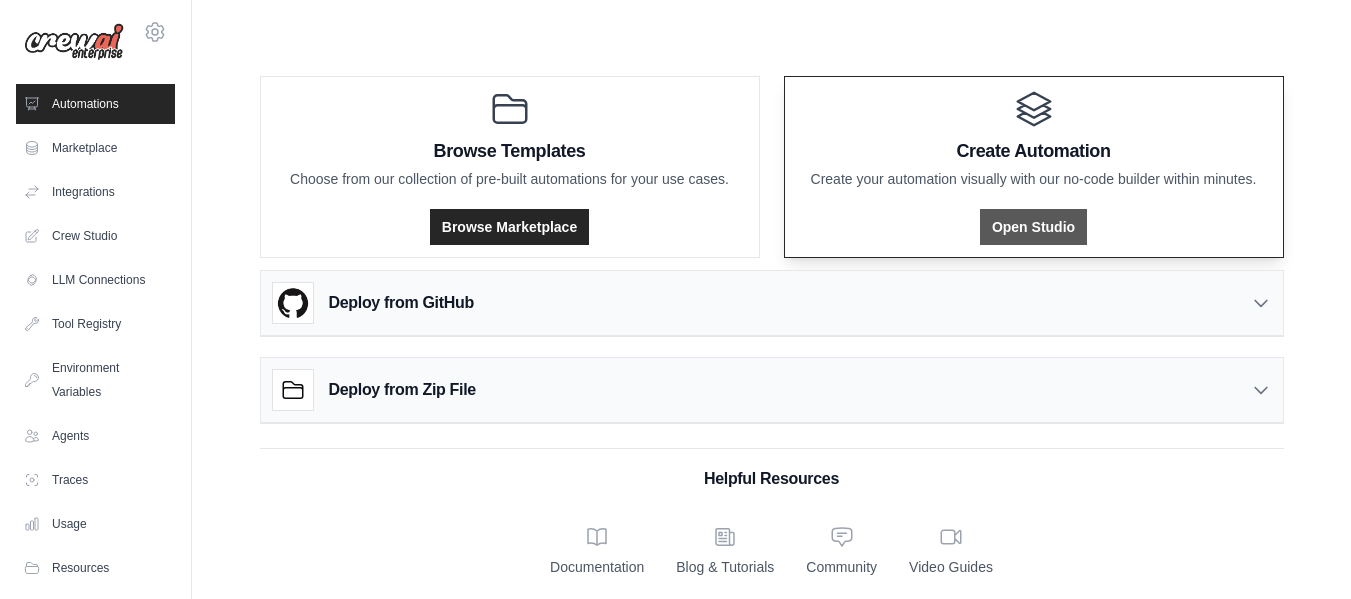 click on "Open Studio" at bounding box center [1033, 227] 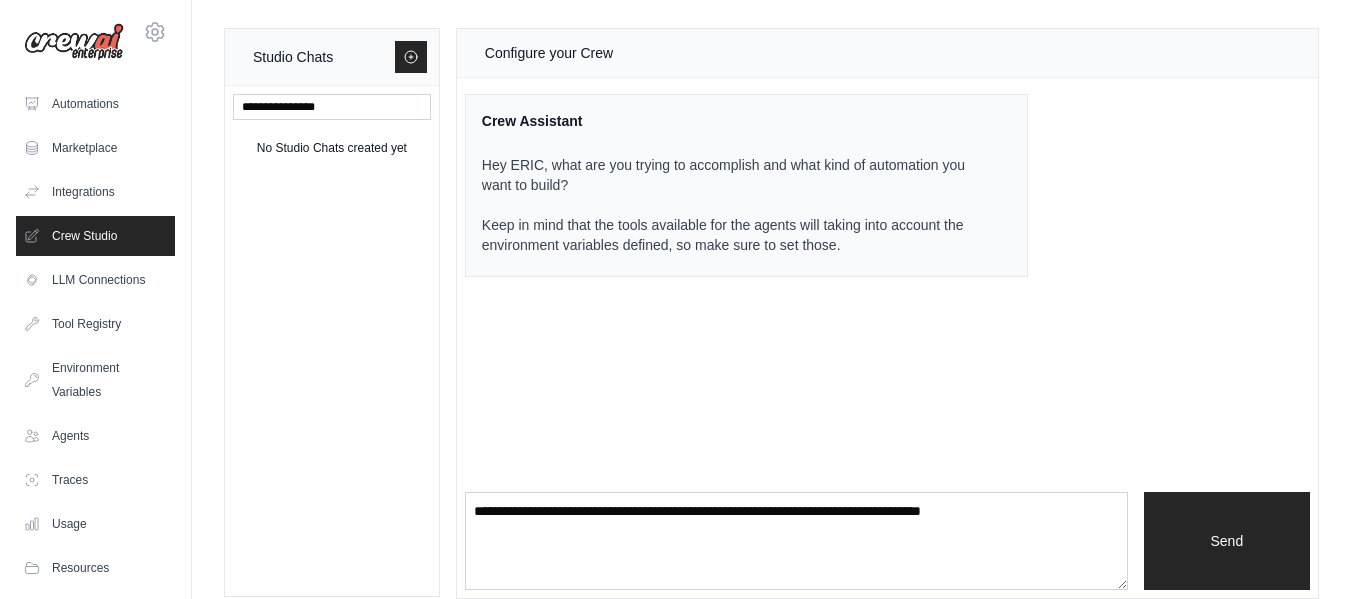 click on "Configure your Crew Crew Assistant Hey ERIC, what are you trying to accomplish and what kind of automation you want to build? Keep in mind that the tools available for the agents will taking into account the environment variables defined, so make sure to set those. Send" at bounding box center [887, 313] 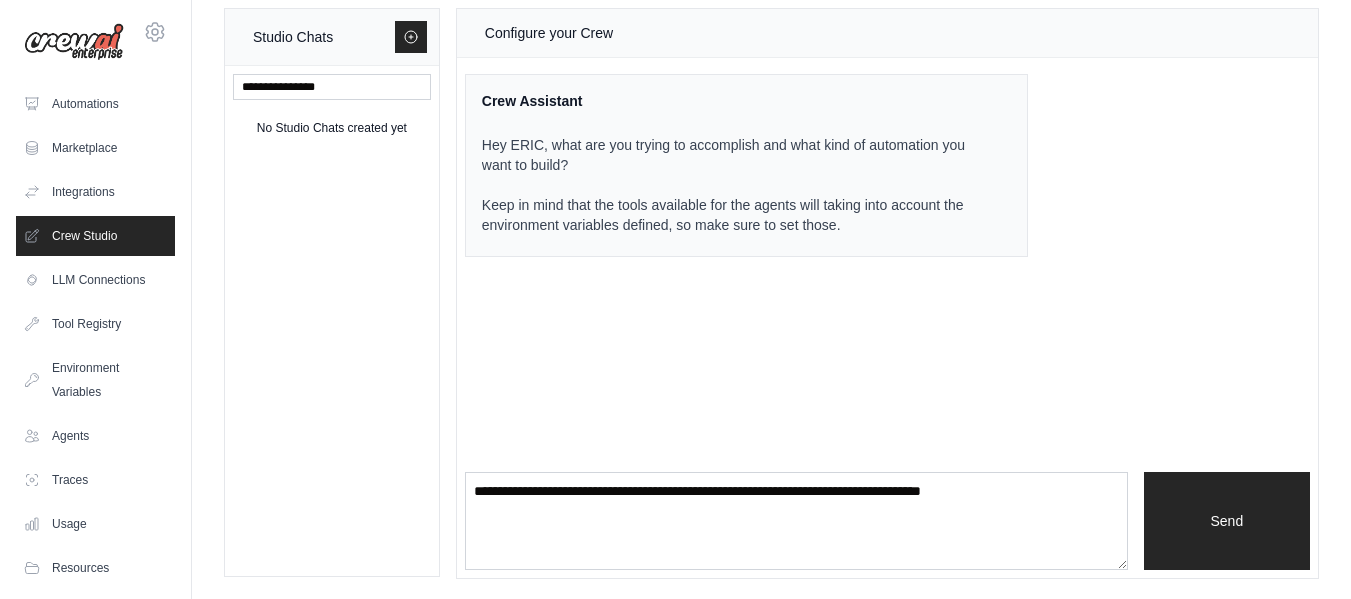 scroll, scrollTop: 0, scrollLeft: 0, axis: both 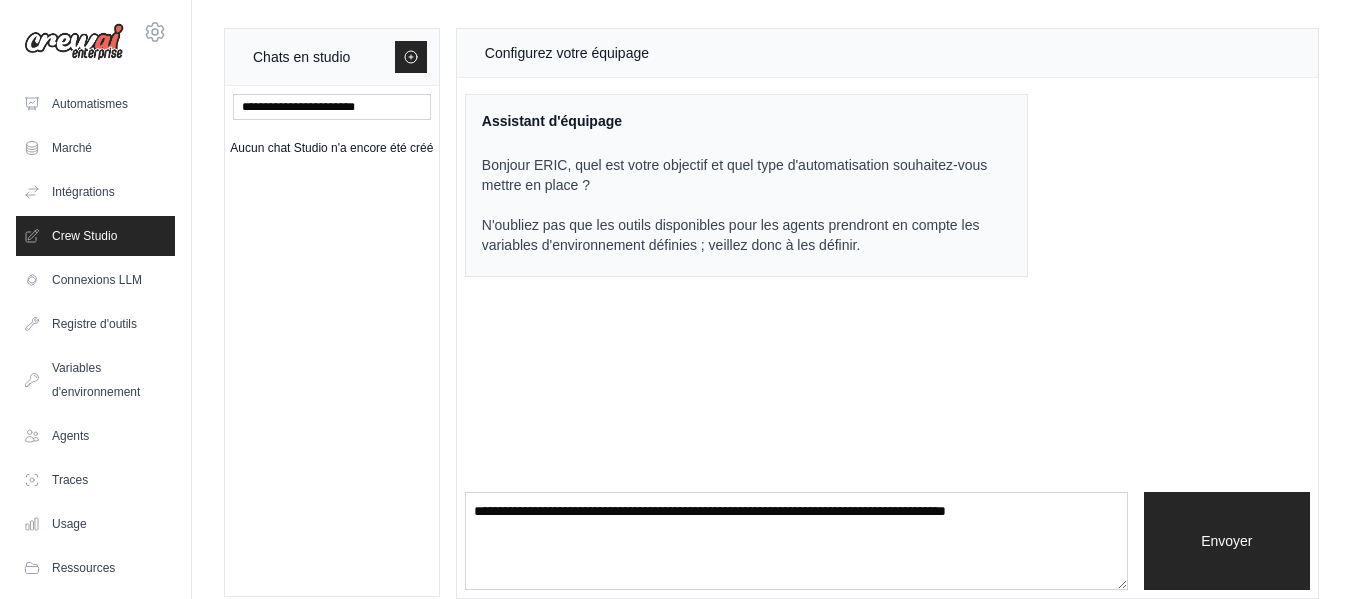 click on "Configurez votre équipage Assistant d'équipage Bonjour ERIC, quel est votre objectif et quel type d'automatisation souhaitez-vous mettre en place ?  N'oubliez pas que les outils disponibles pour les agents prendront en compte les variables d'environnement définies ; veillez donc à les définir. Envoyer" at bounding box center (887, 313) 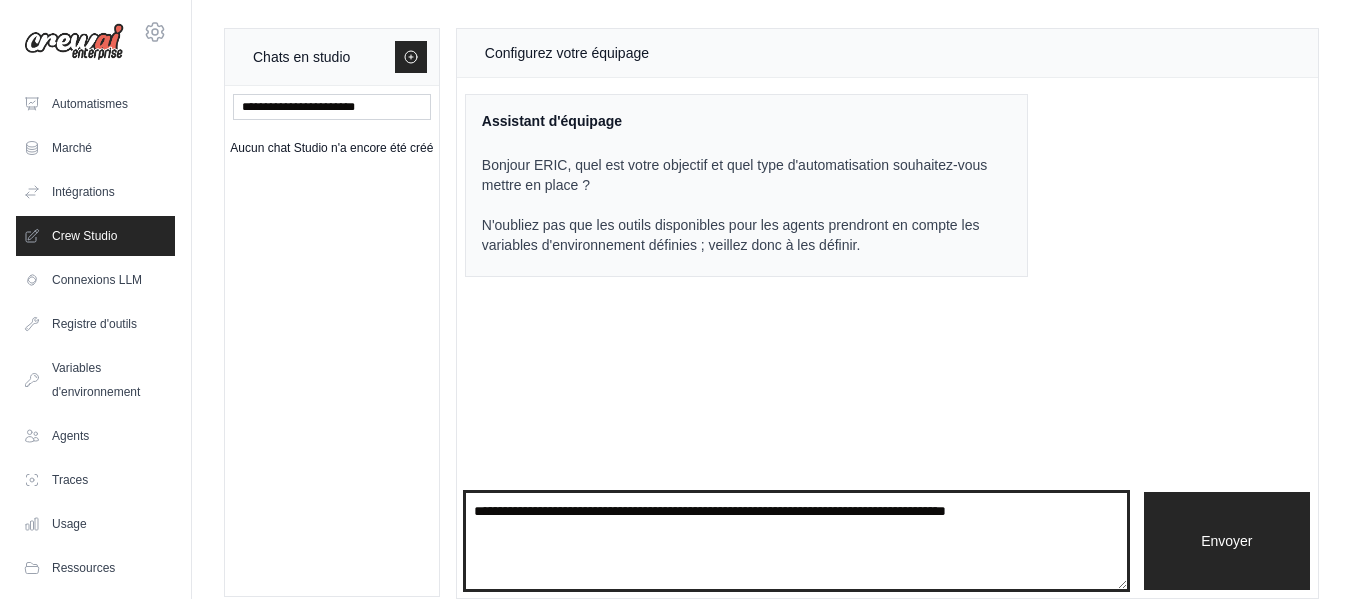click at bounding box center (796, 541) 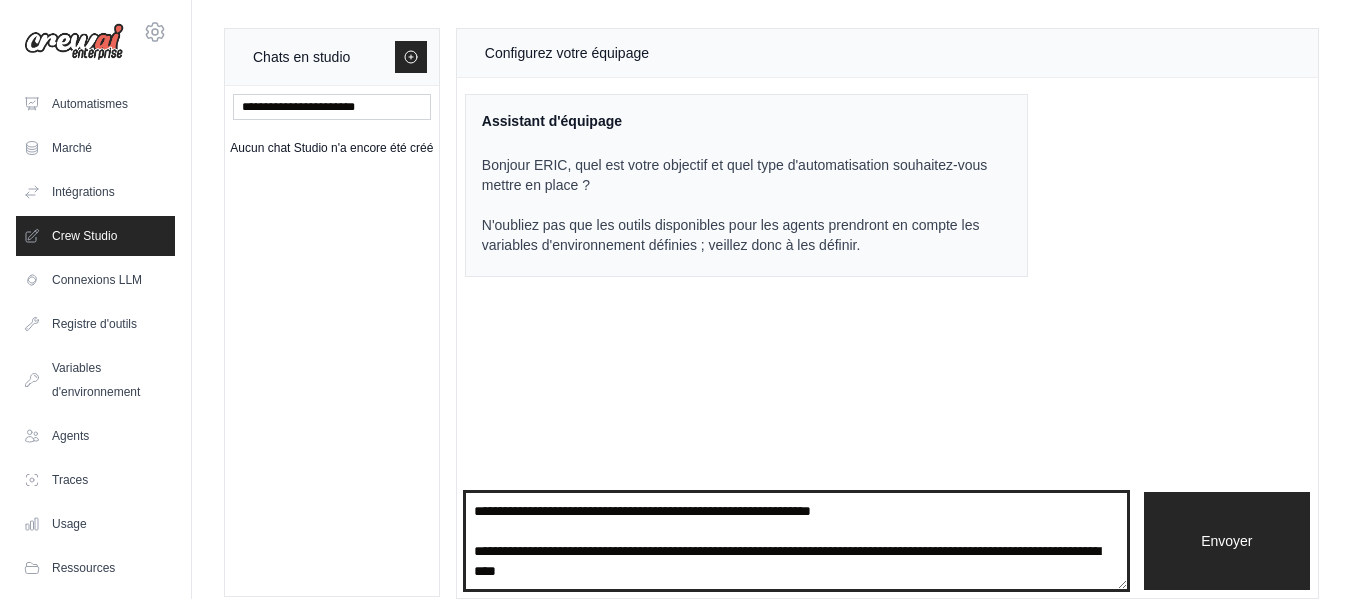 scroll, scrollTop: 291, scrollLeft: 0, axis: vertical 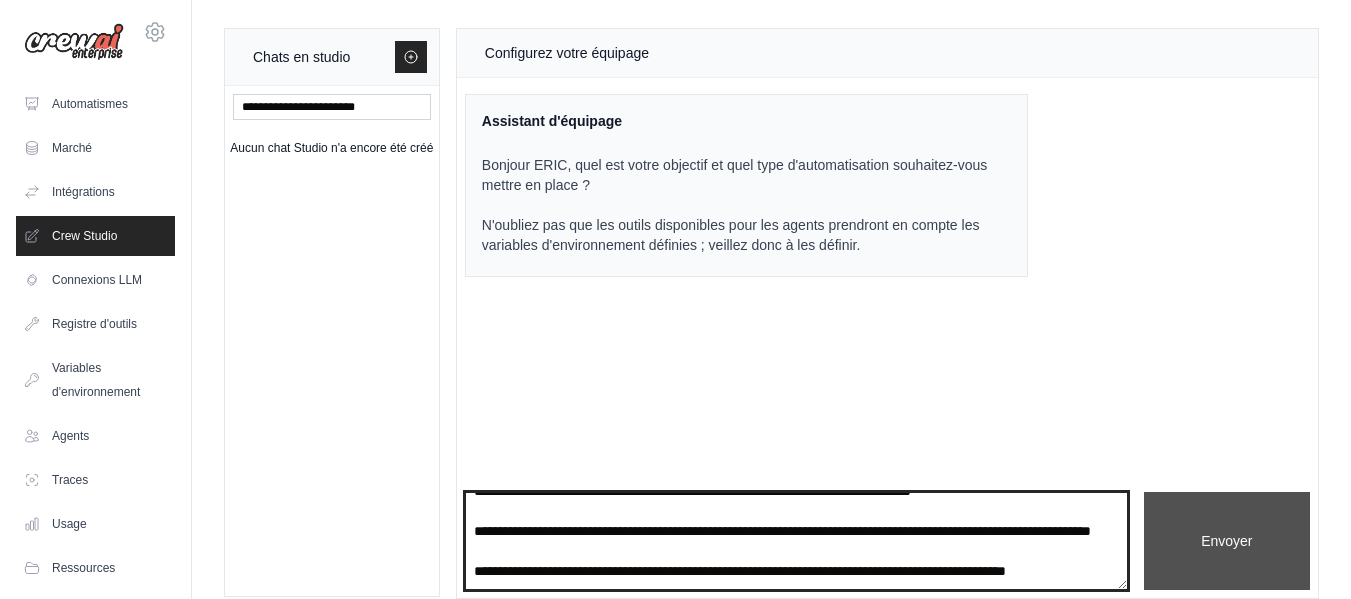type on "**********" 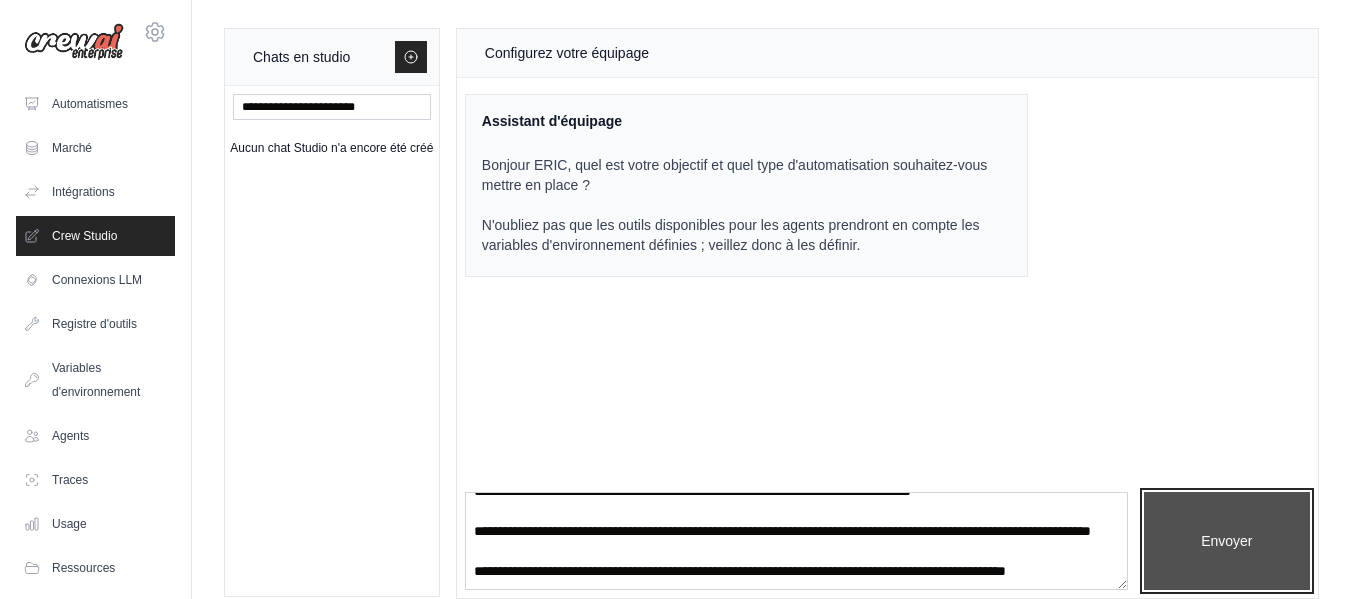 click on "Envoyer" at bounding box center [1227, 541] 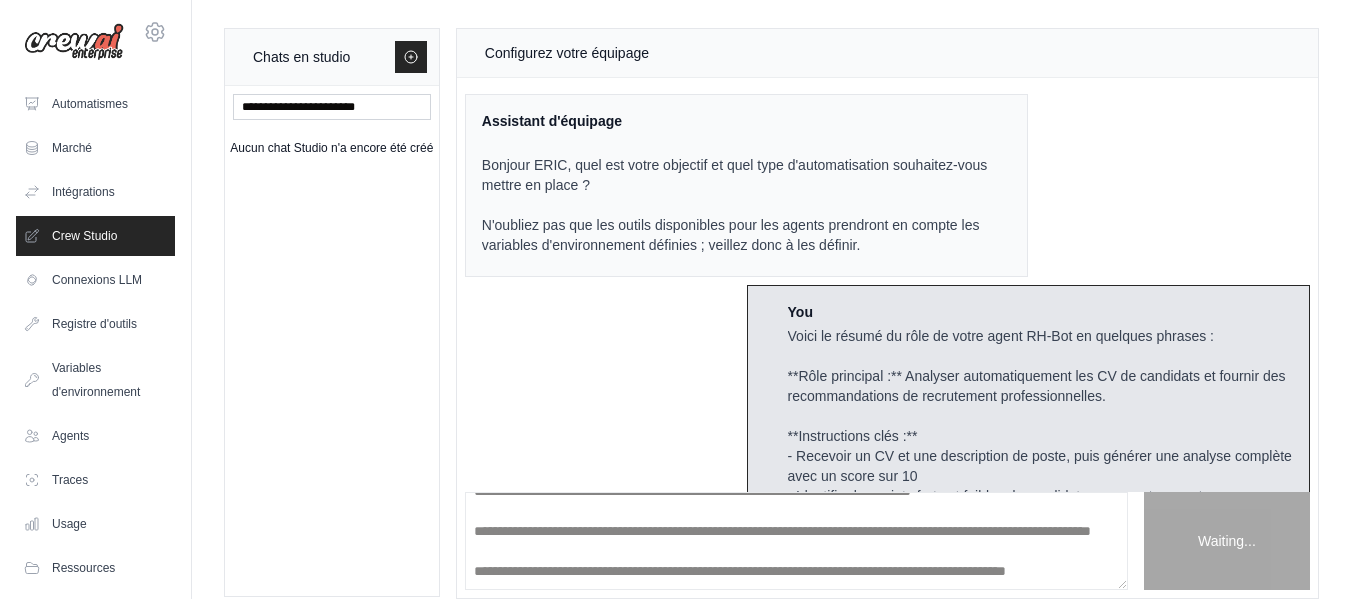 scroll, scrollTop: 0, scrollLeft: 0, axis: both 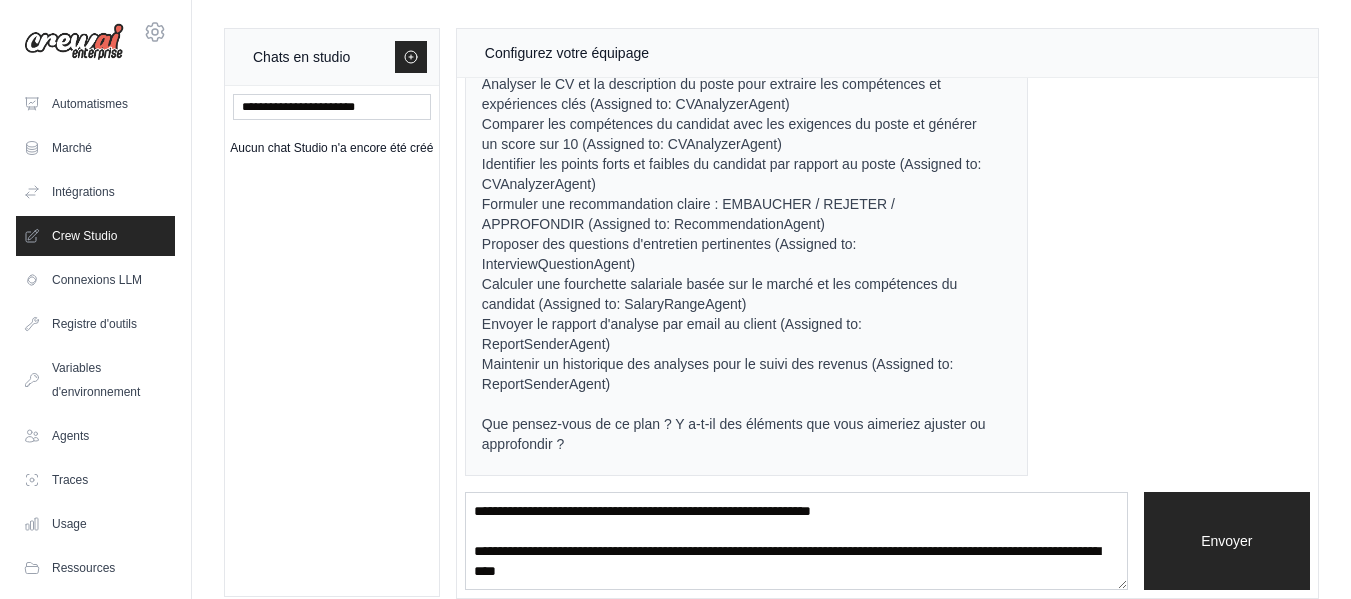 click on "Assistant d'équipage Bonjour ERIC, quel est votre objectif et quel type d'automatisation souhaitez-vous mettre en place ?  N'oubliez pas que les outils disponibles pour les agents prendront en compte les variables d'environnement définies ; veillez donc à les définir. Toi Voici le résumé du rôle de votre agent RH-Bot en quelques phrases : **Rôle principal :** Analyser automatiquement les CV de candidats et fournir des recommandations de recrutement professionnelles. **Instructions clés :** - Recevoir un CV et une description de poste, puis générer une analyse complète avec un score sur 10 - Identifier les points forts et faibles du candidat par rapport au poste - Formuler une recommandation claire : EMBAUCHER / REJETER / APPROFONDIR - Proposer des questions d'entretien pertinentes et une fourchette salariale - Envoyer automatiquement le rapport d'analyse par email au client - Maintenir un historique des analyses pour le suivi des revenus (299€ par recrutement) Assistant d'équipage" at bounding box center [887, 285] 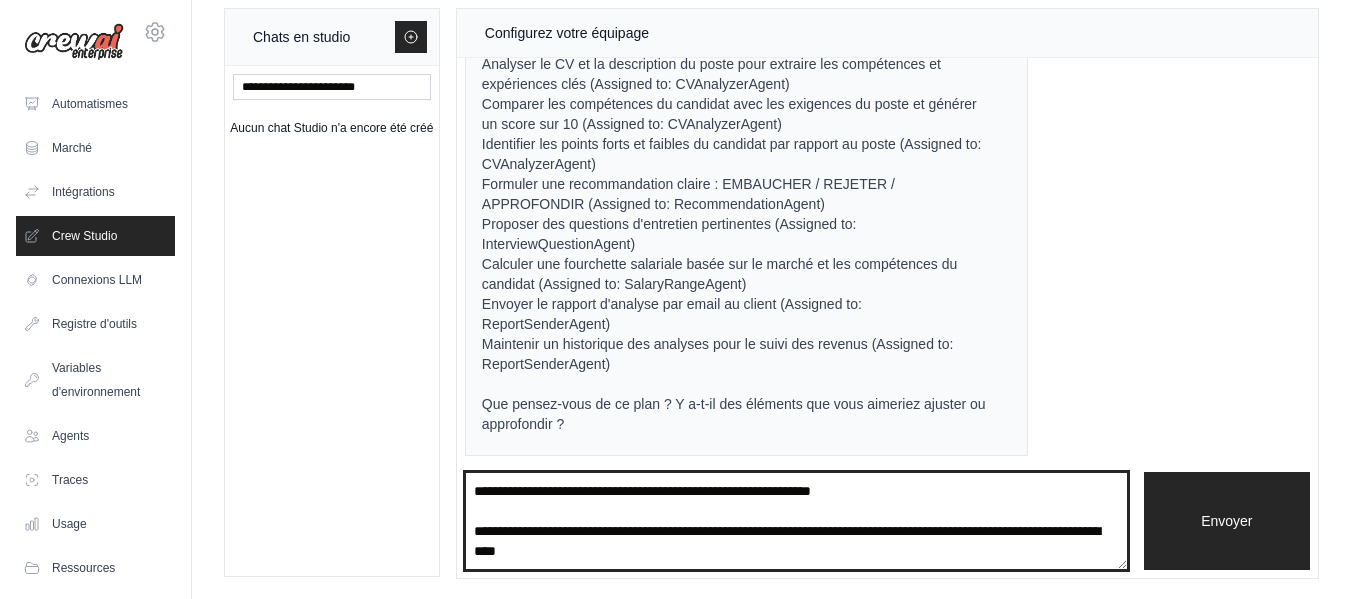 click on "**********" at bounding box center [796, 521] 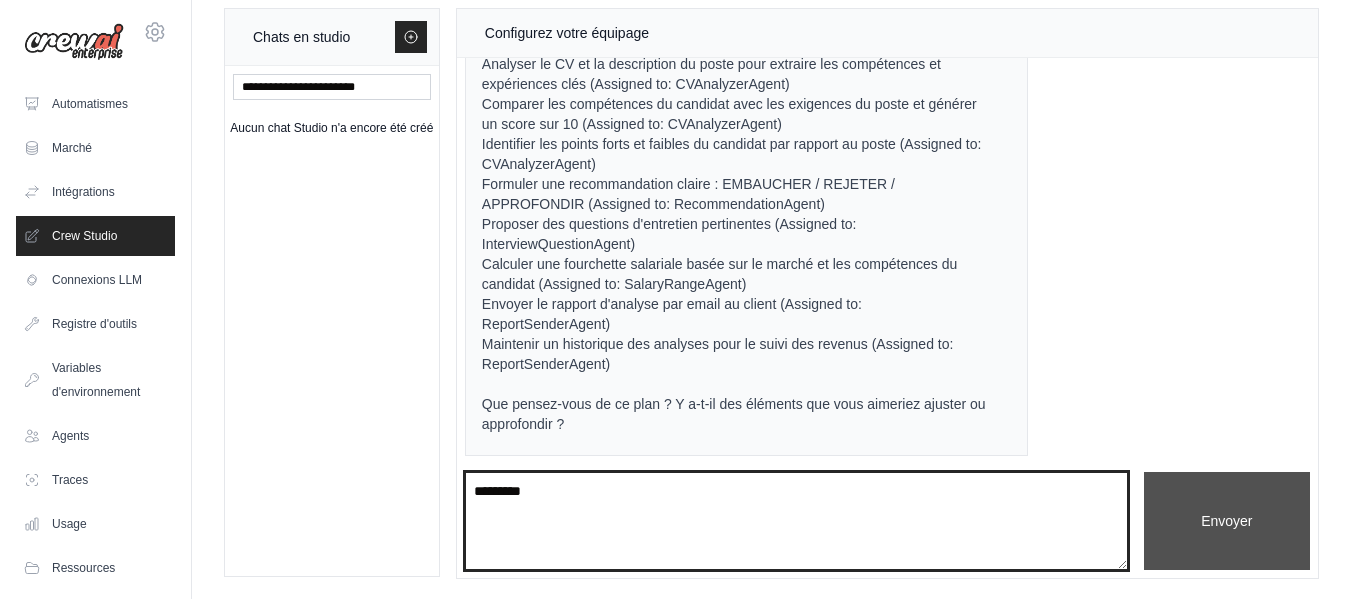 type on "*********" 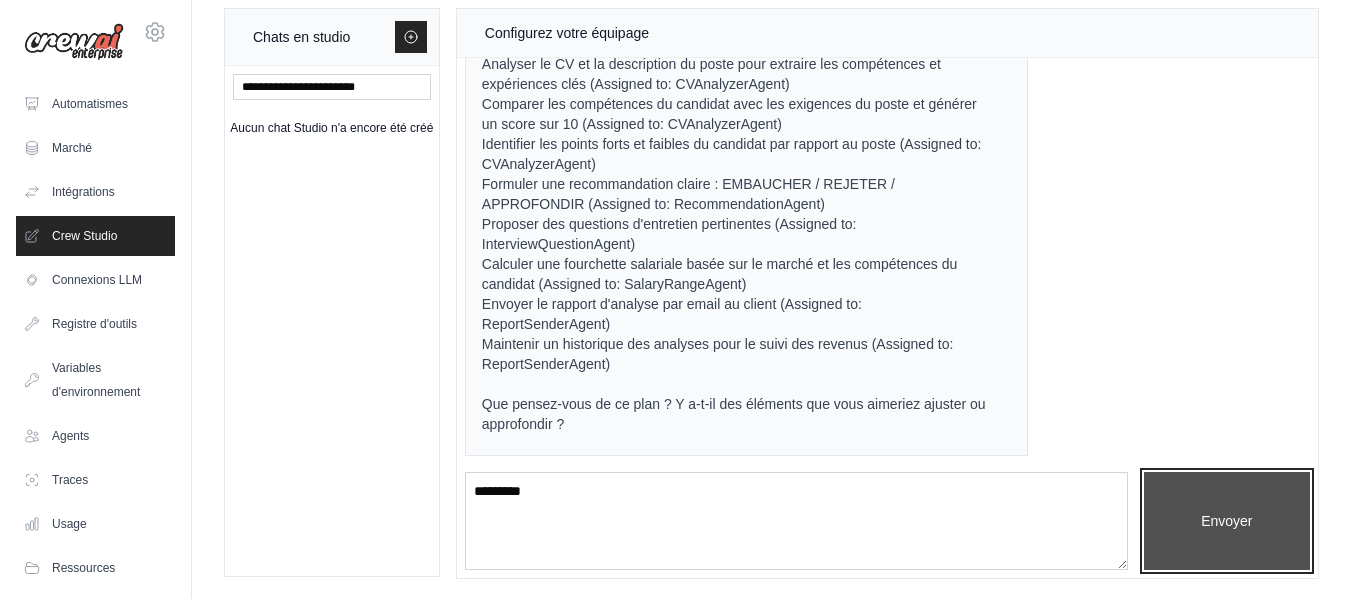 click on "Envoyer" at bounding box center (1227, 521) 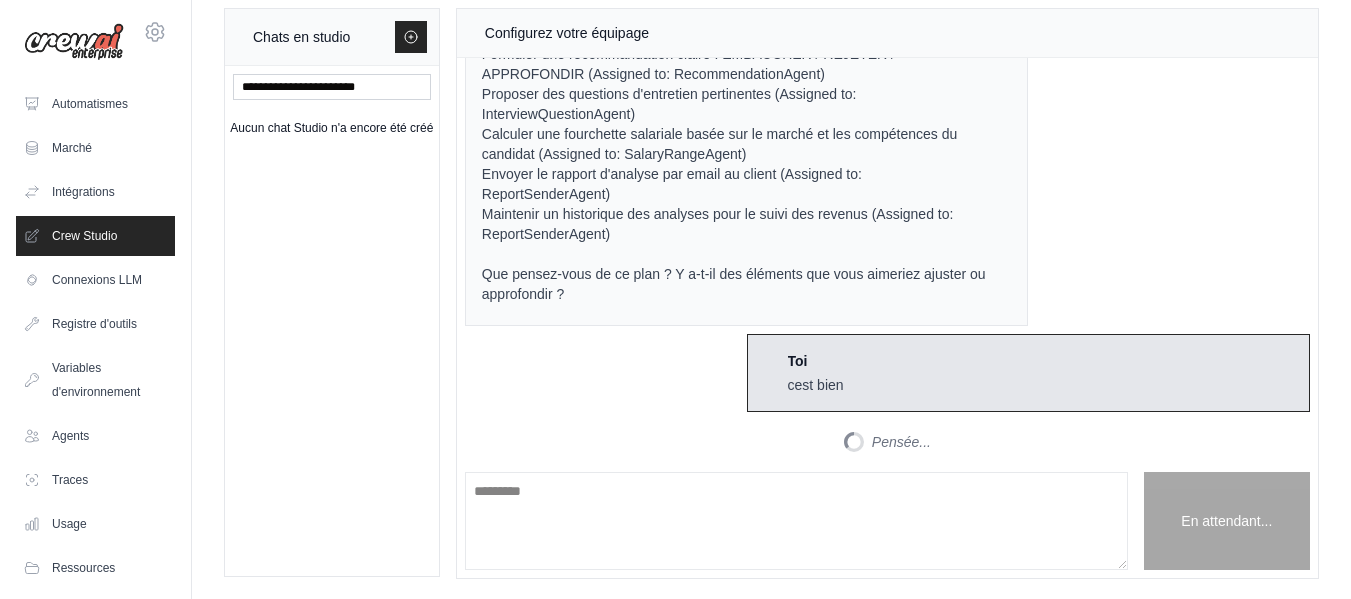 scroll, scrollTop: 1819, scrollLeft: 0, axis: vertical 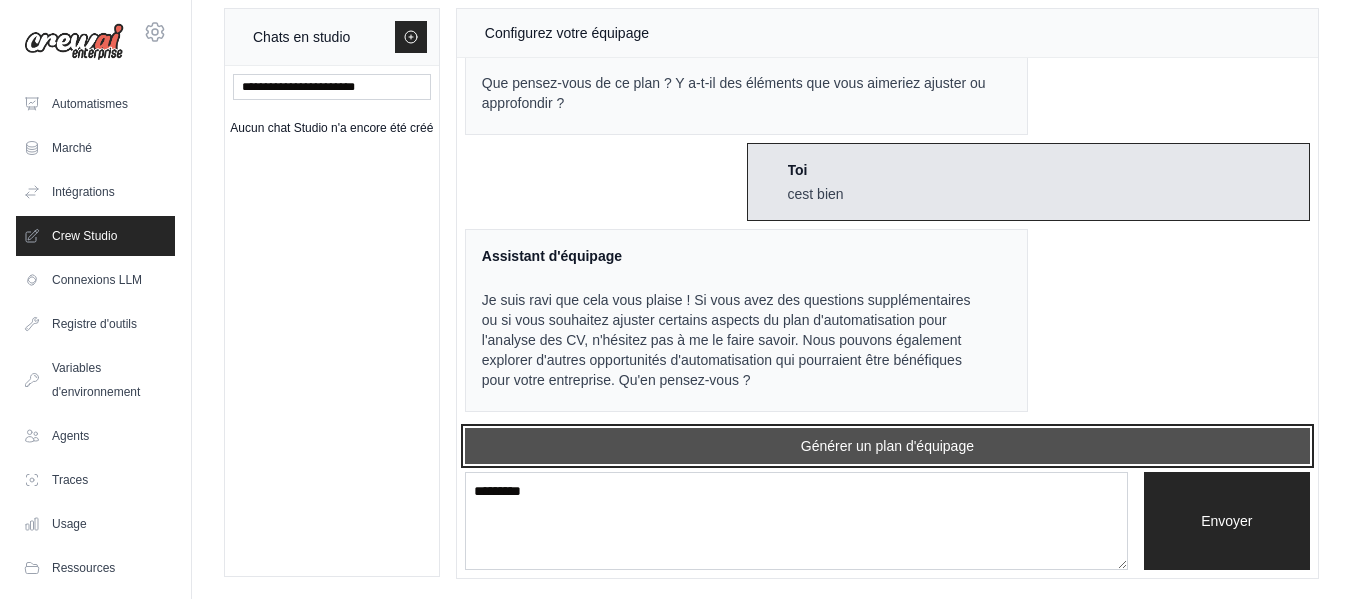 click on "Générer un plan d'équipage" at bounding box center (887, 446) 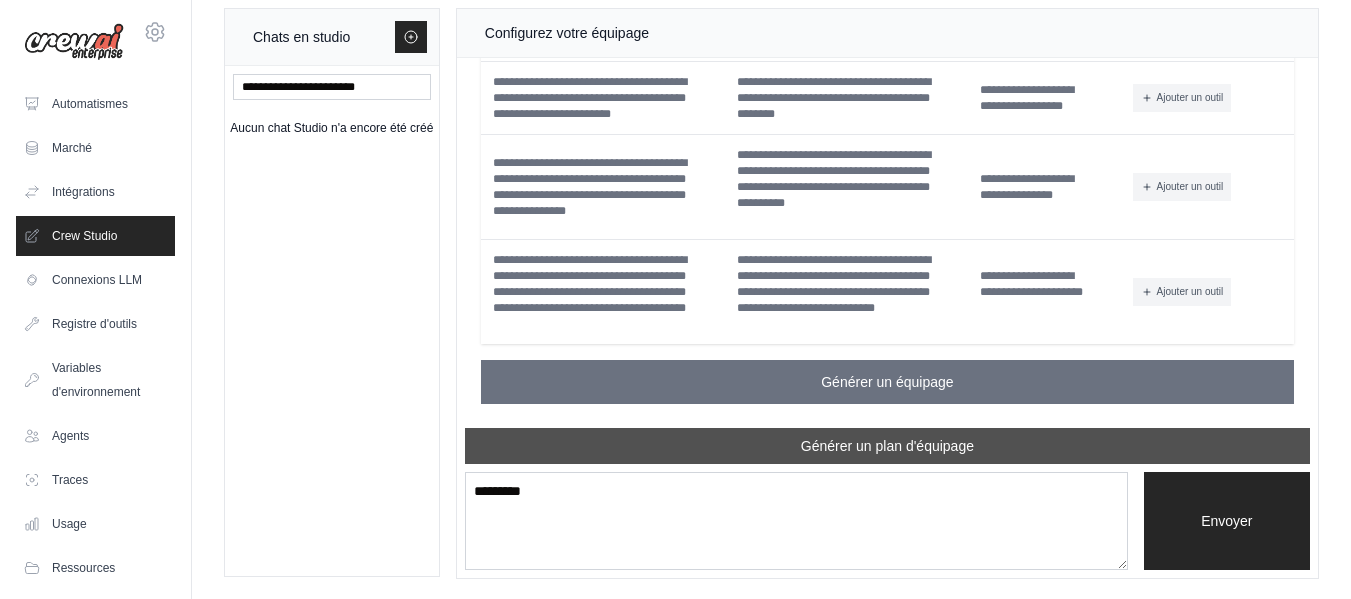 scroll, scrollTop: 3312, scrollLeft: 0, axis: vertical 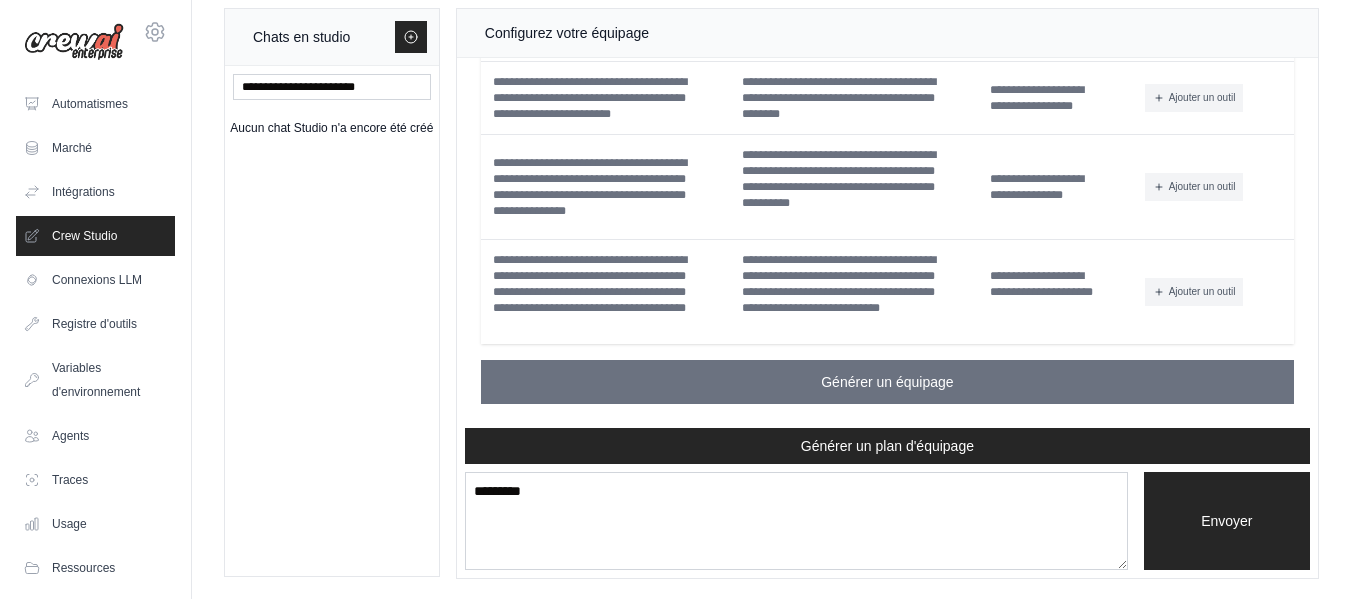 click on "Assistant d'équipage Bonjour ERIC, quel est votre objectif et quel type d'automatisation souhaitez-vous mettre en place ?  N'oubliez pas que les outils disponibles pour les agents prendront en compte les variables d'environnement définies ; veillez donc à les définir. Toi Voici le résumé du rôle de votre agent RH-Bot en quelques phrases : **Rôle principal :** Analyser automatiquement les CV de candidats et fournir des recommandations de recrutement professionnelles. **Instructions clés :** - Recevoir un CV et une description de poste, puis générer une analyse complète avec un score sur 10 - Identifier les points forts et faibles du candidat par rapport au poste - Formuler une recommandation claire : EMBAUCHER / REJETER / APPROFONDIR - Proposer des questions d'entretien pertinentes et une fourchette salariale - Envoyer automatiquement le rapport d'analyse par email au client - Maintenir un historique des analyses pour le suivi des revenus (299€ par recrutement) Assistant d'équipage" at bounding box center (887, 243) 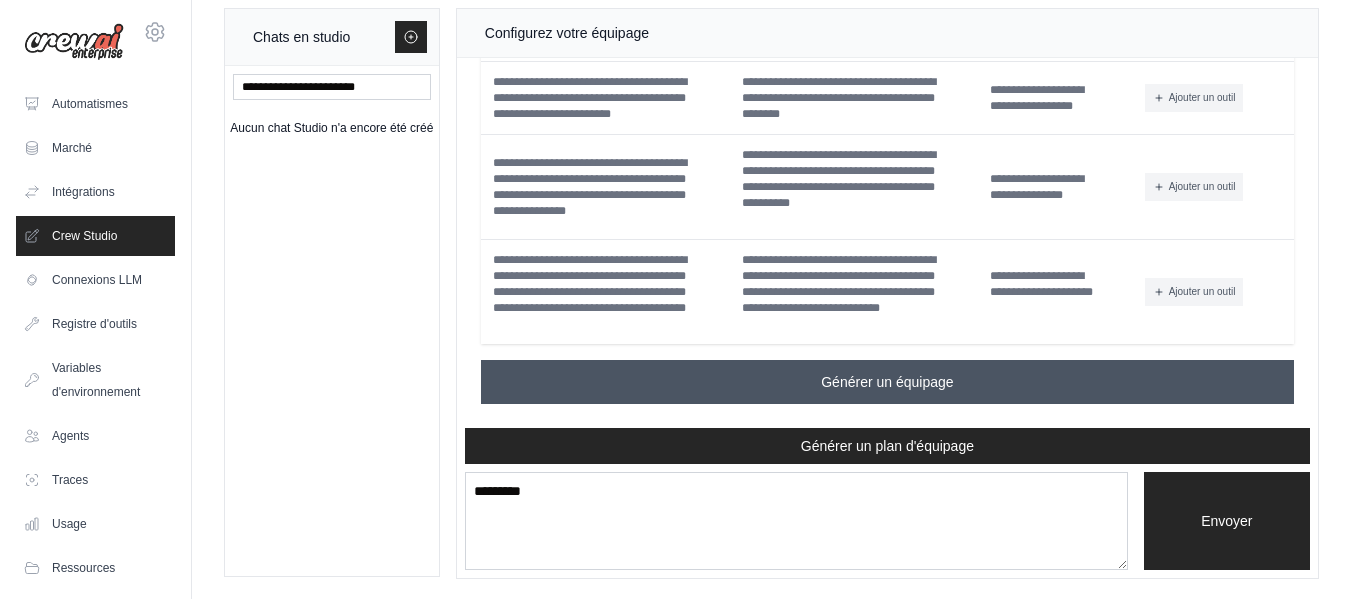 click on "Générer un équipage" at bounding box center [887, 382] 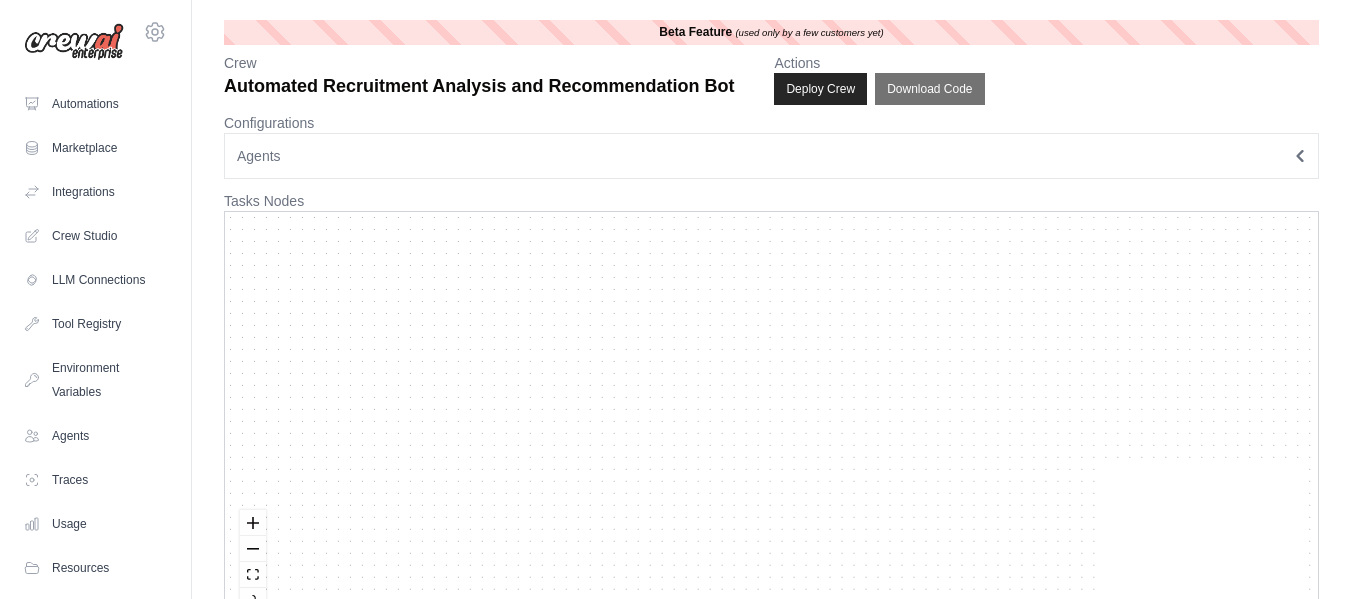 scroll, scrollTop: 0, scrollLeft: 0, axis: both 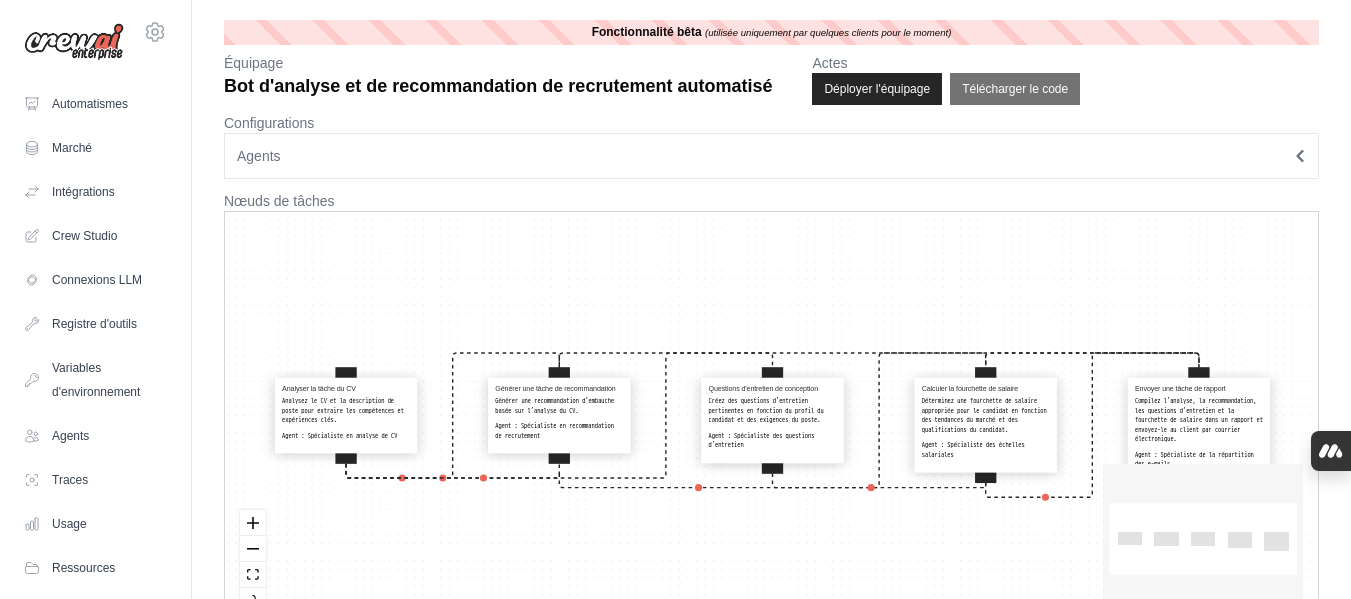 click on "Agents" at bounding box center [771, 156] 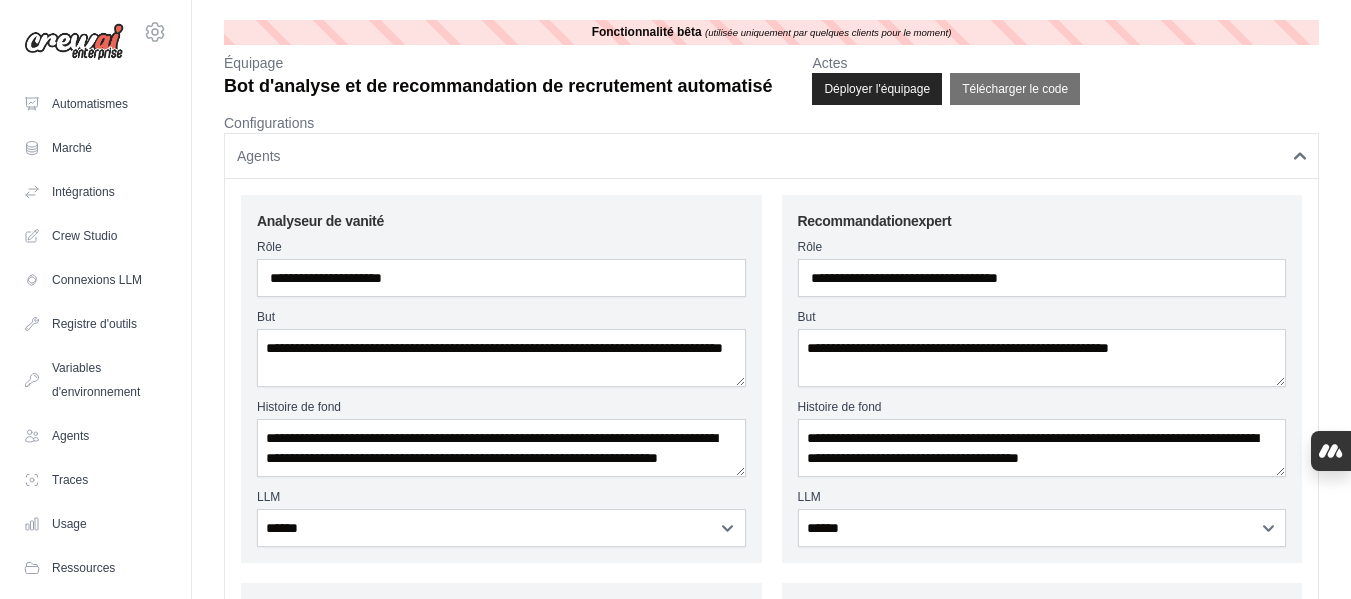 click on "Configurations" at bounding box center [771, 123] 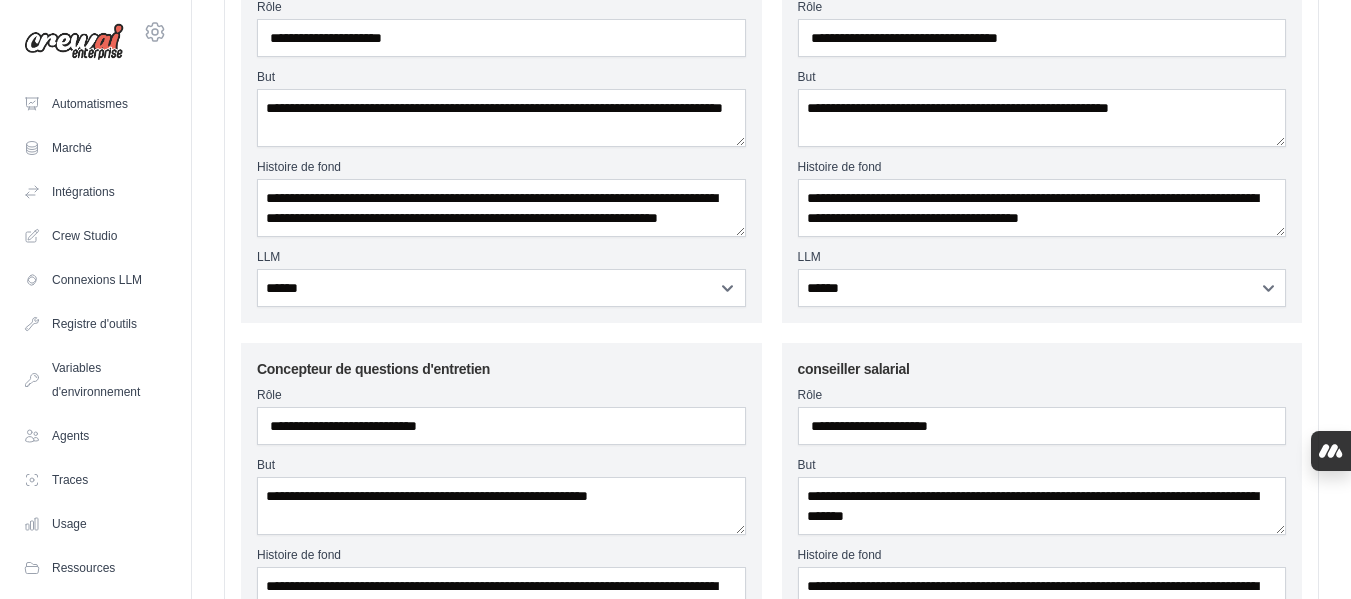 scroll, scrollTop: 200, scrollLeft: 0, axis: vertical 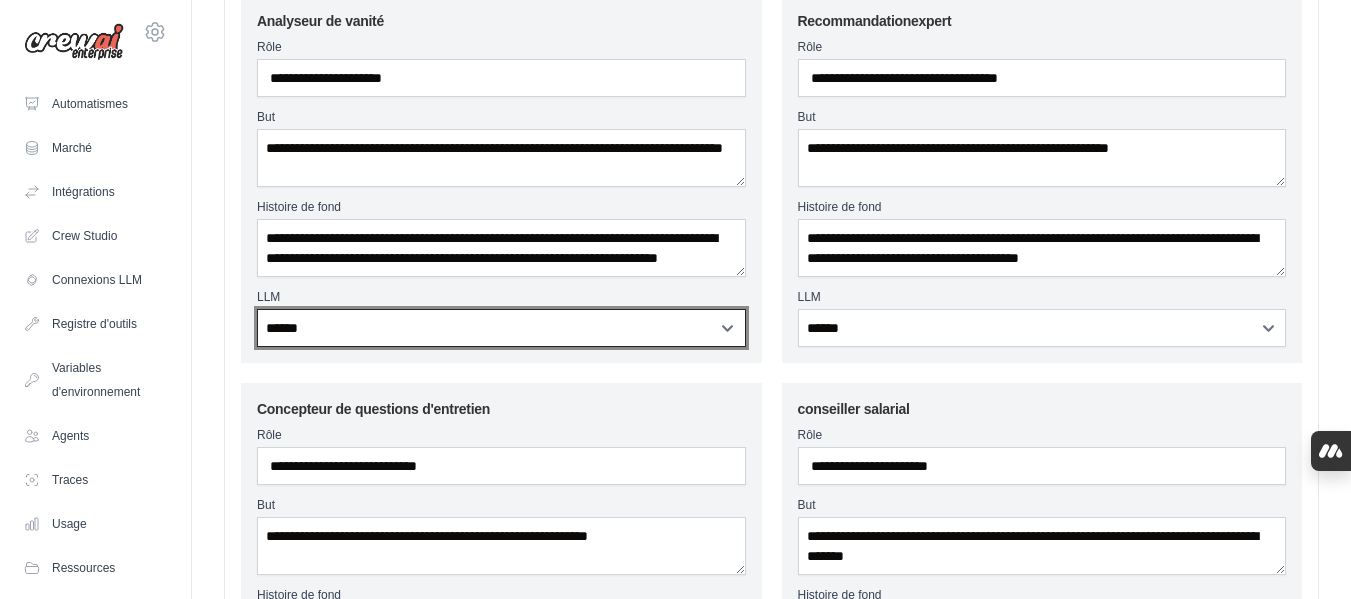 click on "**********" at bounding box center (501, 328) 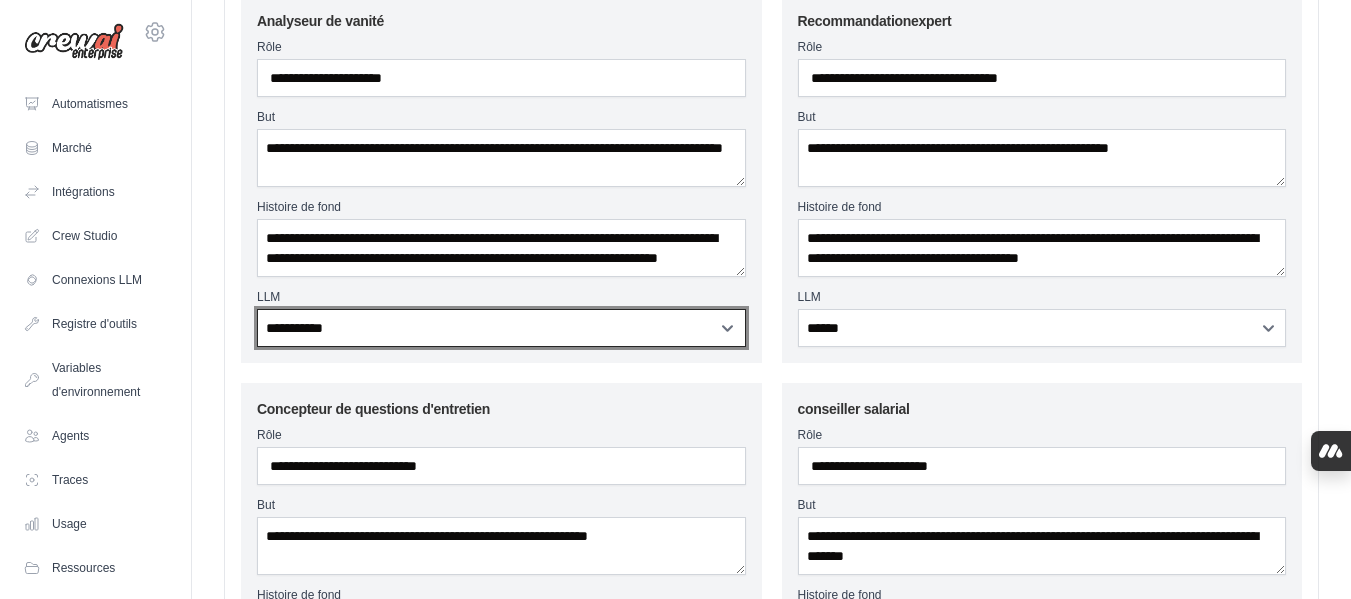 click on "**********" at bounding box center [501, 328] 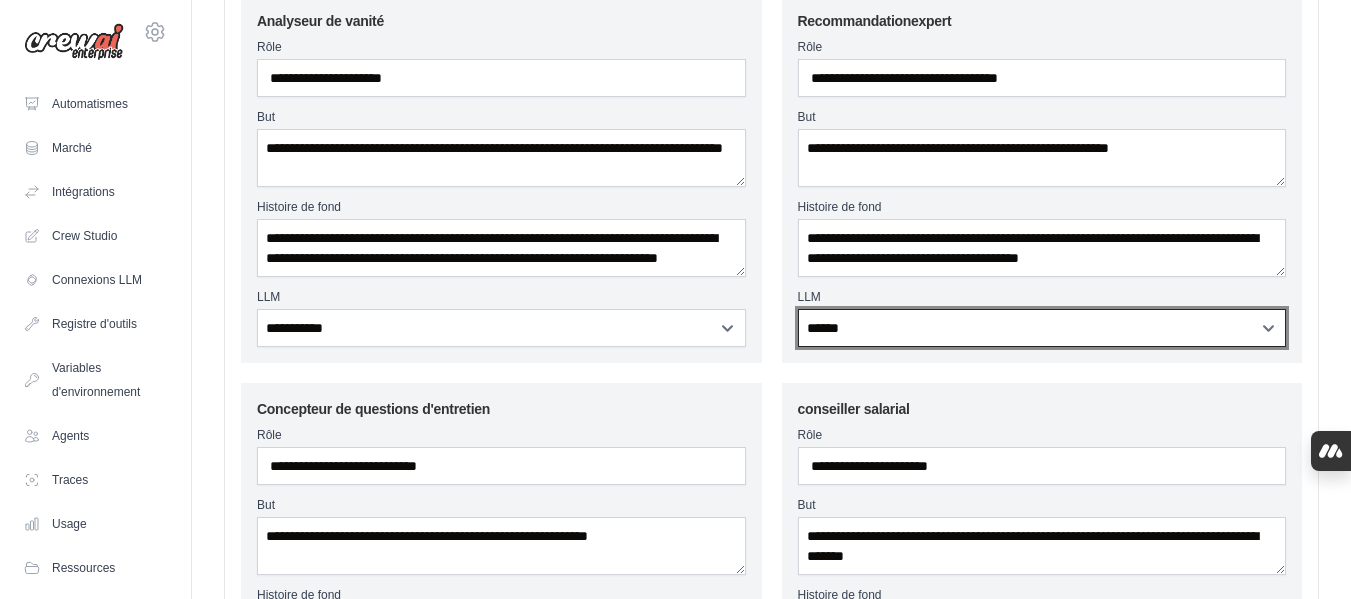 click on "**********" at bounding box center (1042, 328) 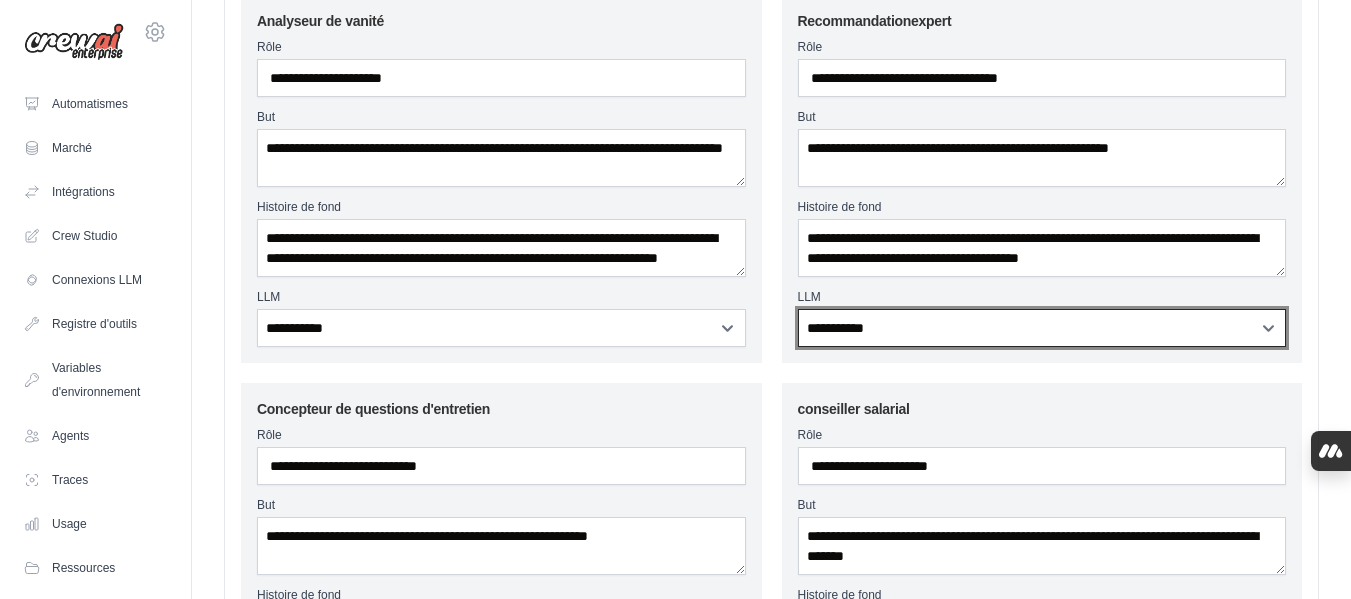 click on "**********" at bounding box center [1042, 328] 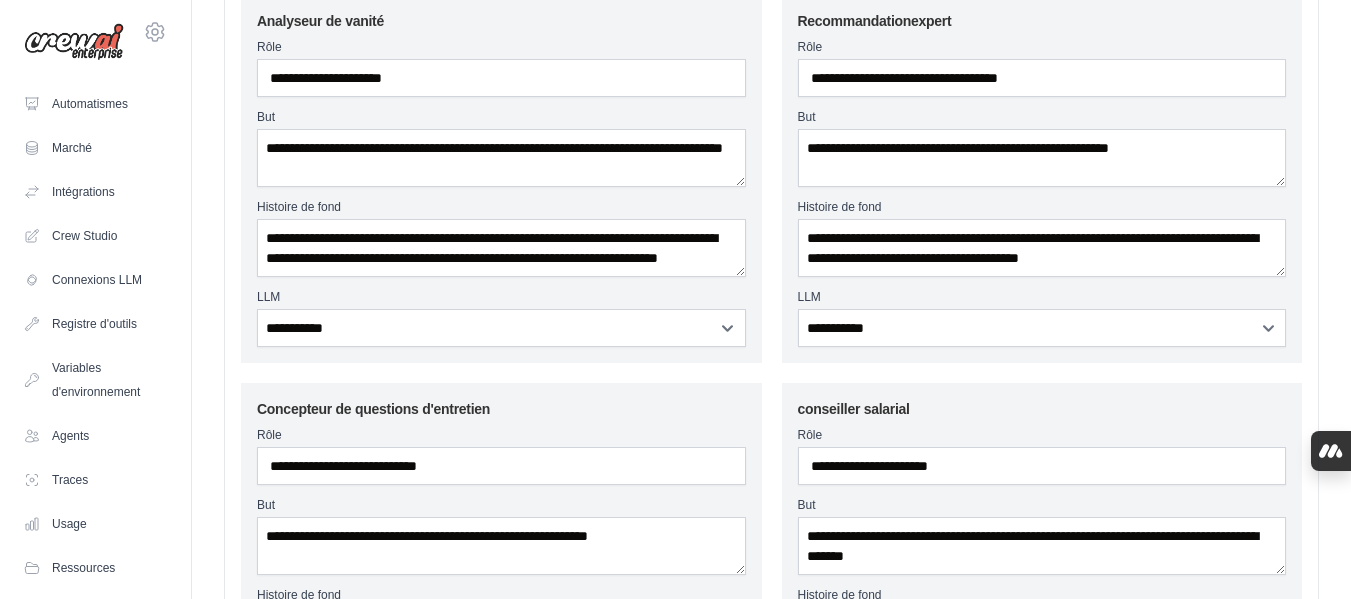 click on "**********" at bounding box center [1042, 567] 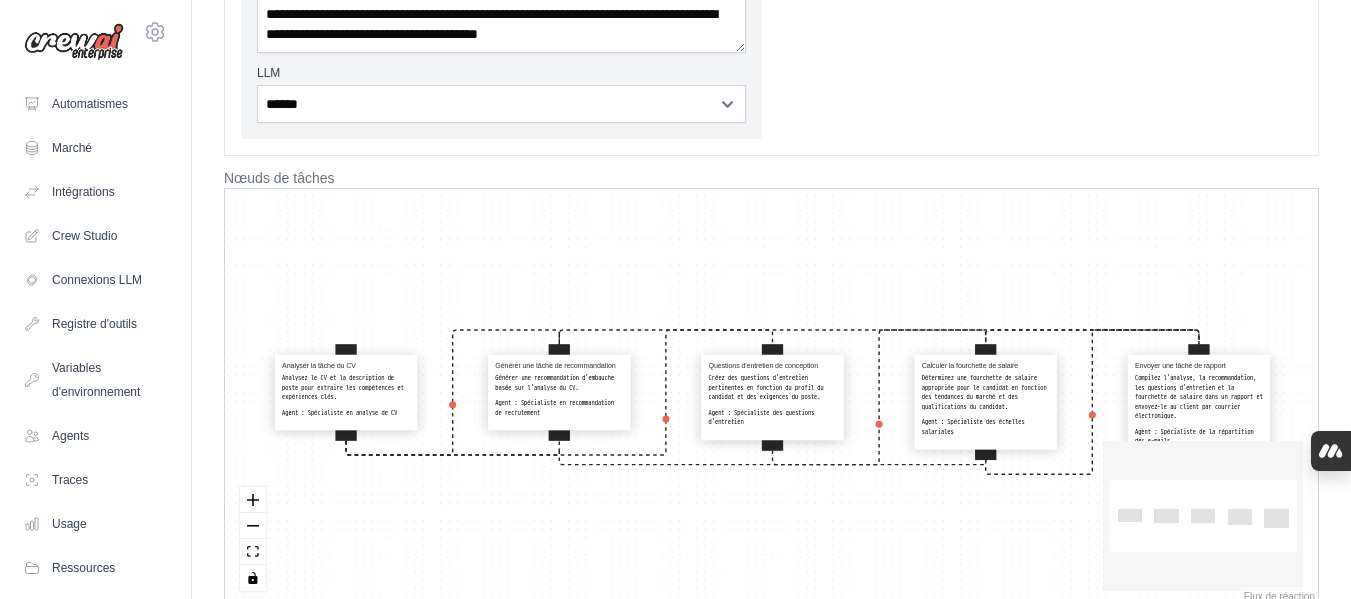 scroll, scrollTop: 1228, scrollLeft: 0, axis: vertical 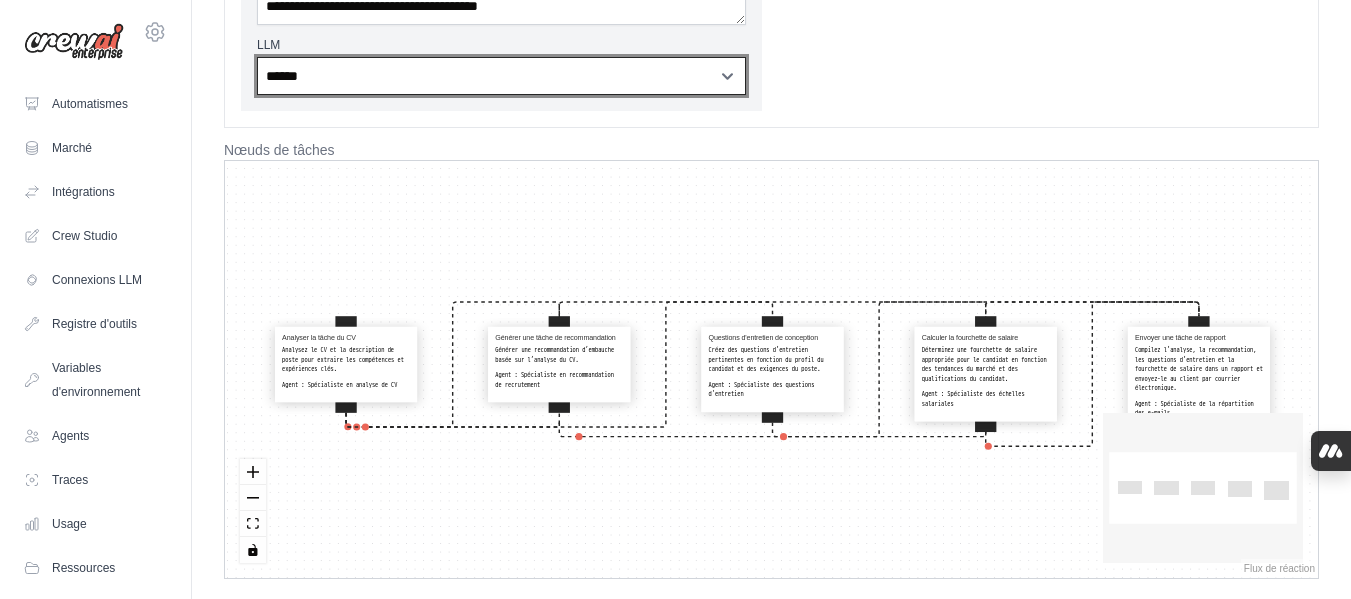 click on "**********" at bounding box center (501, 76) 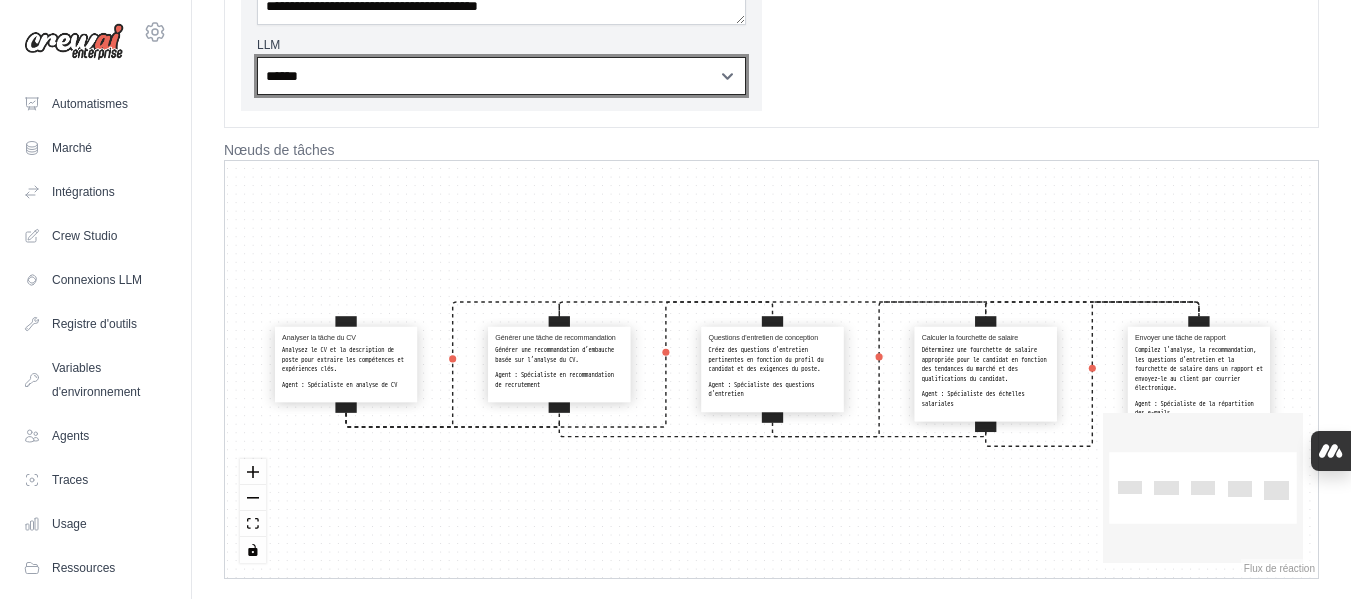 select on "**********" 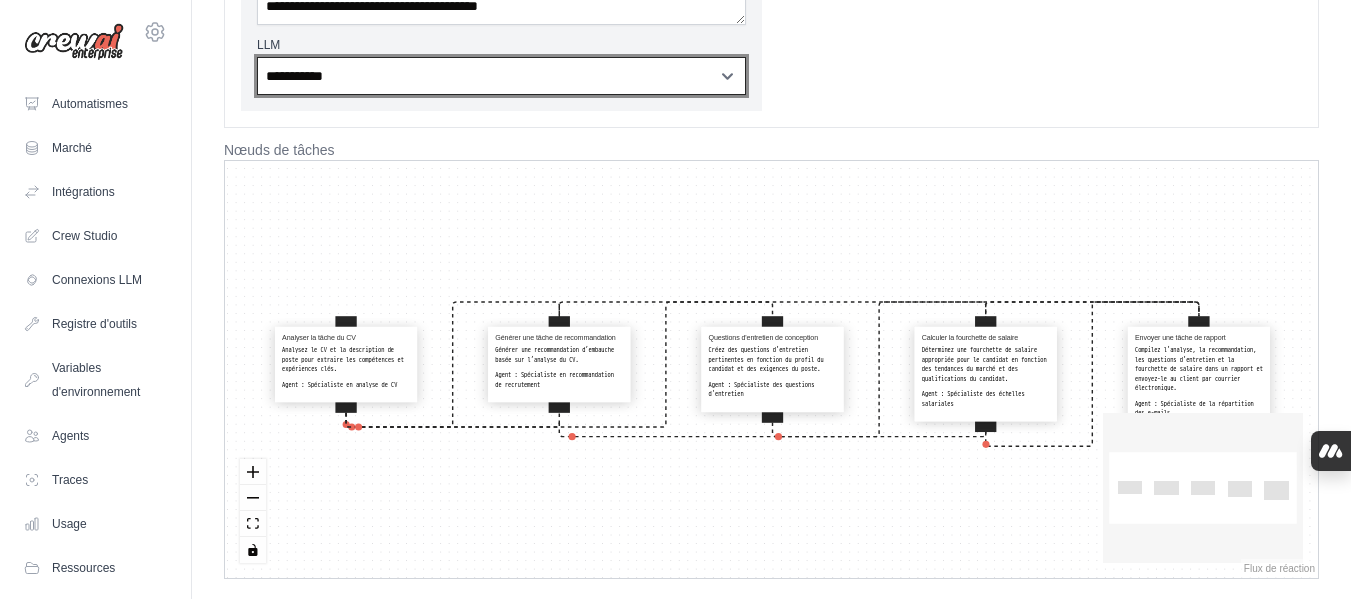 click on "**********" at bounding box center [501, 76] 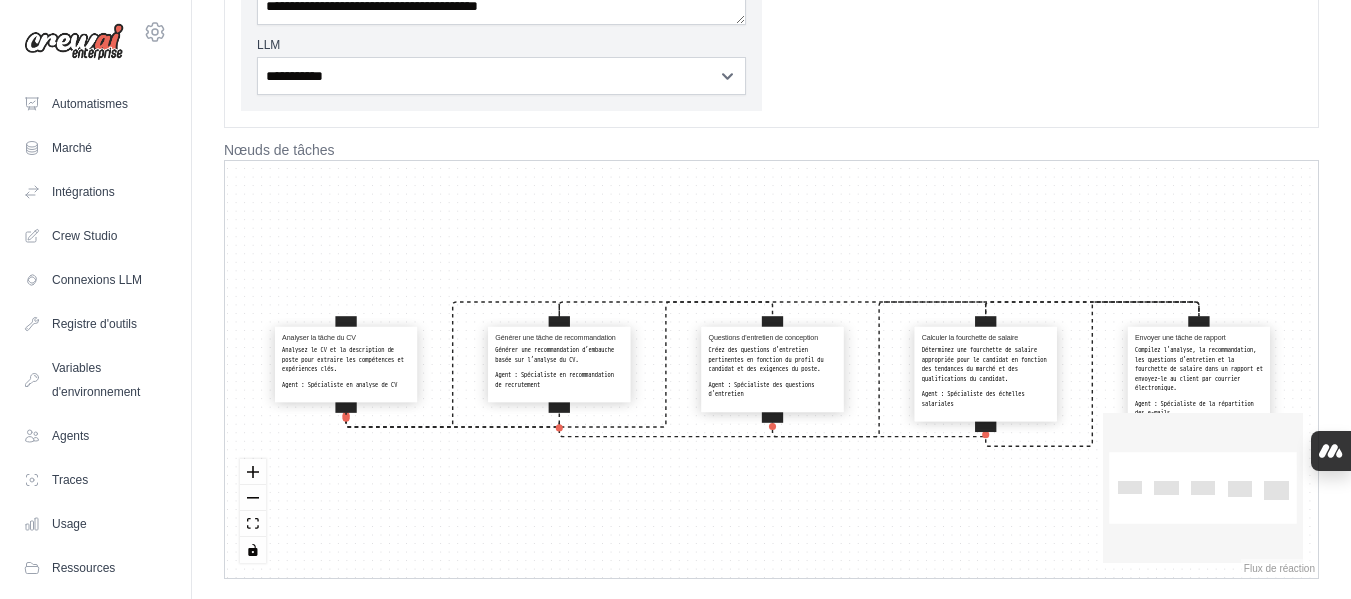 click on "**********" at bounding box center (771, -461) 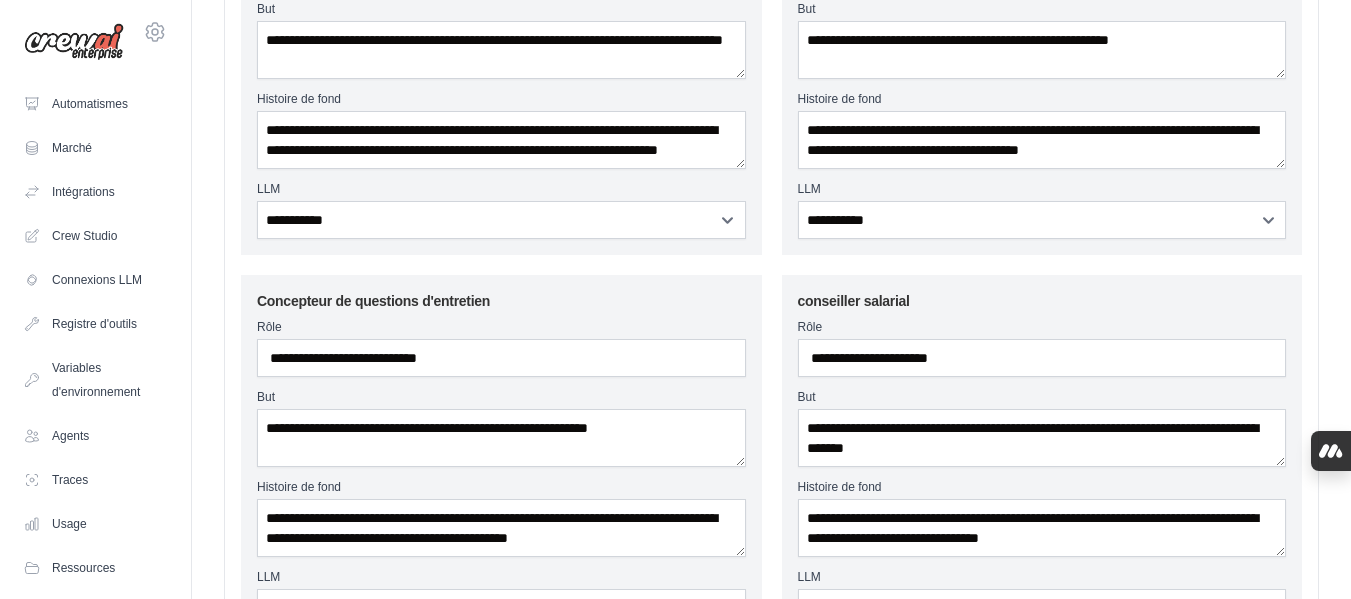 scroll, scrollTop: 268, scrollLeft: 0, axis: vertical 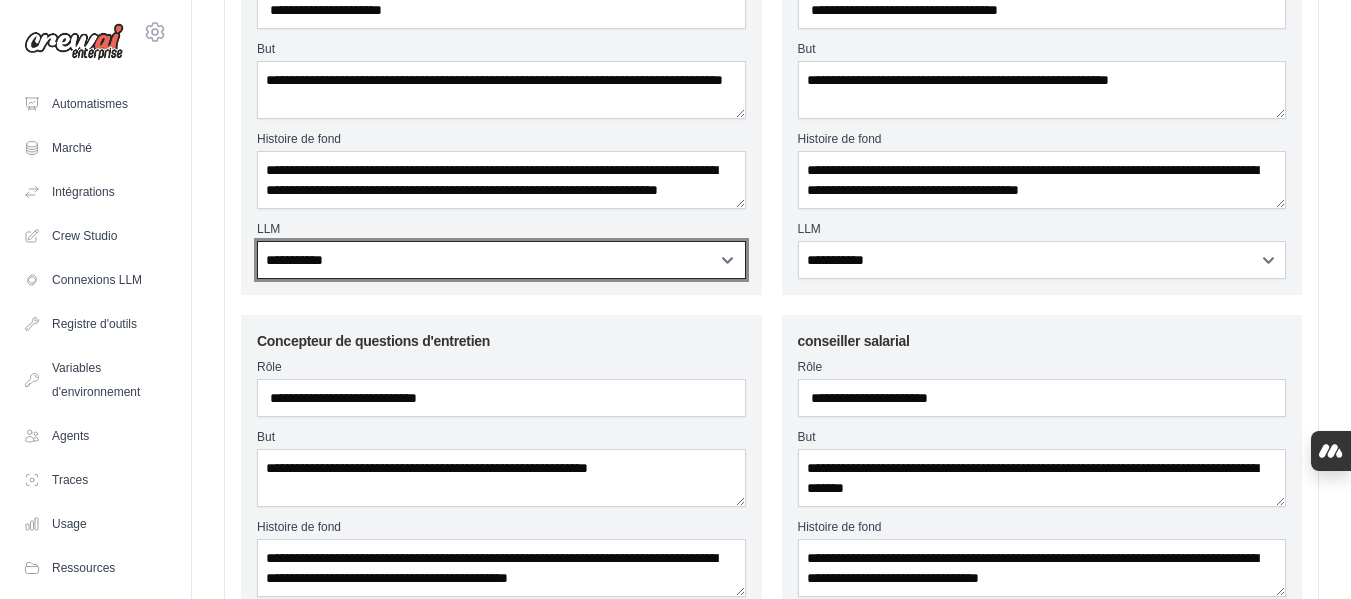 click on "**********" at bounding box center (501, 260) 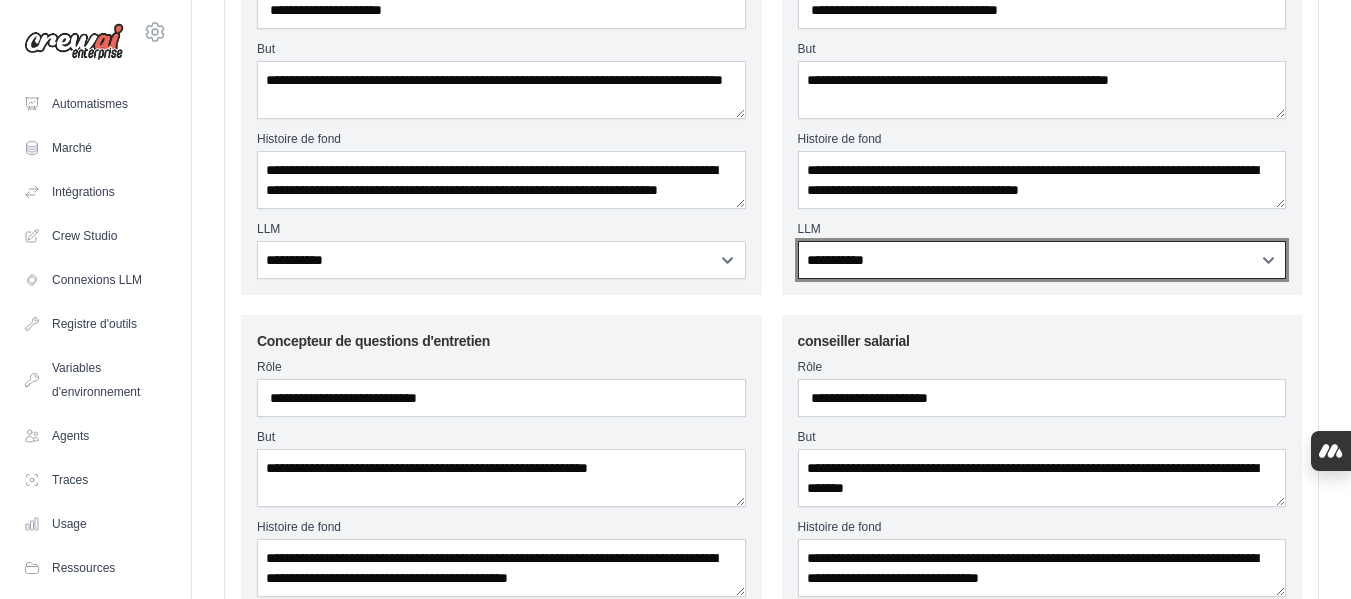 click on "**********" at bounding box center [1042, 260] 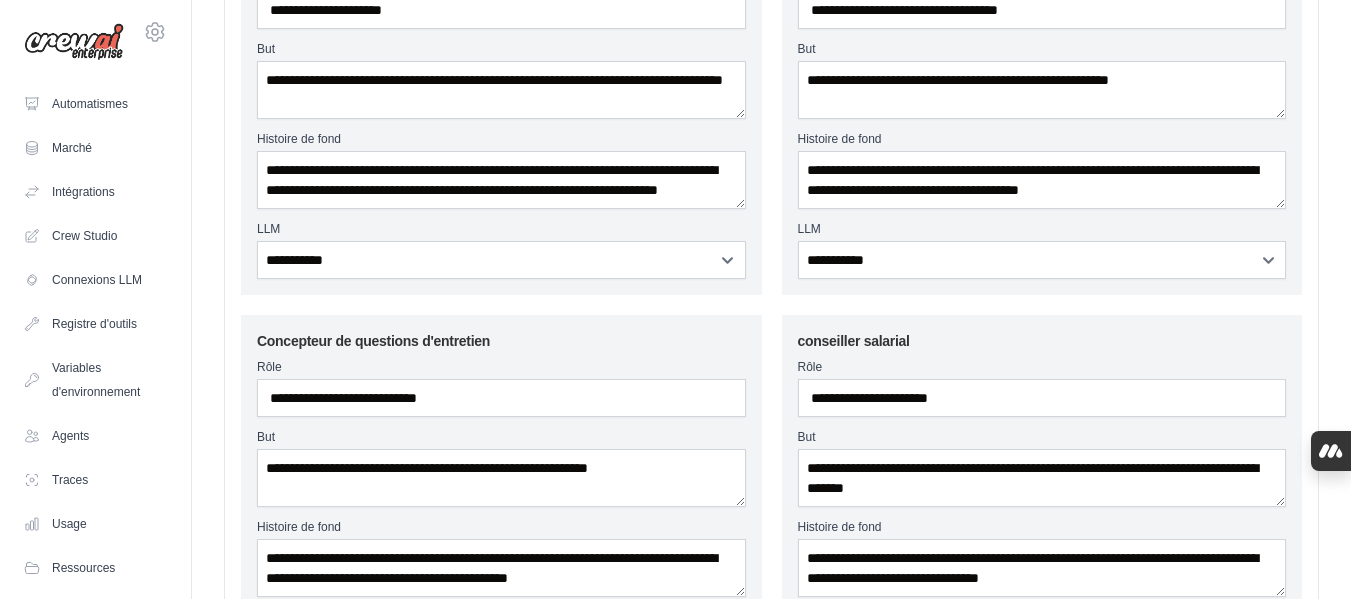 click on "**********" at bounding box center [1042, 499] 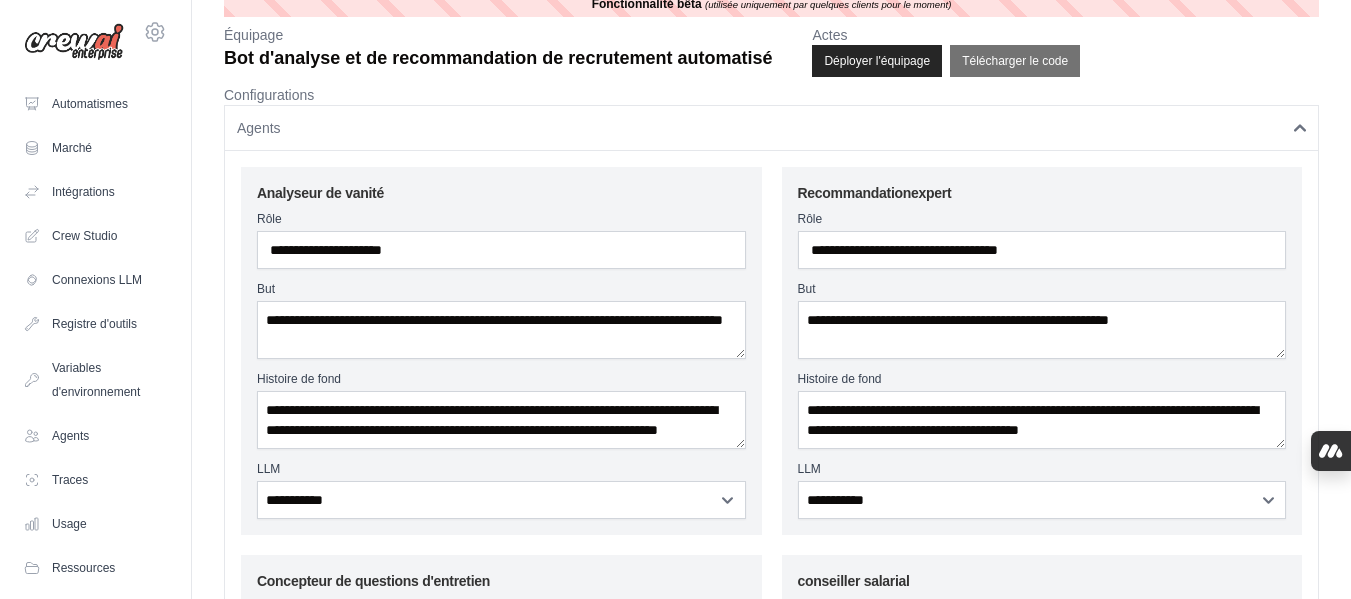 scroll, scrollTop: 0, scrollLeft: 0, axis: both 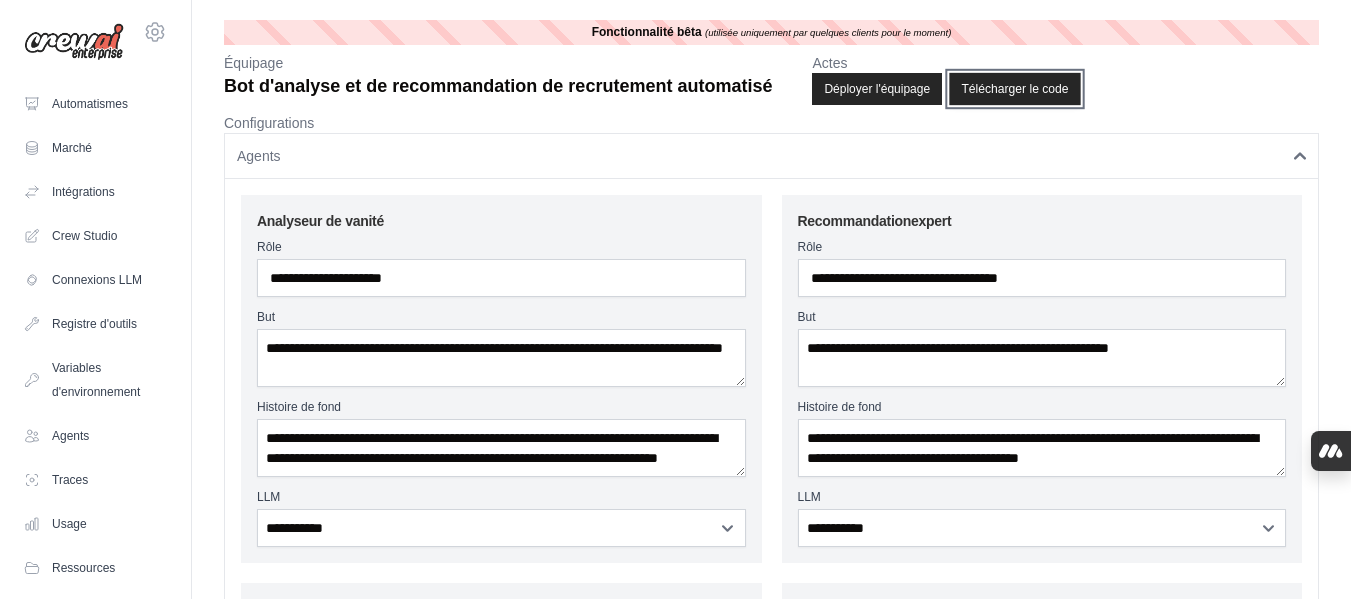 click on "Télécharger le code" at bounding box center (1015, 89) 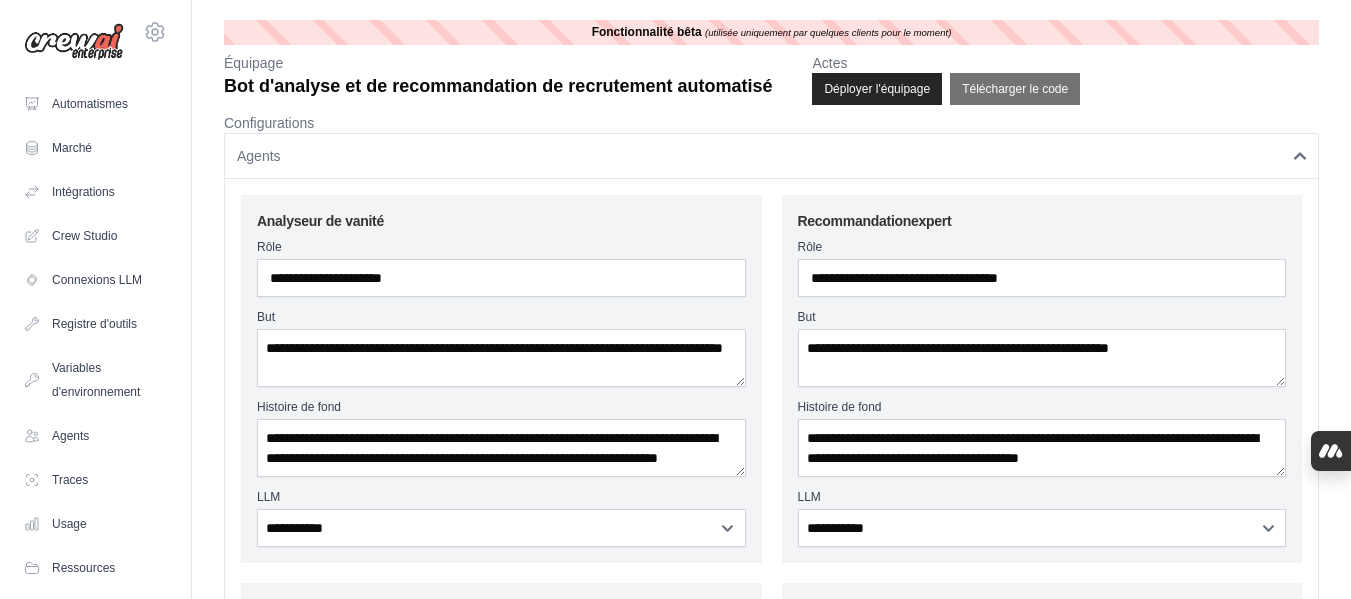 click on "Agents" at bounding box center (771, 156) 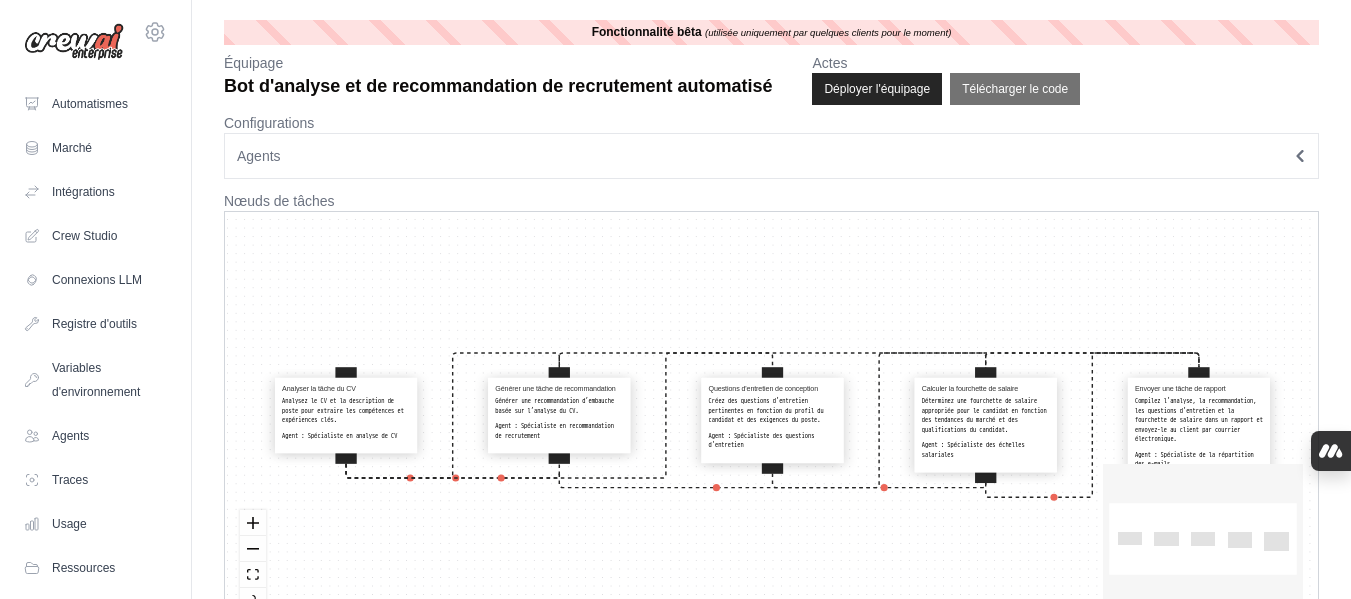 type 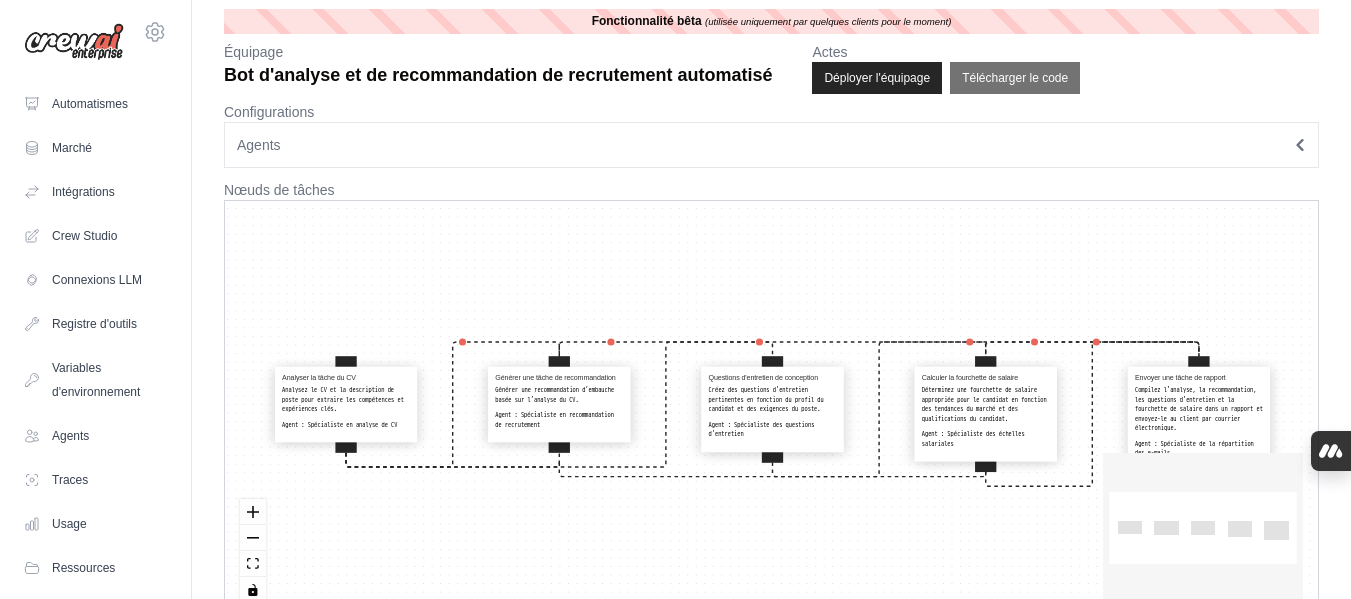 scroll, scrollTop: 0, scrollLeft: 0, axis: both 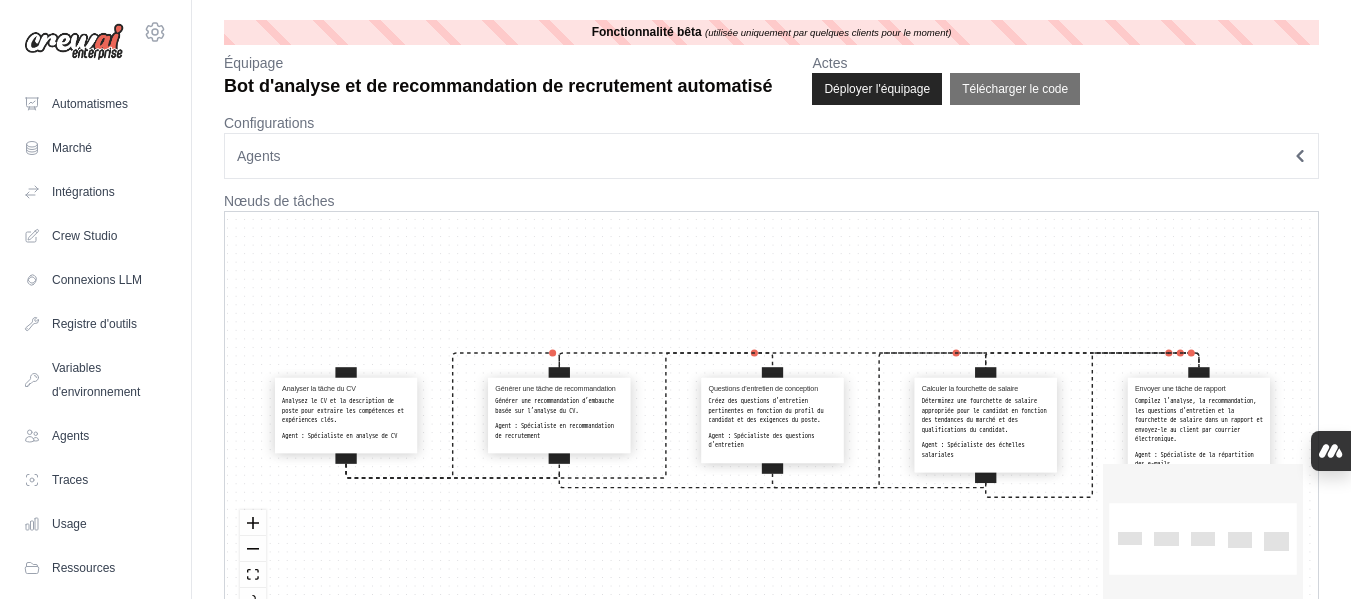 click on "Analyser la tâche du CV Analysez le CV et la description de poste pour extraire les compétences et expériences clés. Agent :    Spécialiste en analyse de CV Générer une tâche de recommandation Générer une recommandation d’embauche basée sur l’analyse du CV. Agent :    Spécialiste en recommandation de recrutement Questions d'entretien de conception Créez des questions d’entretien pertinentes en fonction du profil du candidat et des exigences du poste. Agent :    Spécialiste des questions d'entretien Calculer la fourchette de salaire Déterminez une fourchette de salaire appropriée pour le candidat en fonction des tendances du marché et des qualifications du candidat. Agent :    Spécialiste des échelles salariales Envoyer une tâche de rapport Compilez l’analyse, la recommandation, les questions d’entretien et la fourchette de salaire dans un rapport et envoyez-le au client par courrier électronique. Agent :    Spécialiste de la répartition des e-mails" at bounding box center [771, 420] 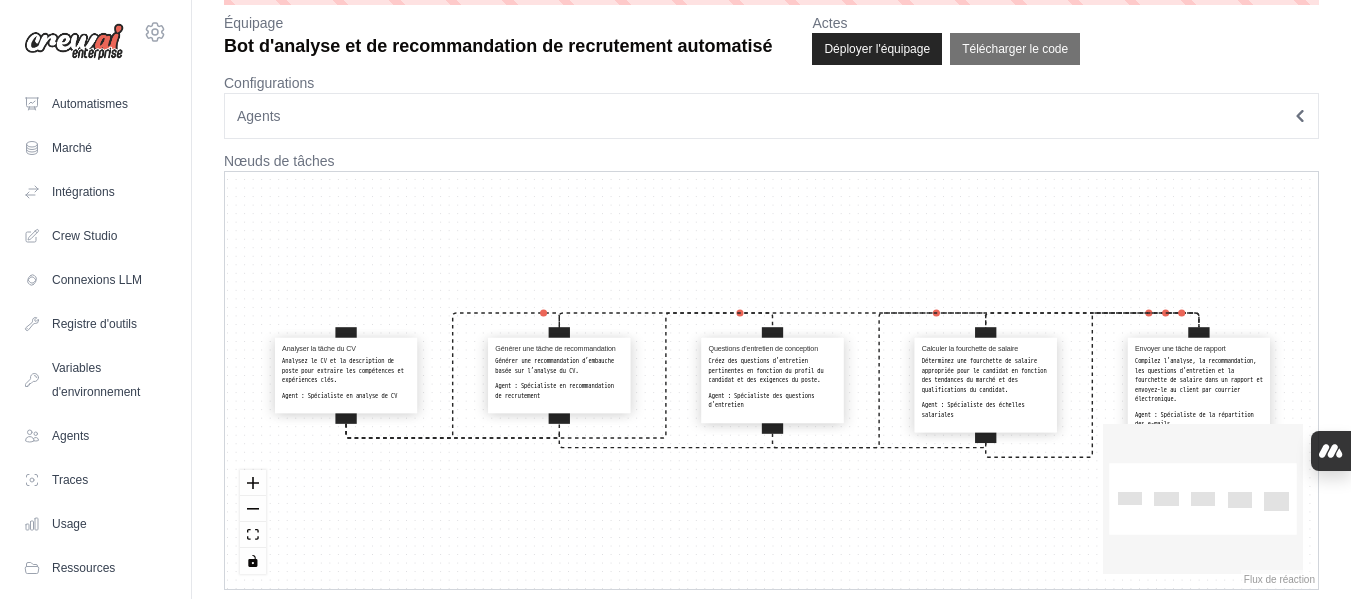 scroll, scrollTop: 51, scrollLeft: 0, axis: vertical 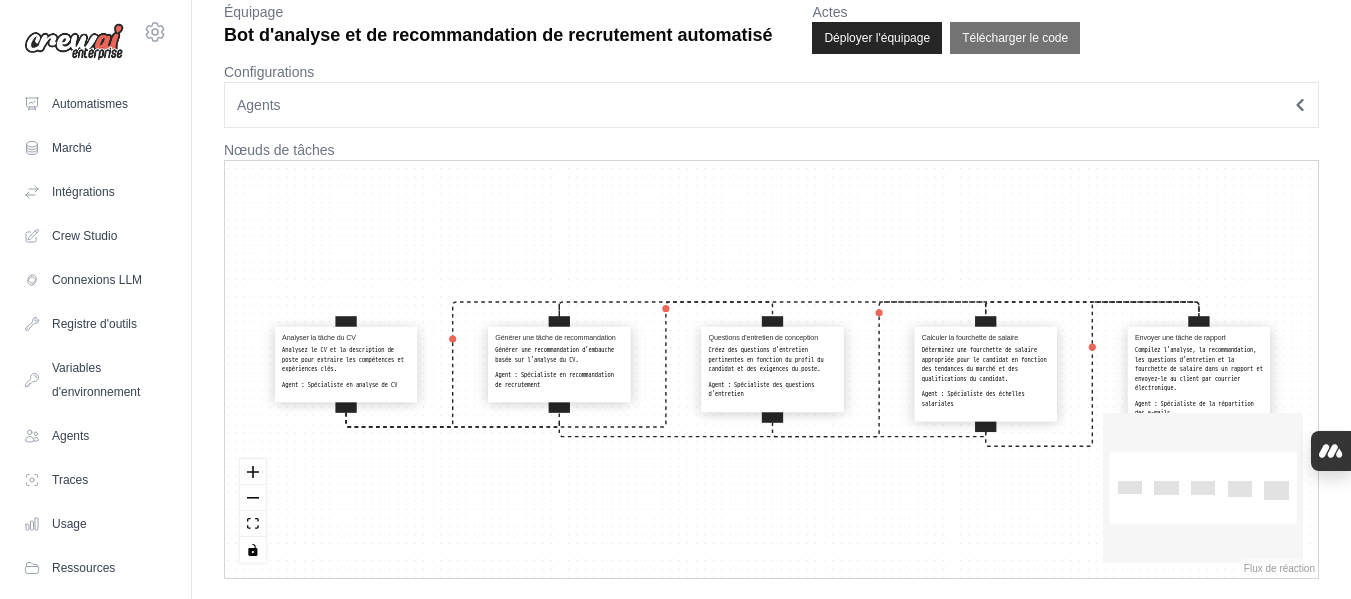 click on "Agents" at bounding box center [771, 105] 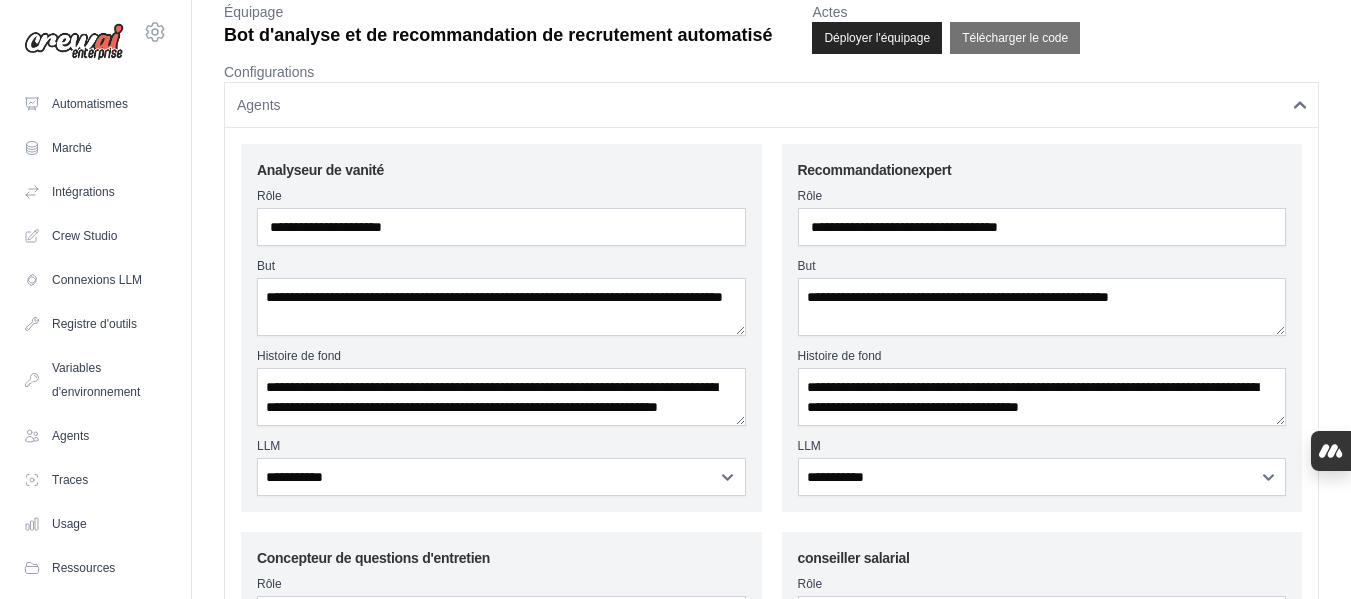 click on "**********" at bounding box center (771, 716) 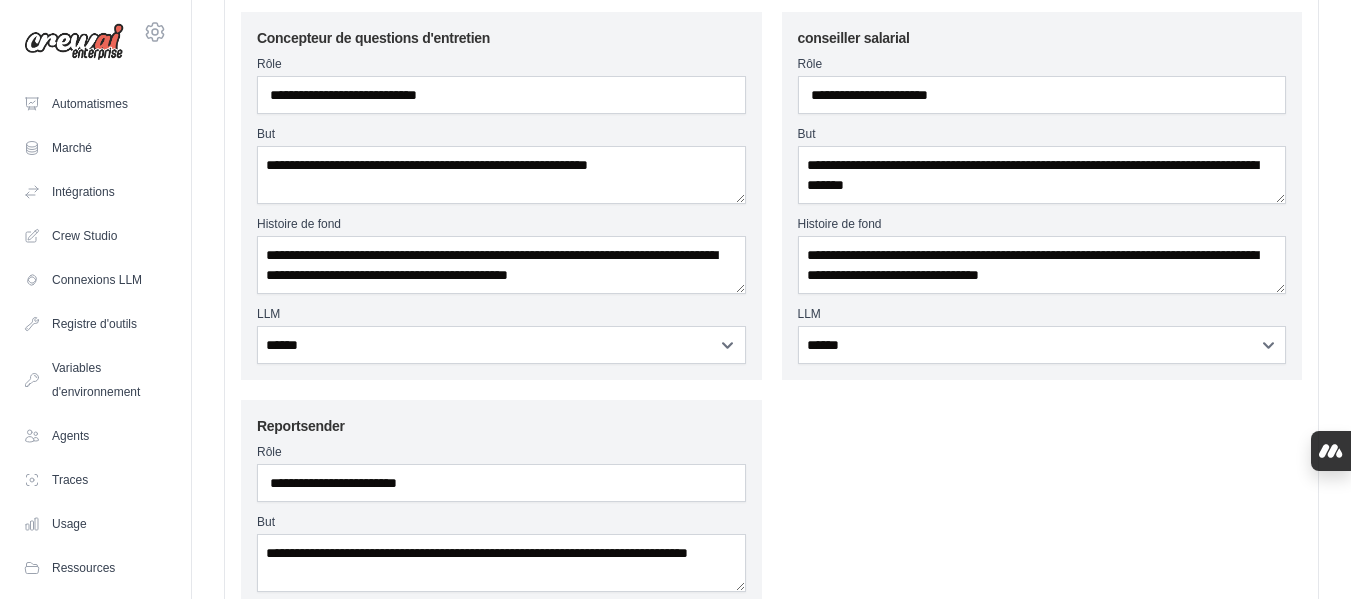 scroll, scrollTop: 611, scrollLeft: 0, axis: vertical 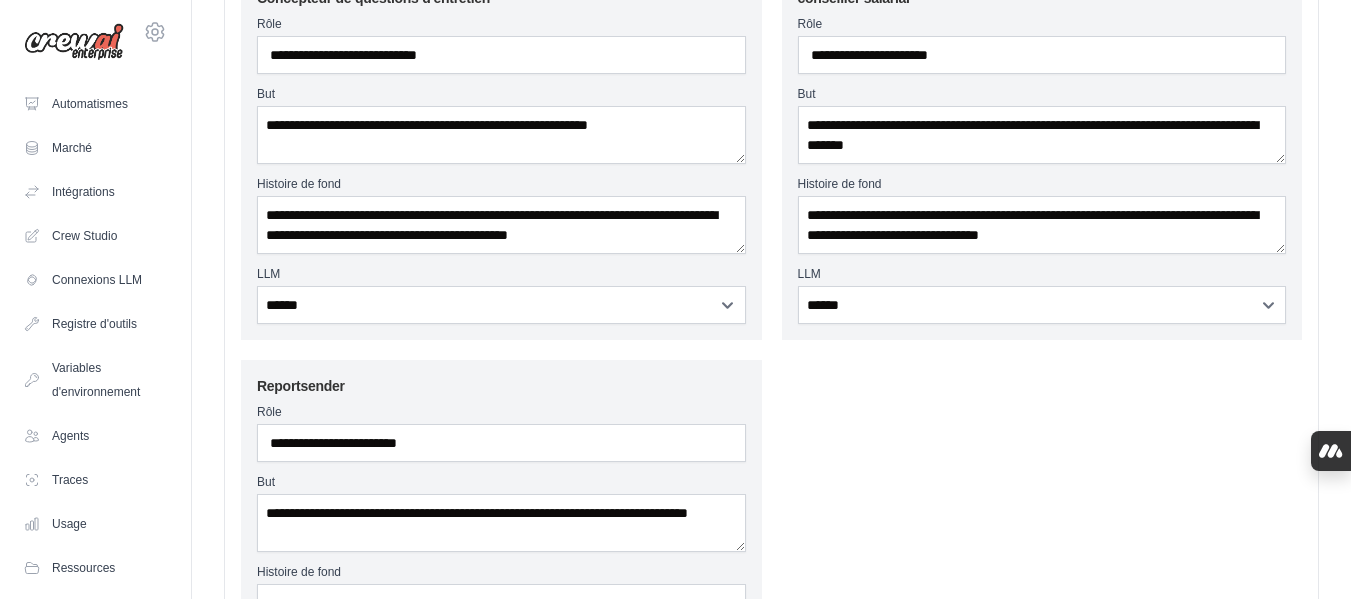 click on "**********" at bounding box center [771, 156] 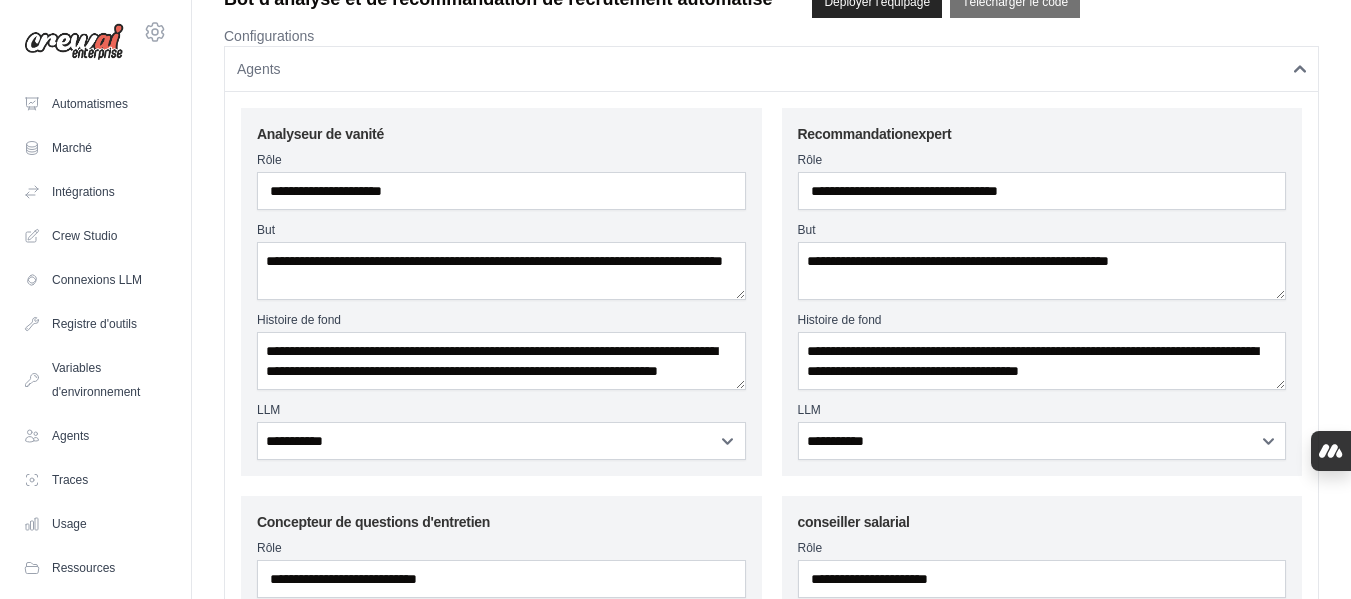 scroll, scrollTop: 0, scrollLeft: 0, axis: both 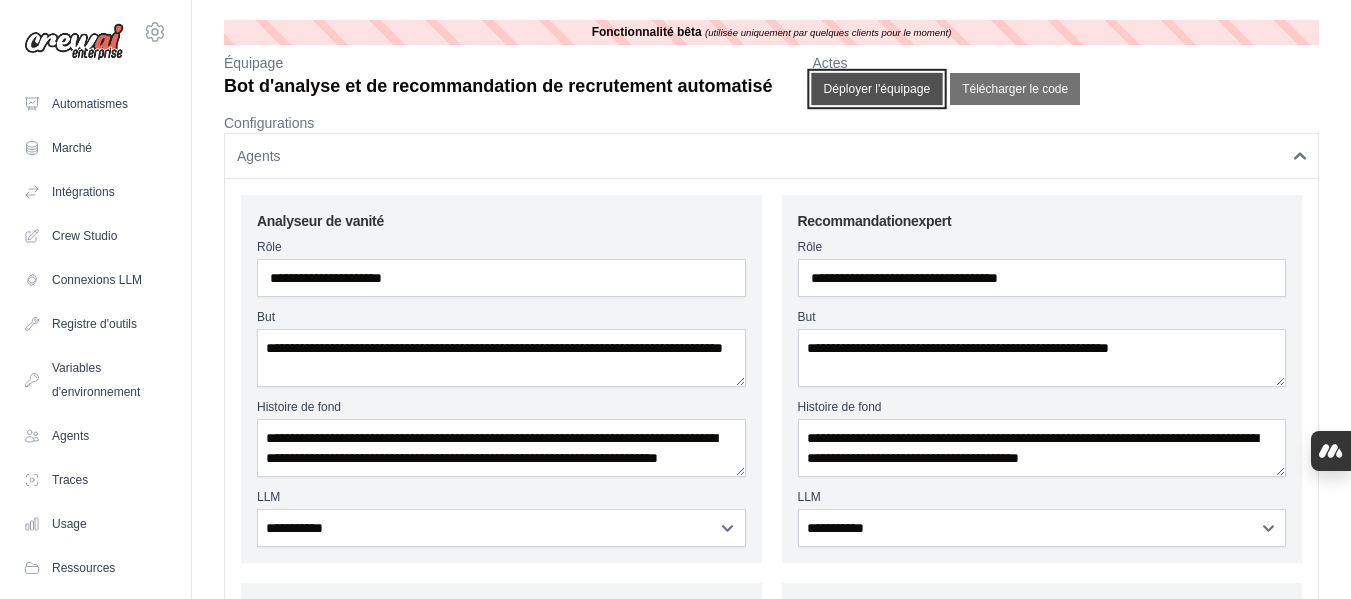 click on "Déployer l'équipage" at bounding box center (877, 89) 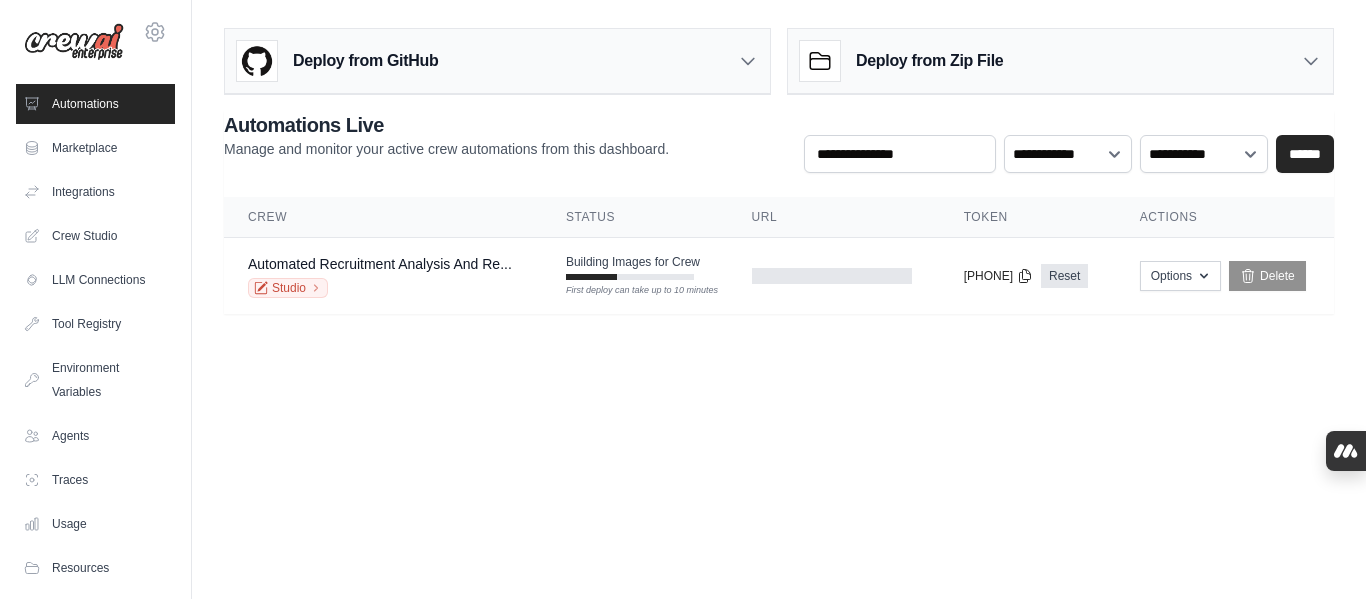 scroll, scrollTop: 0, scrollLeft: 0, axis: both 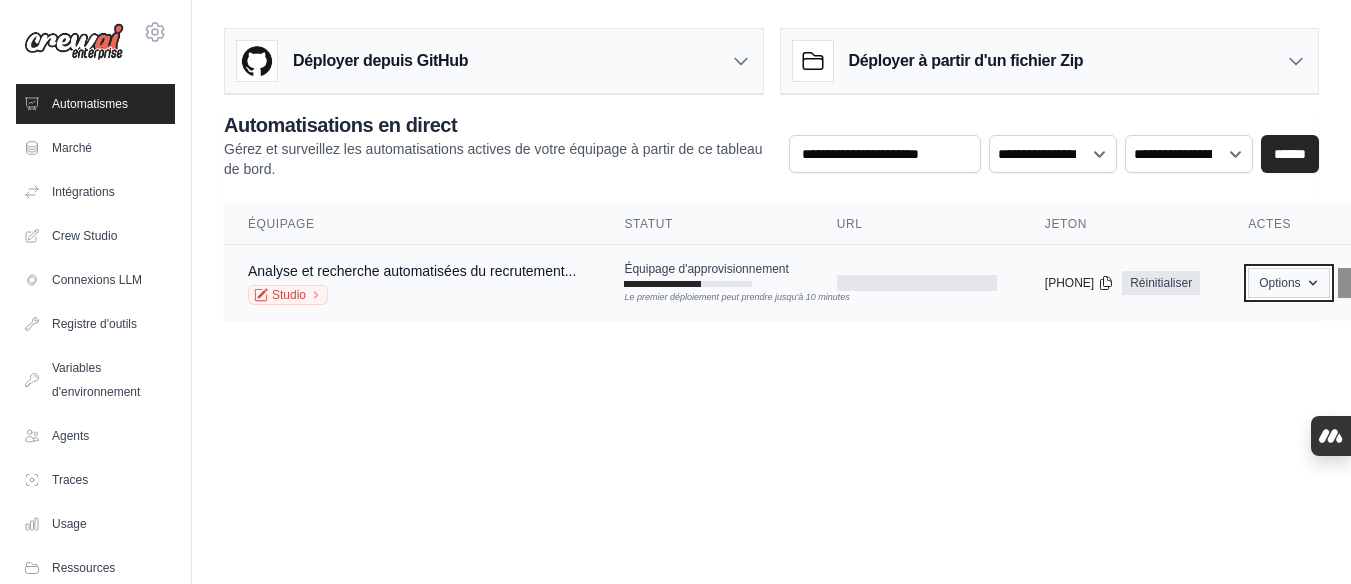 click 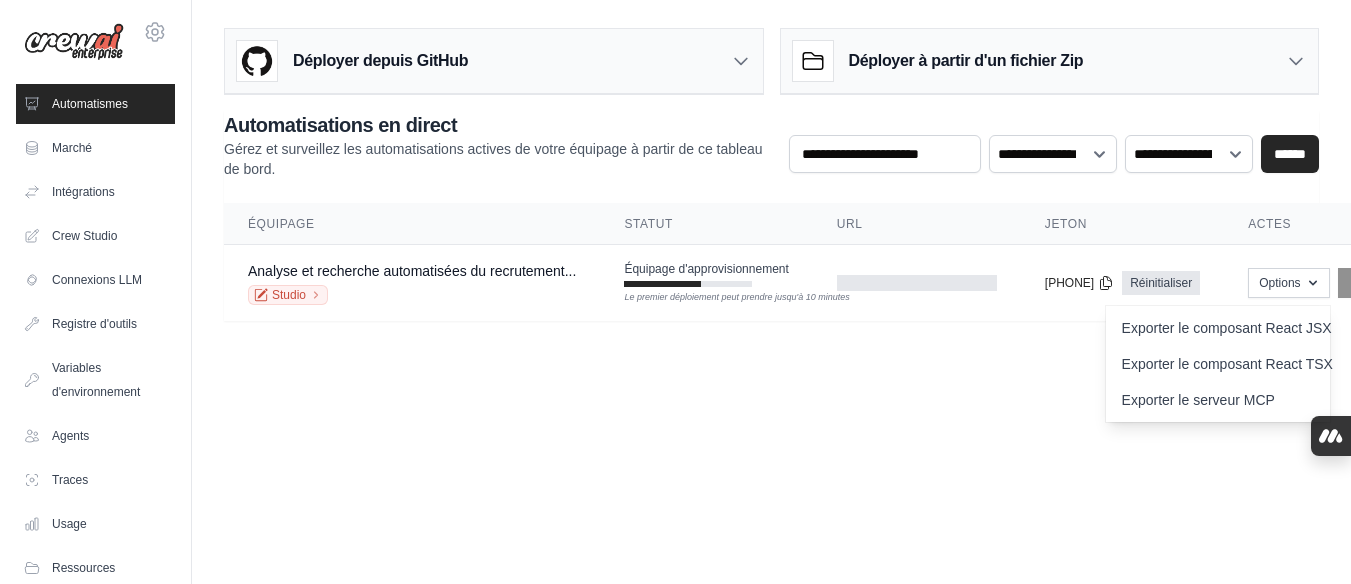 click on "pare31881@gmail.com
Paramètres
Automatismes
Marché
Intégrations" at bounding box center [675, 292] 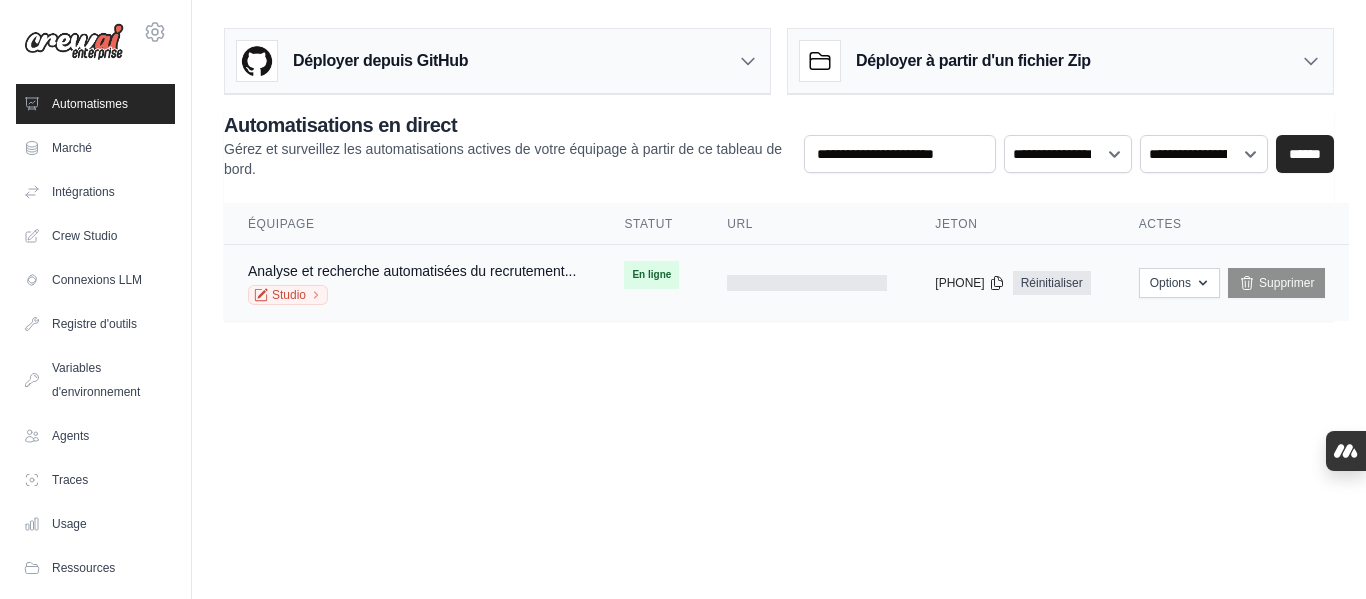 click at bounding box center [807, 283] 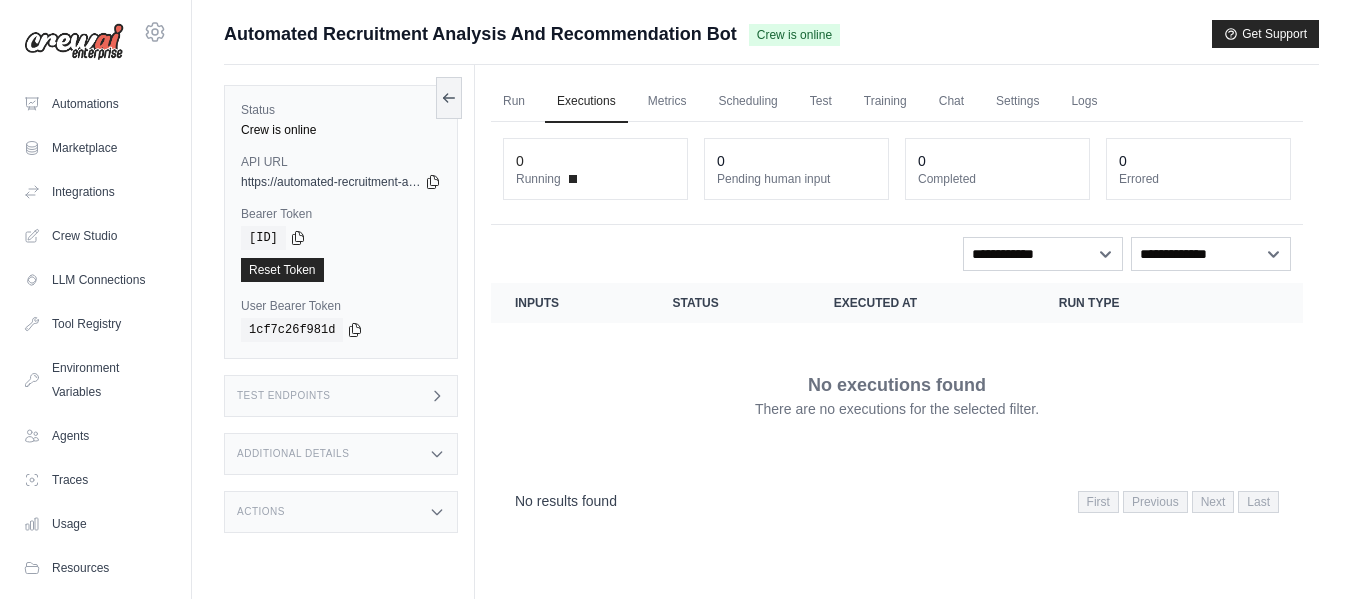 scroll, scrollTop: 0, scrollLeft: 0, axis: both 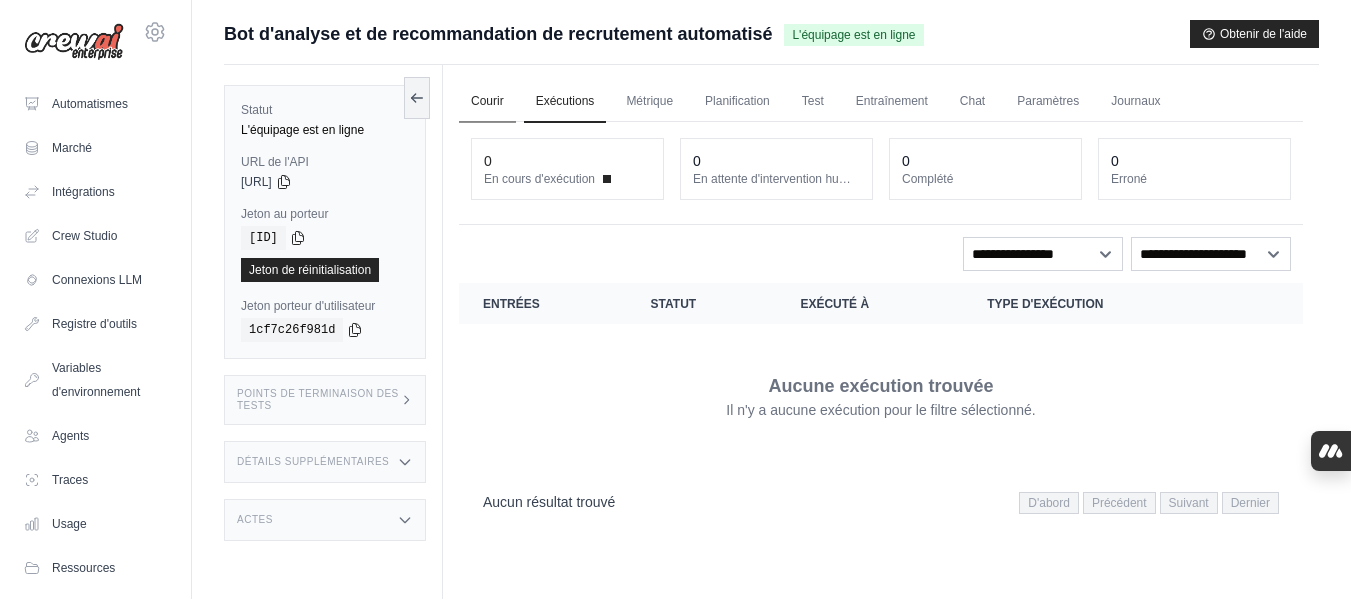 click on "Courir" at bounding box center [487, 102] 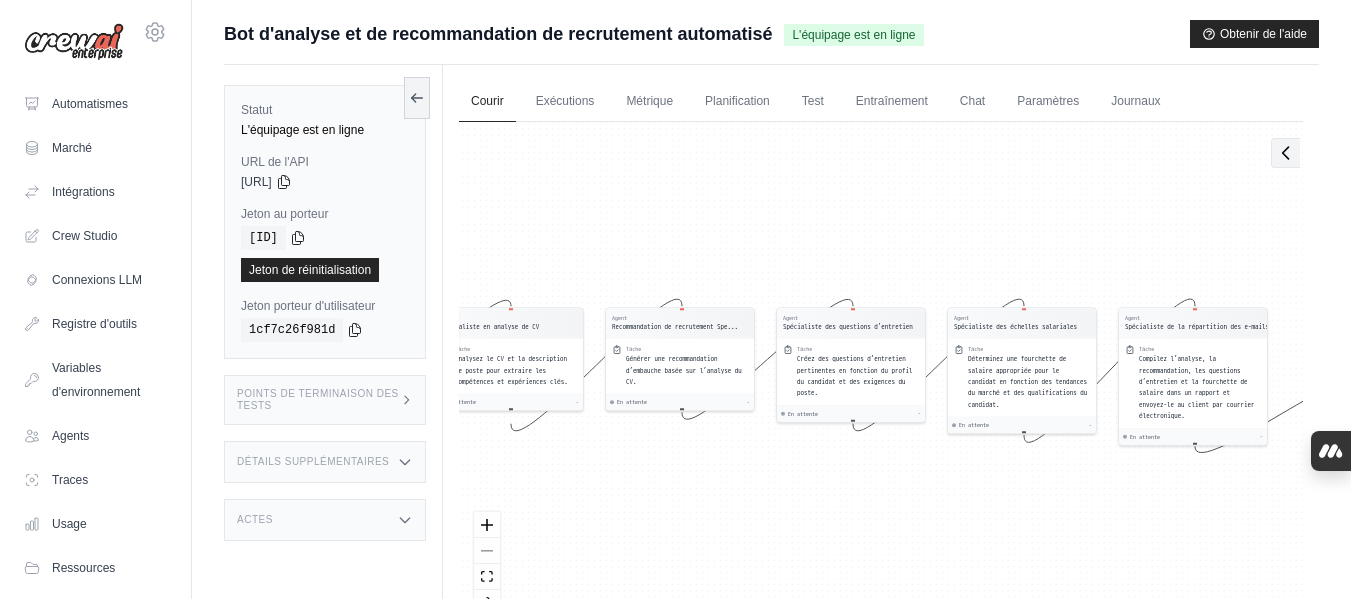 click 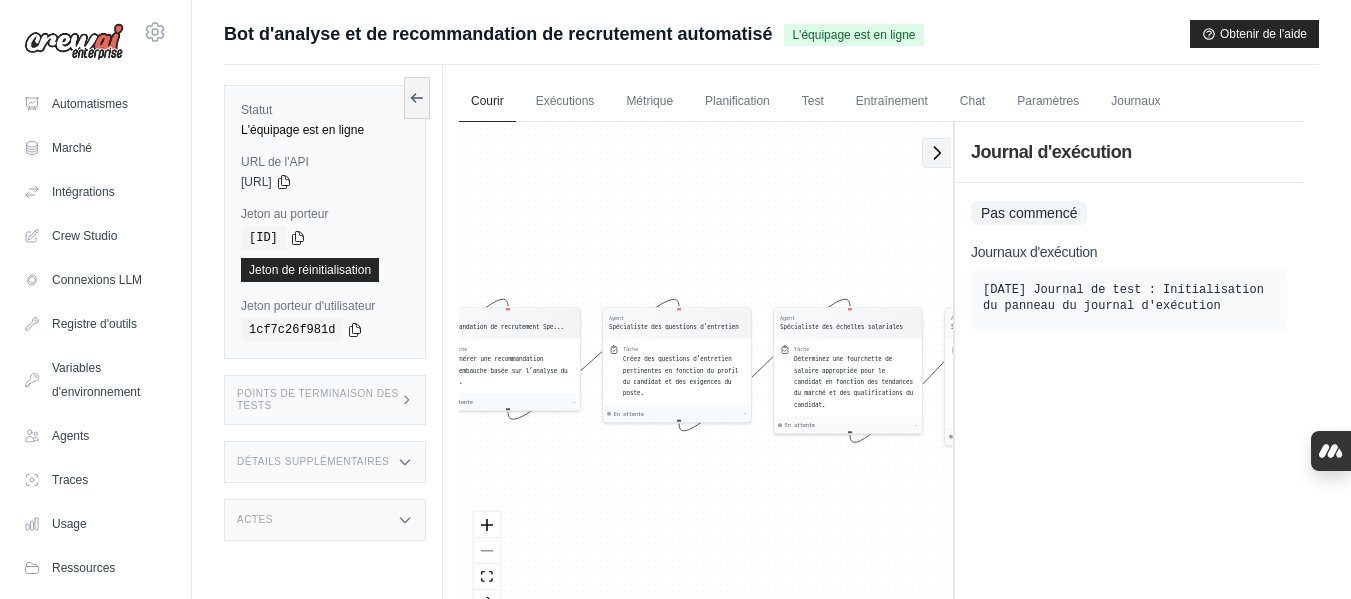 click 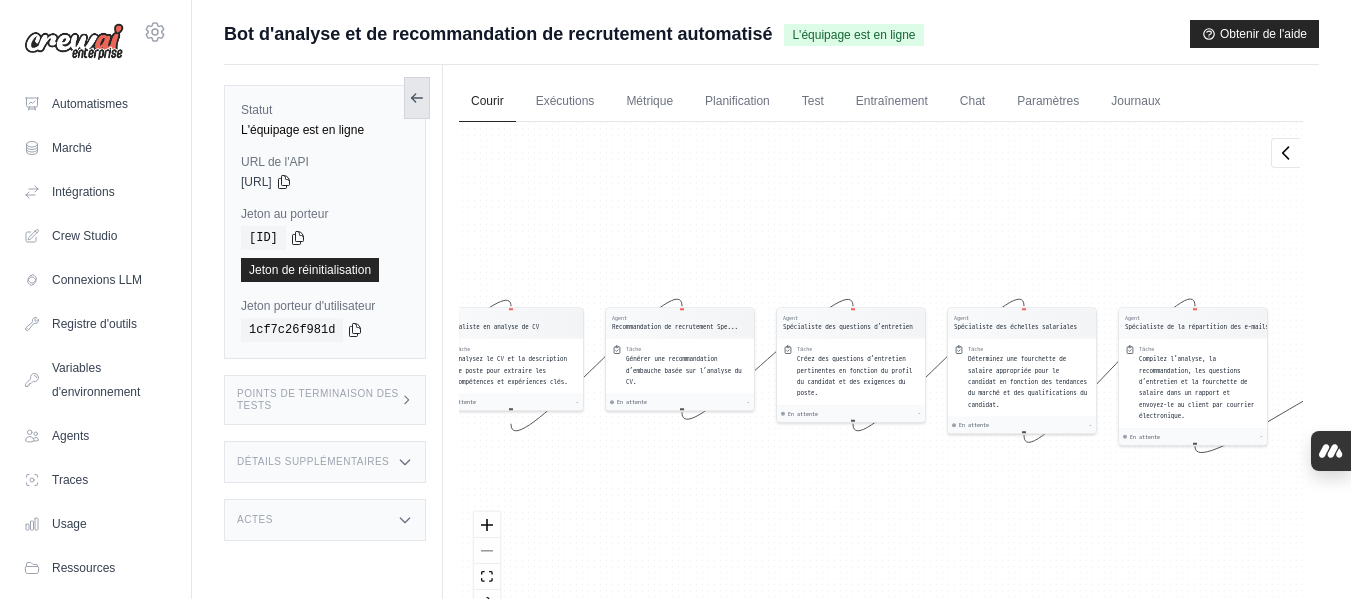 click 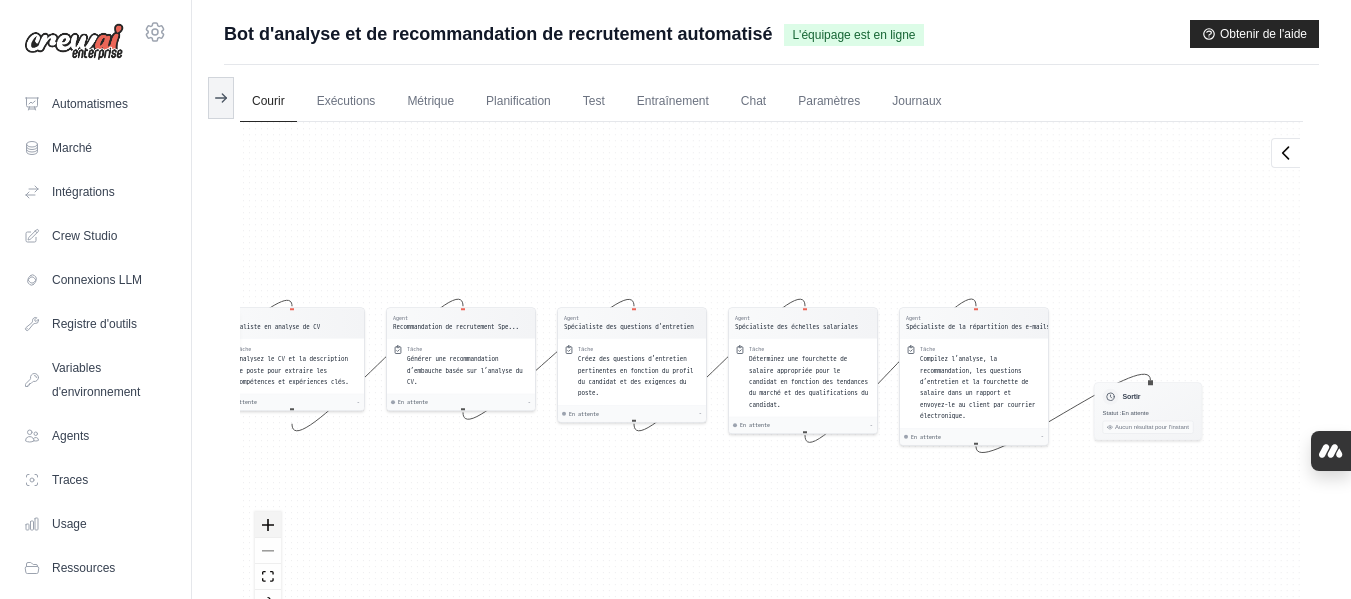 click at bounding box center [268, 525] 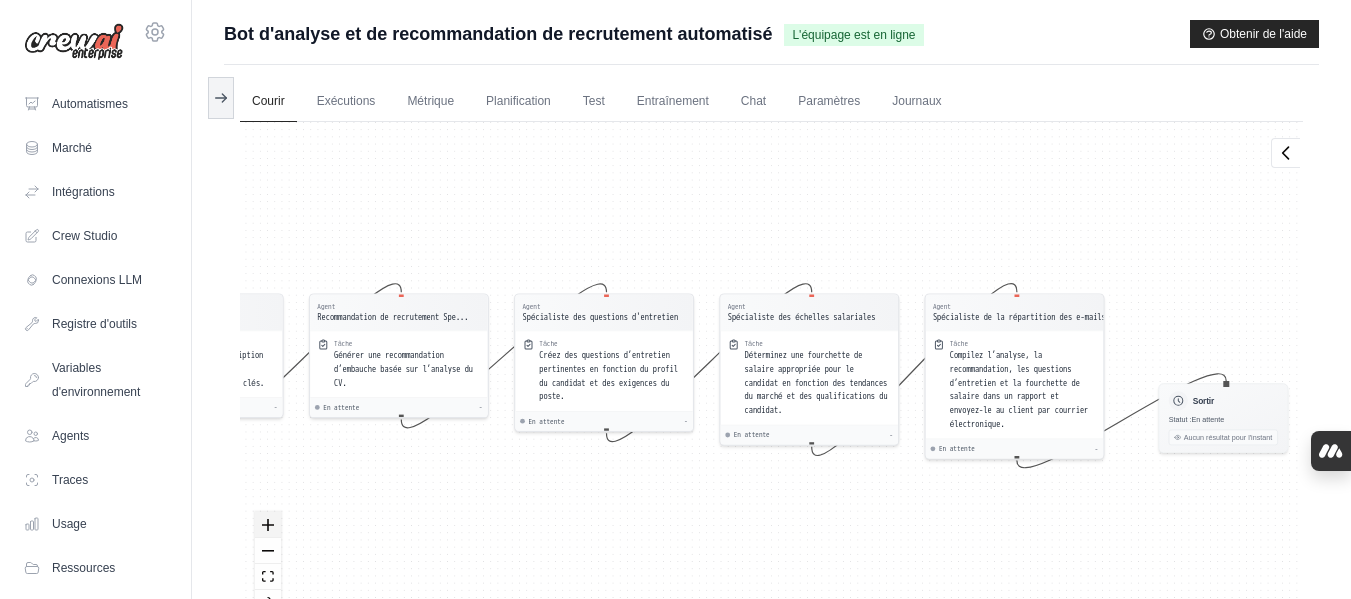 click at bounding box center (268, 525) 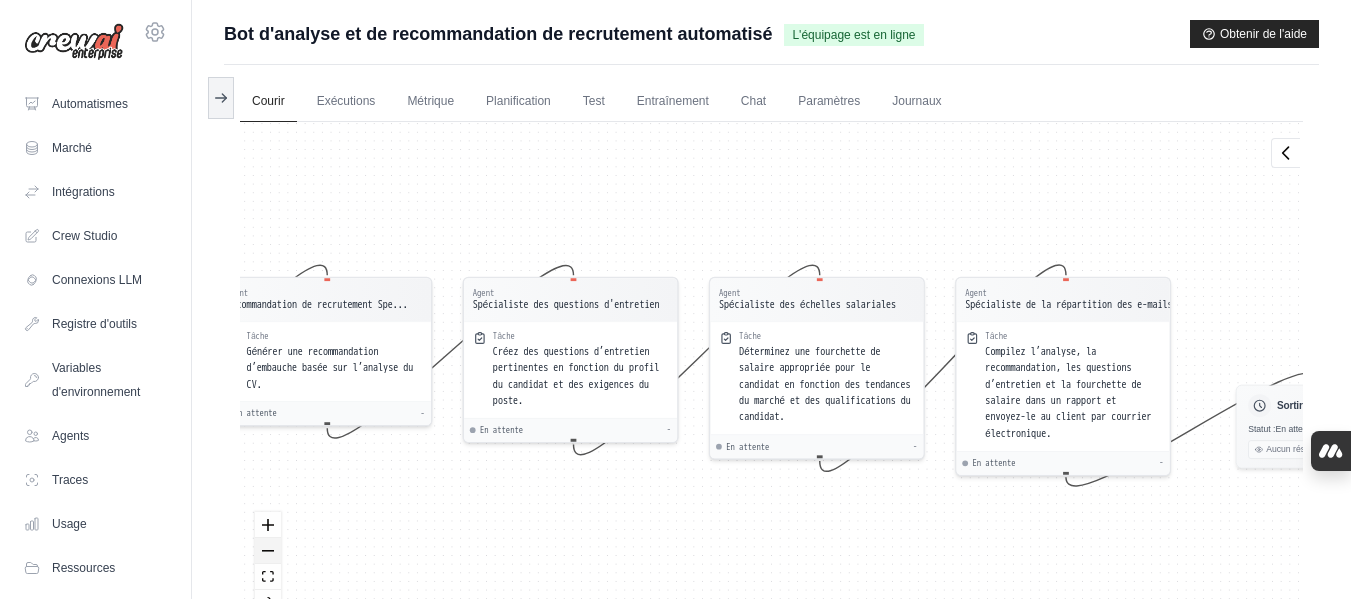 click at bounding box center [268, 551] 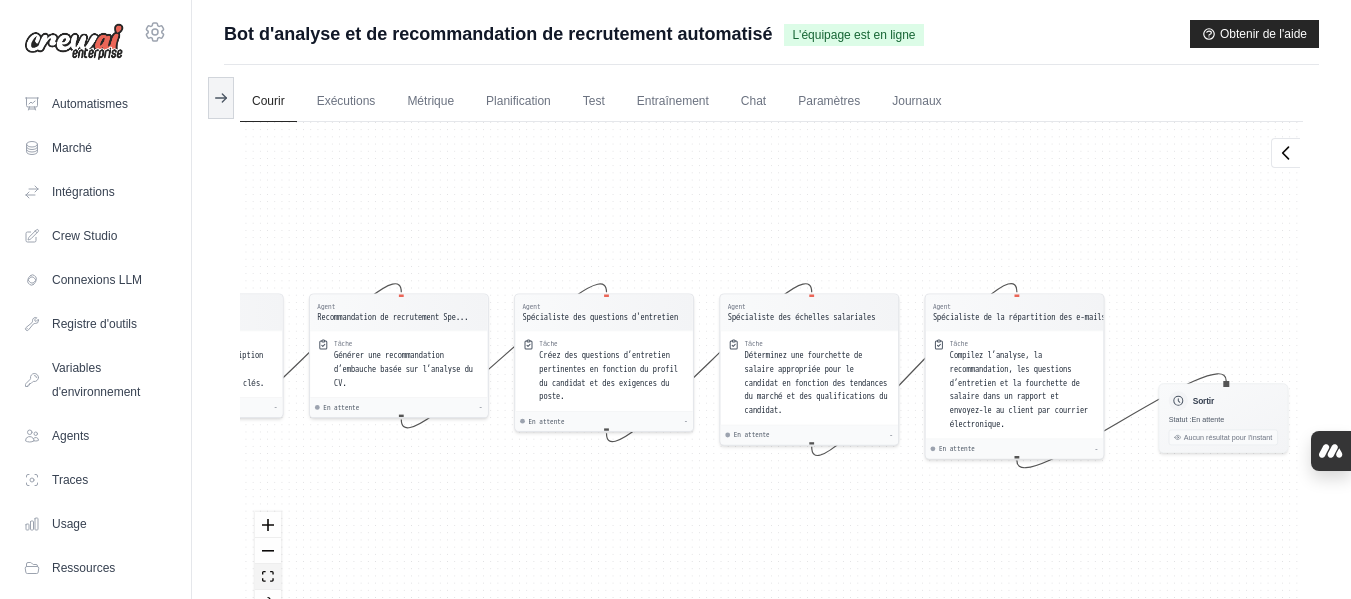 click 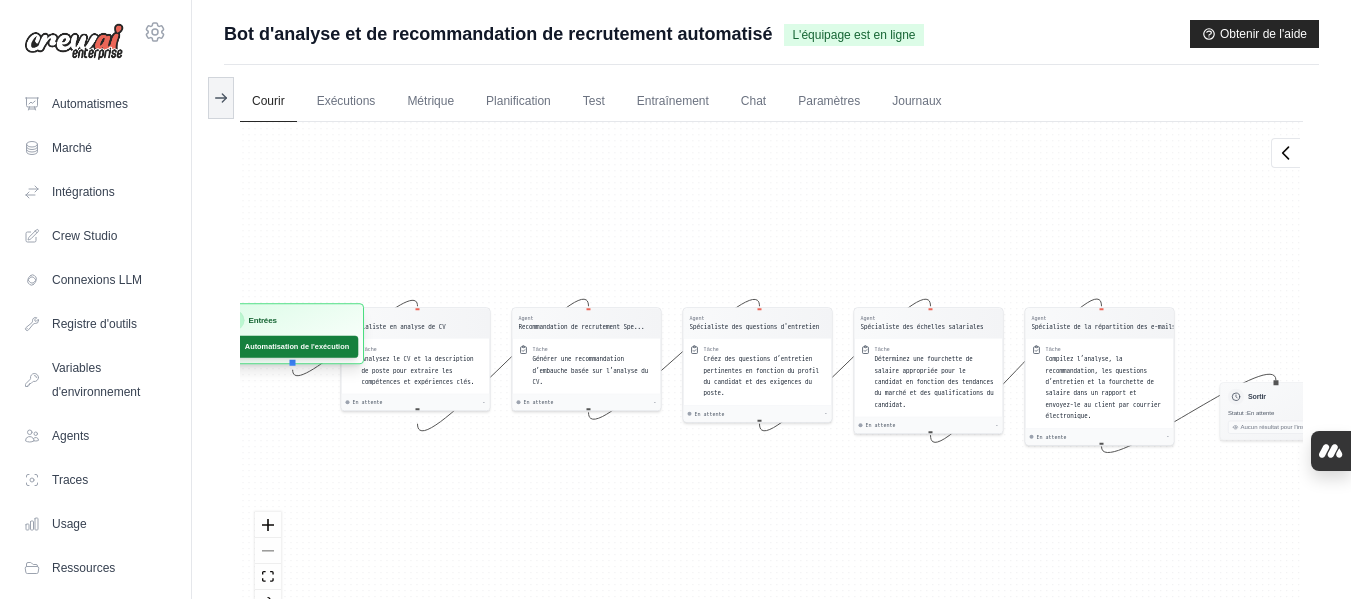click on "Automatisation de l'exécution" at bounding box center (297, 347) 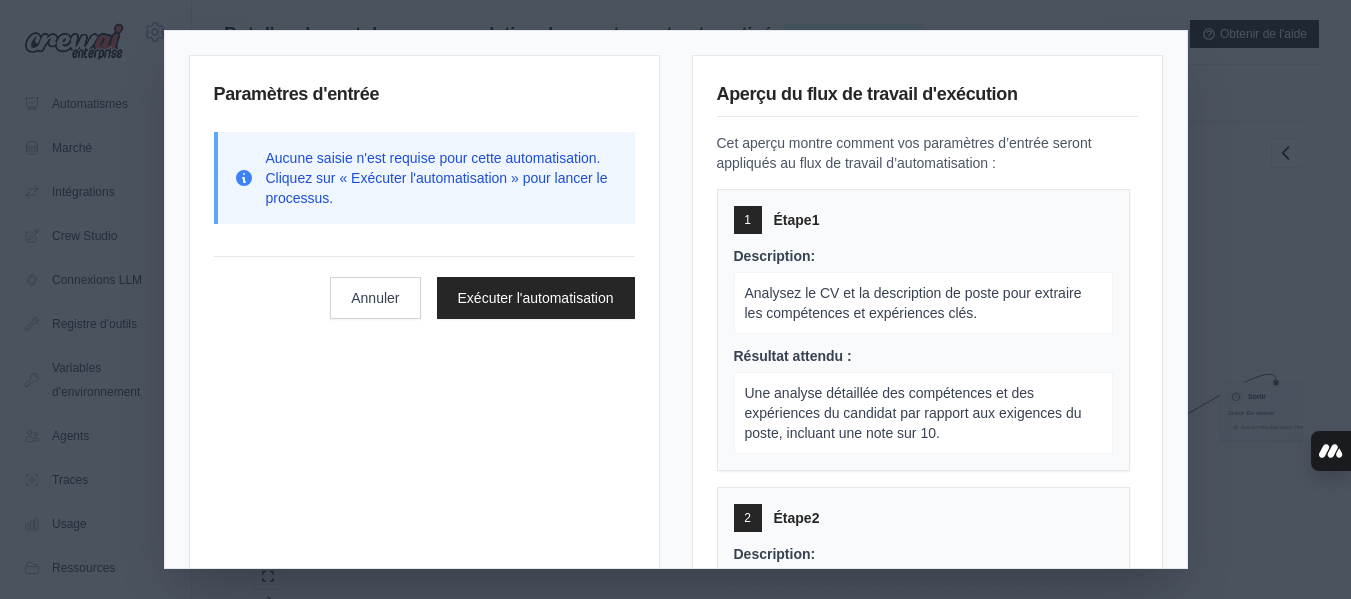 scroll, scrollTop: 393, scrollLeft: 0, axis: vertical 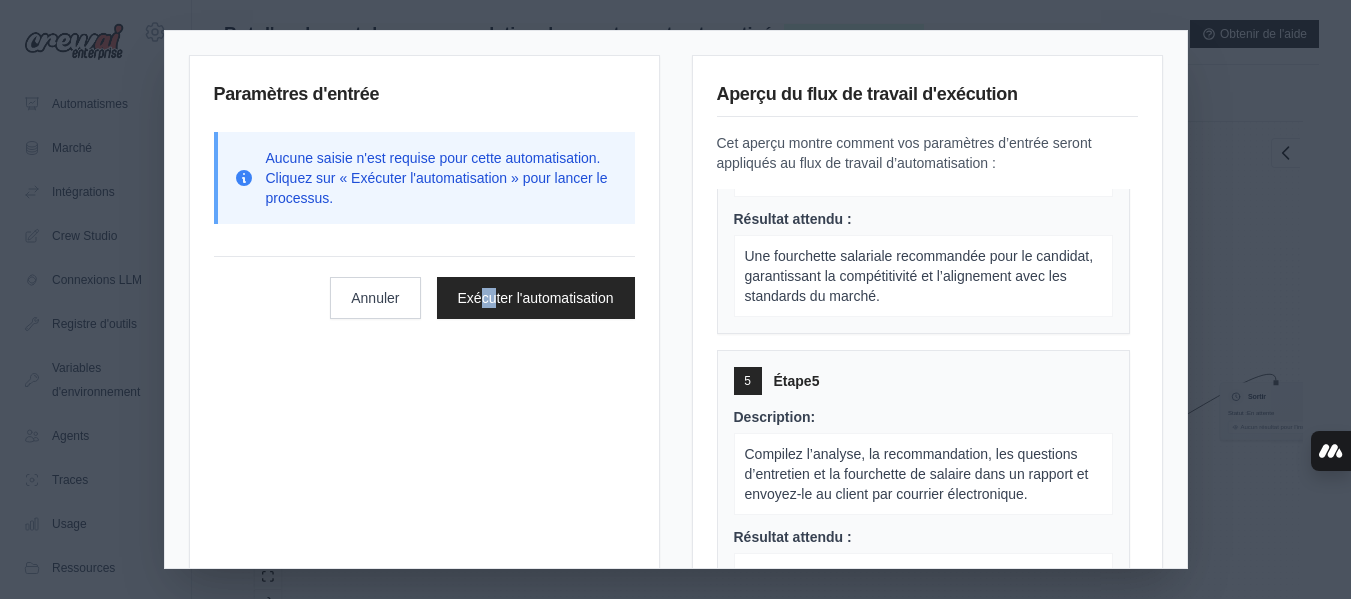drag, startPoint x: 471, startPoint y: 440, endPoint x: 486, endPoint y: 397, distance: 45.54119 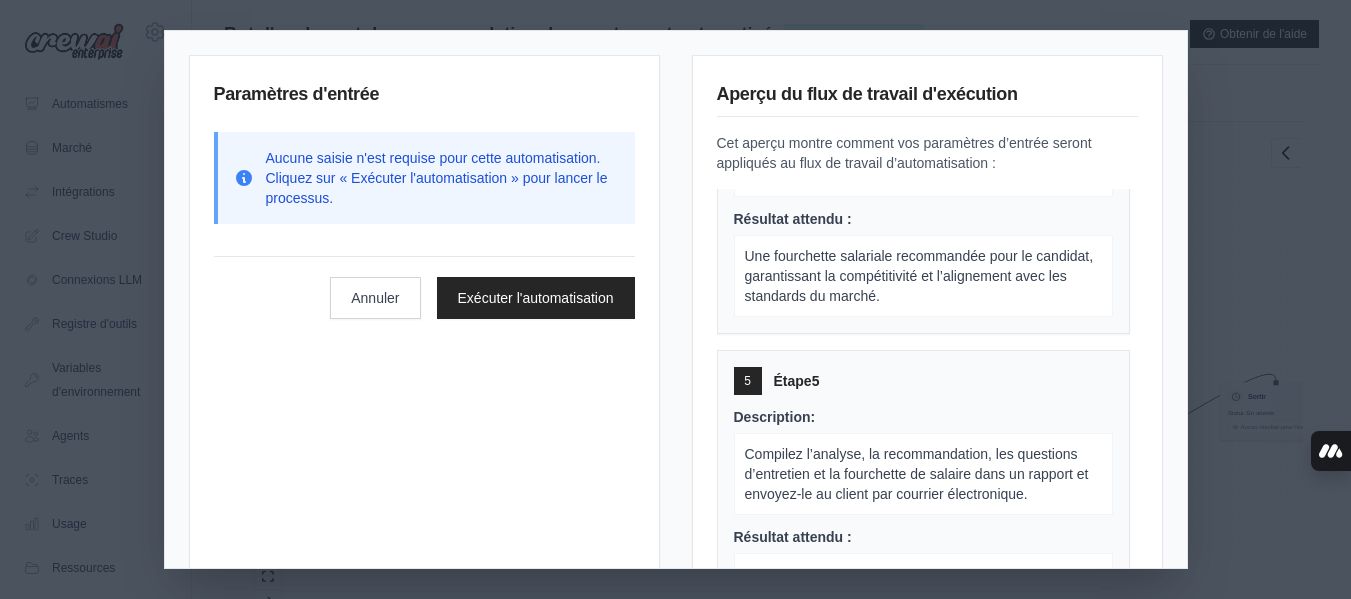 click on "Paramètres d'entrée Aucune saisie n'est requise pour cette automatisation. Cliquez sur « Exécuter l'automatisation » pour lancer le processus. Annuler Exécuter l'automatisation" at bounding box center (424, 359) 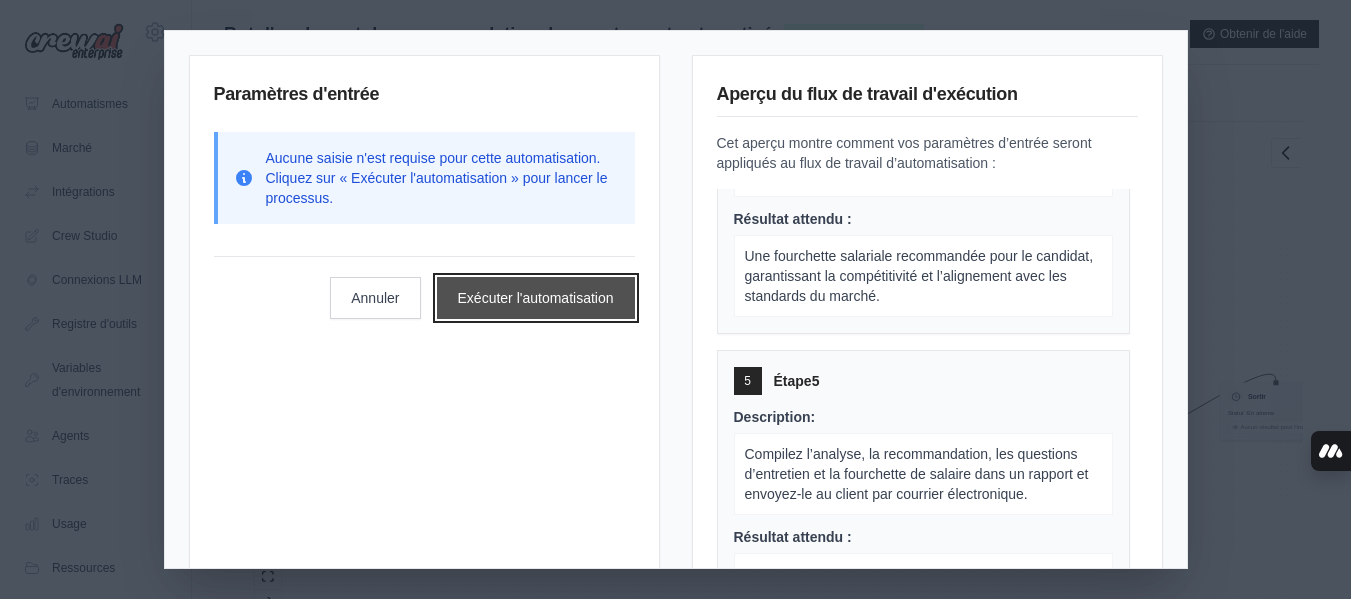 click on "Exécuter l'automatisation" at bounding box center (536, 298) 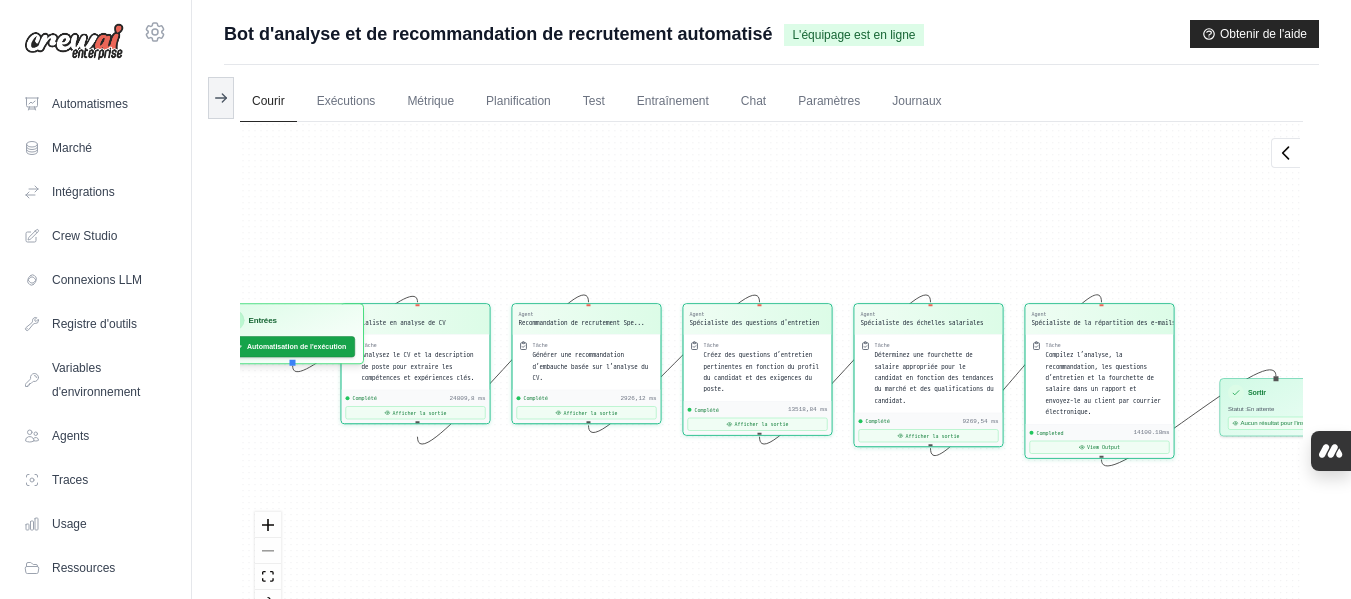 scroll, scrollTop: 12515, scrollLeft: 0, axis: vertical 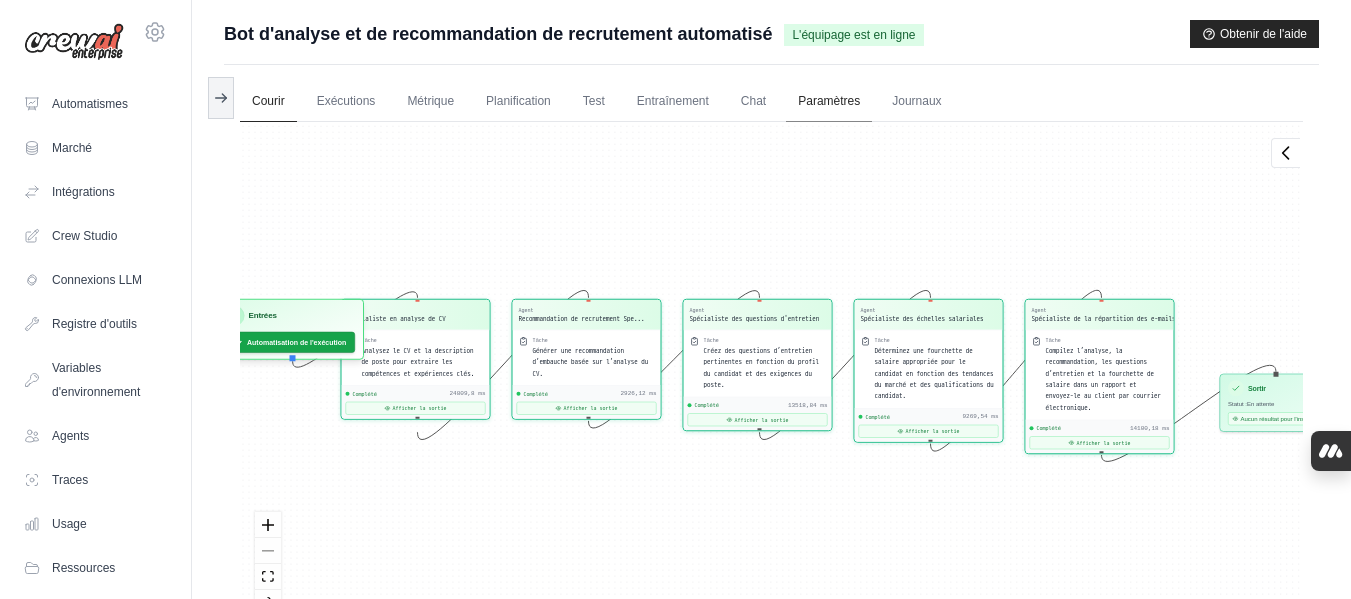 click on "Paramètres" at bounding box center [829, 101] 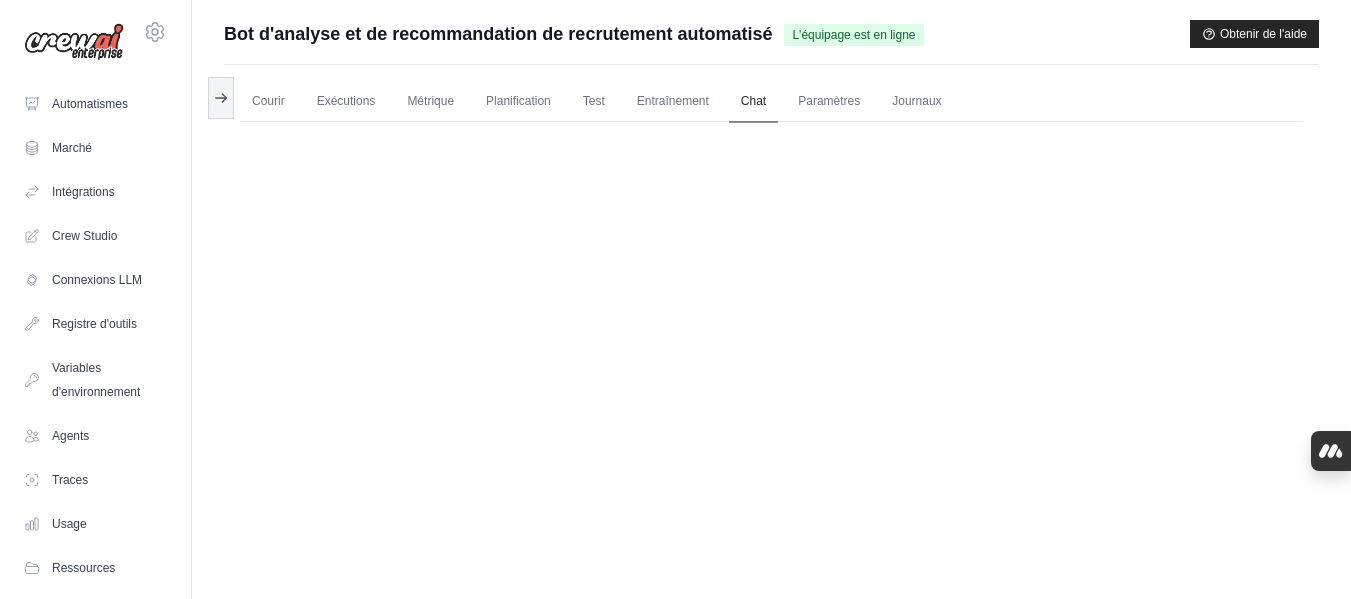 click on "Chat" at bounding box center [753, 102] 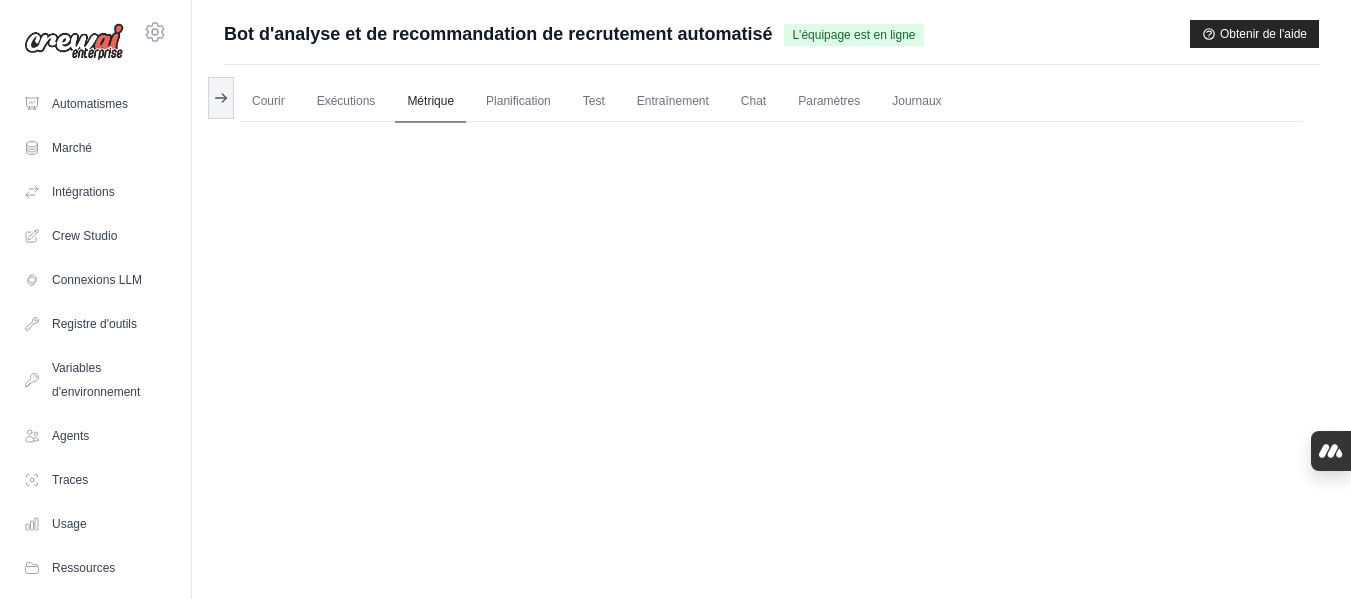 click on "Métrique" at bounding box center [430, 101] 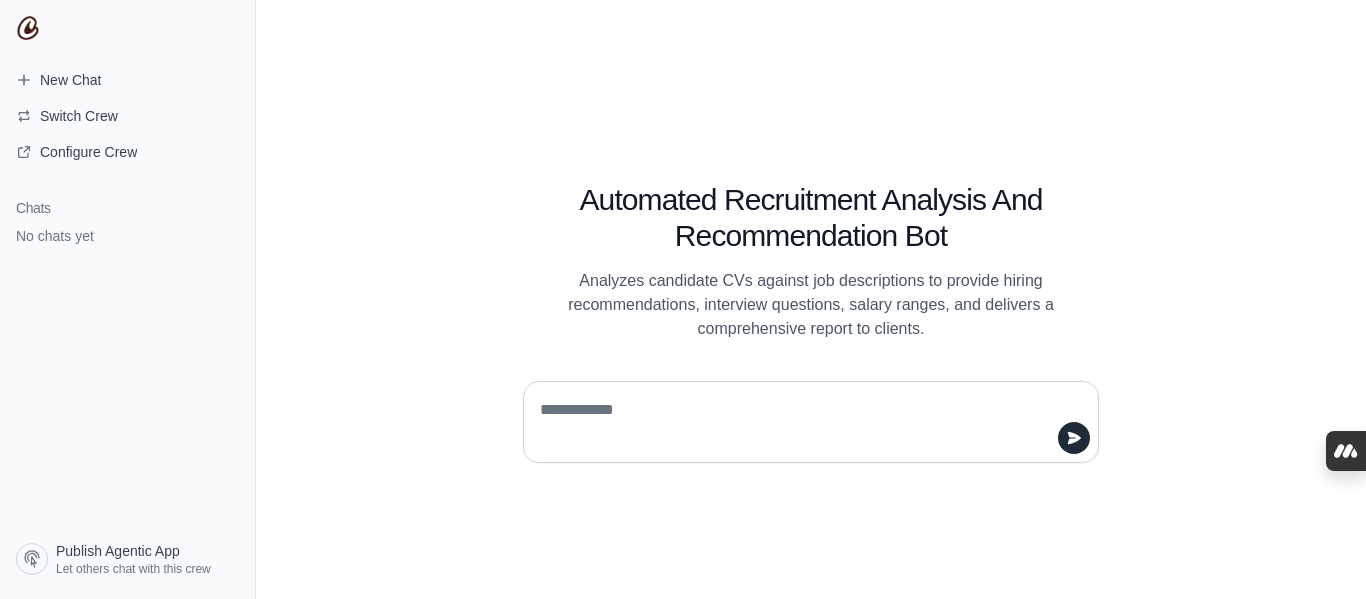scroll, scrollTop: 0, scrollLeft: 0, axis: both 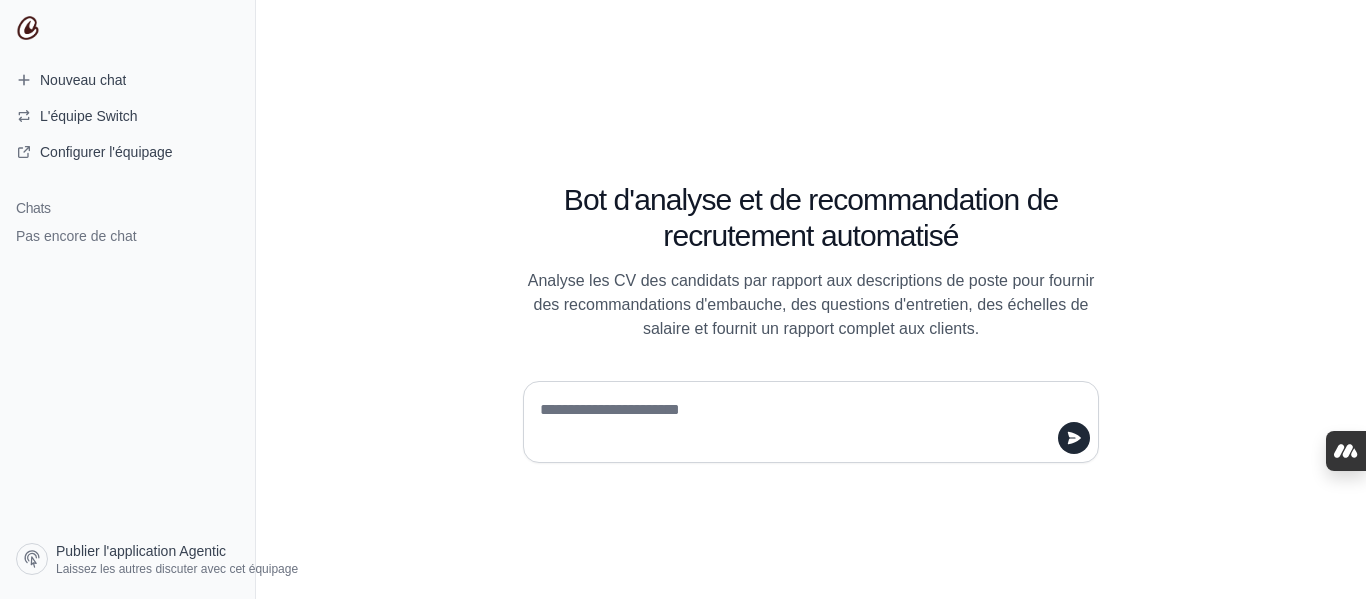click at bounding box center (805, 422) 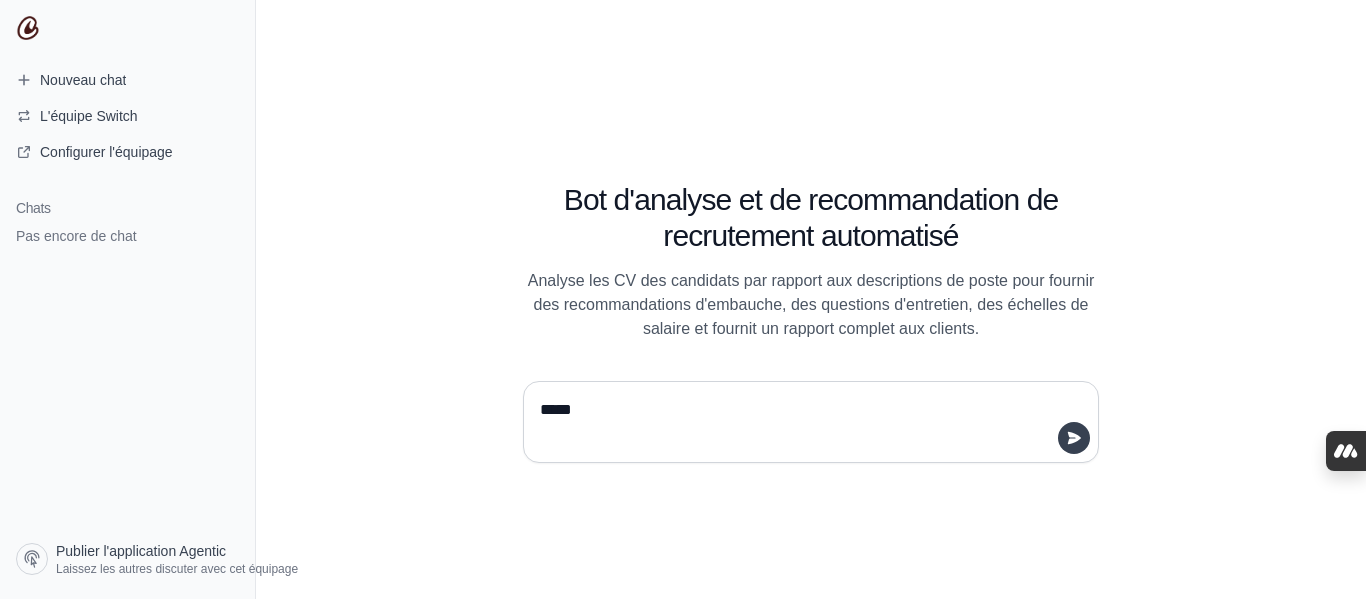 type on "*****" 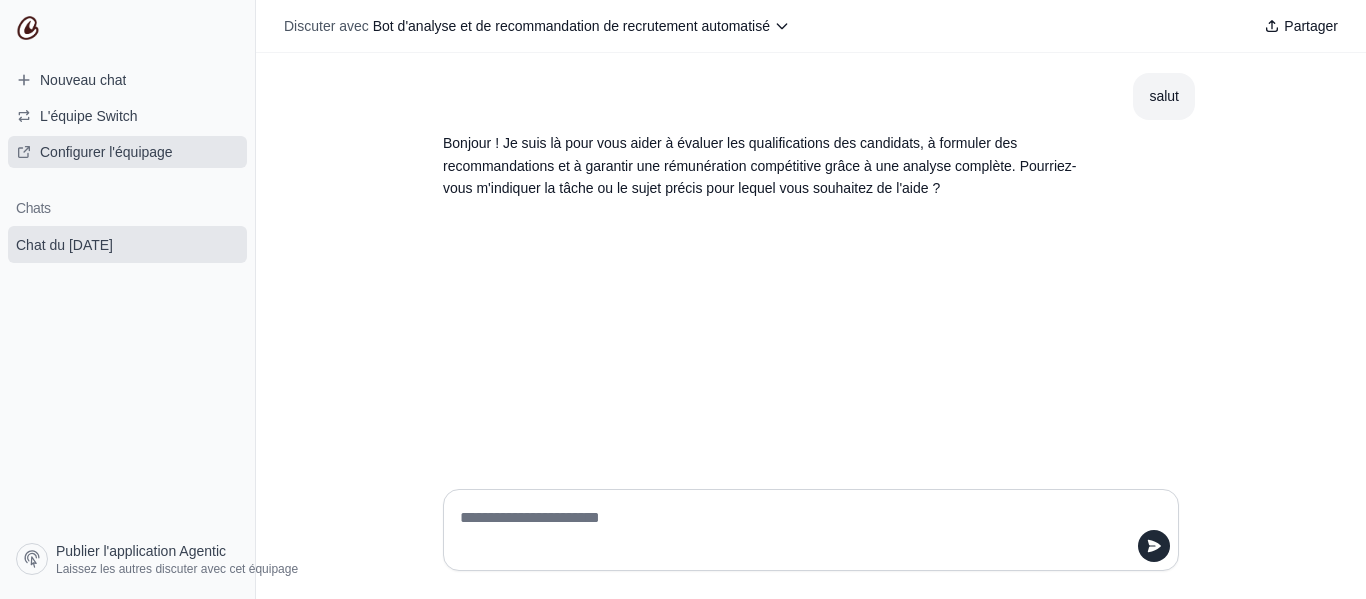 click on "Configurer l'équipage" at bounding box center [106, 152] 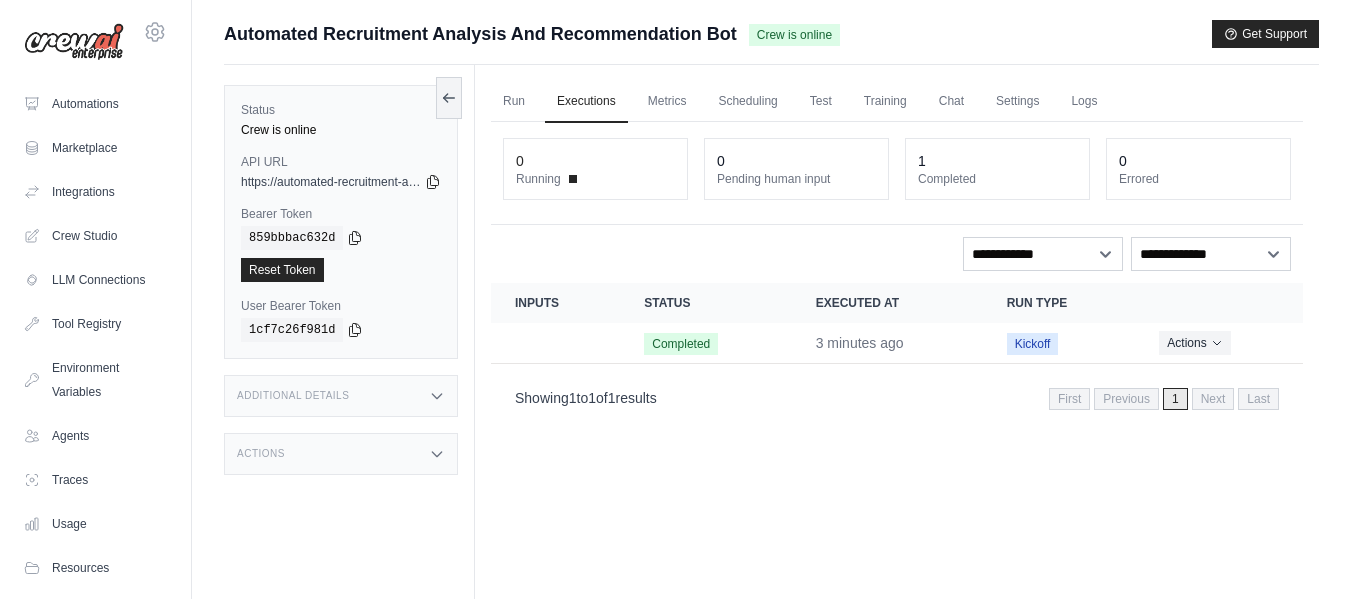 scroll, scrollTop: 0, scrollLeft: 0, axis: both 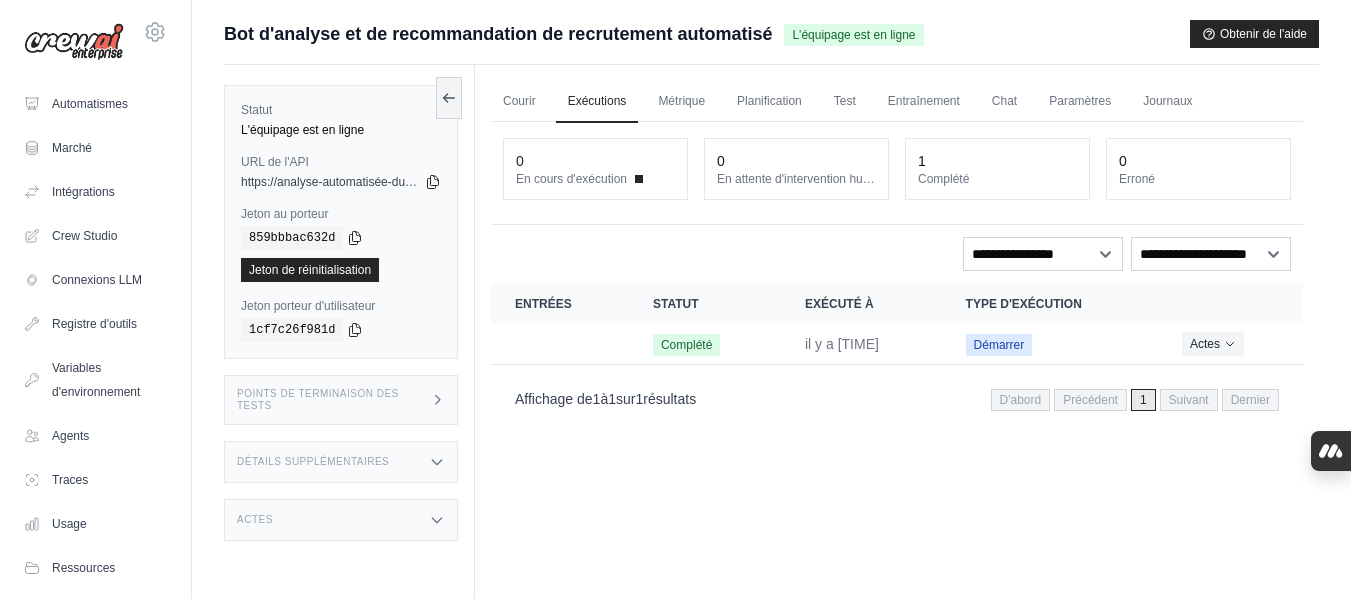 drag, startPoint x: 613, startPoint y: 146, endPoint x: 952, endPoint y: 0, distance: 369.10297 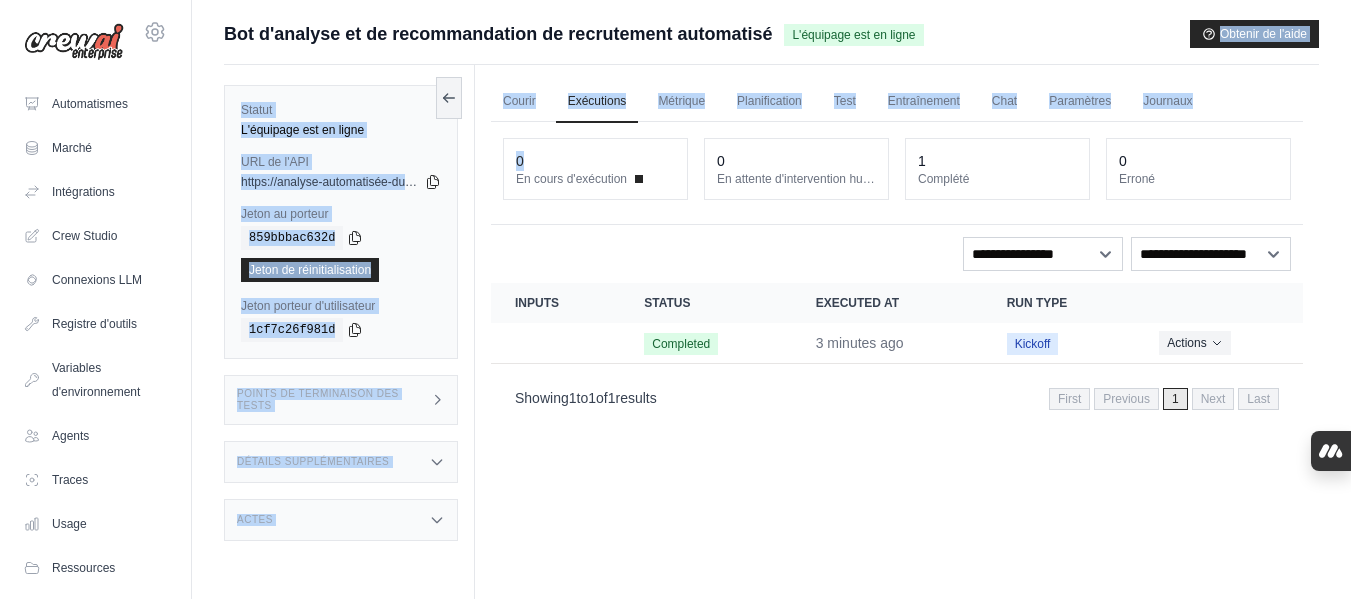click on "Courir
Exécutions
Métrique
Planification
Test
Entraînement
Chat
Paramètres
Journaux
0
En cours d'exécution
0
En attente d'intervention humaine
1 0" at bounding box center [897, 364] 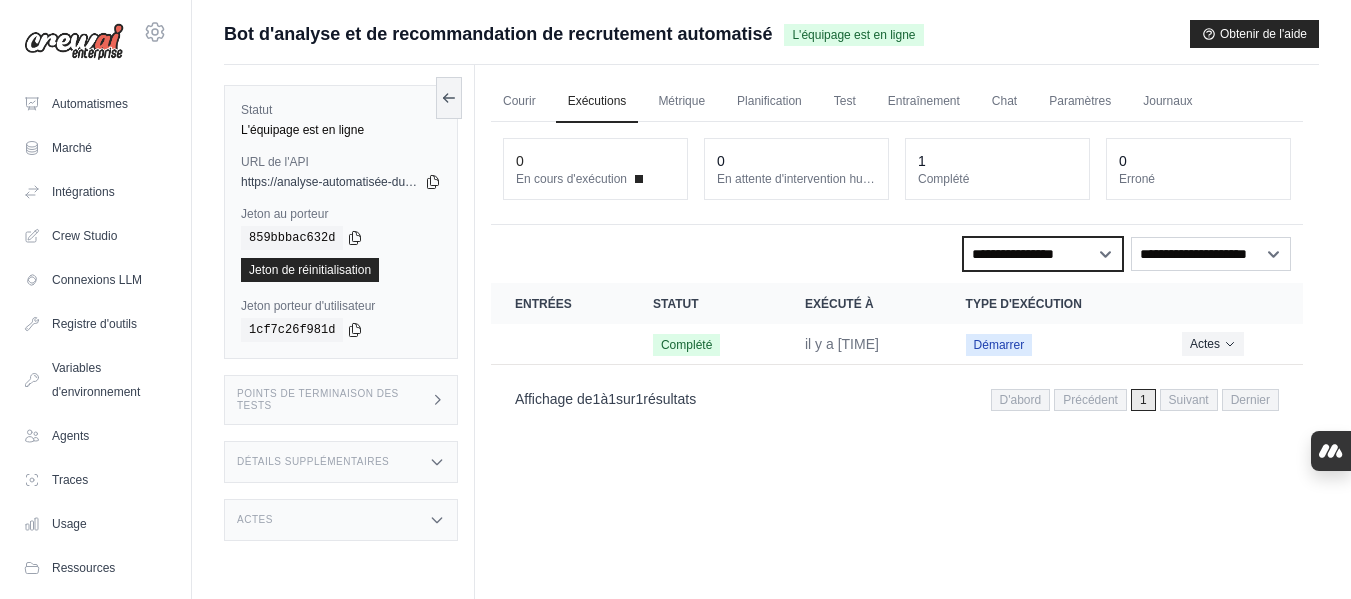 click on "**********" at bounding box center (1043, 254) 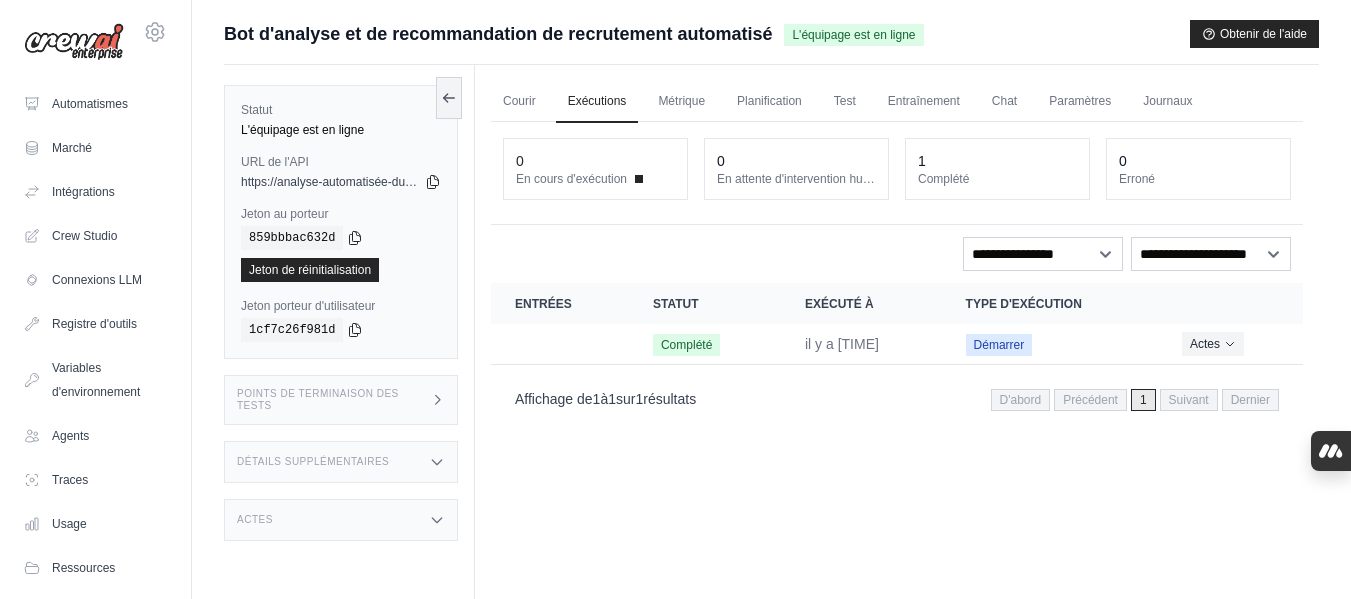 click on "Courir
Exécutions
Métrique
Planification
Test
Entraînement
Chat
Paramètres
Journaux
0
En cours d'exécution
0
En attente d'intervention humaine
1 0" at bounding box center (897, 364) 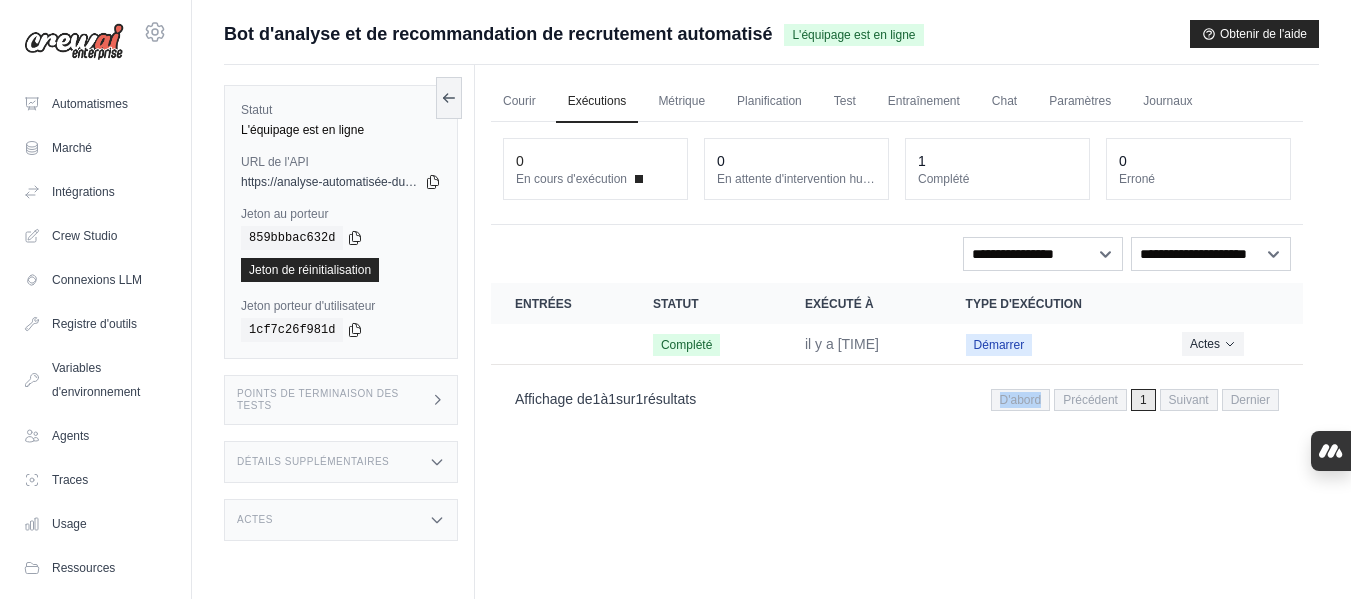 click on "Courir
Exécutions
Métrique
Planification
Test
Entraînement
Chat
Paramètres
Journaux
0
En cours d'exécution
0
En attente d'intervention humaine
1 0" at bounding box center (897, 364) 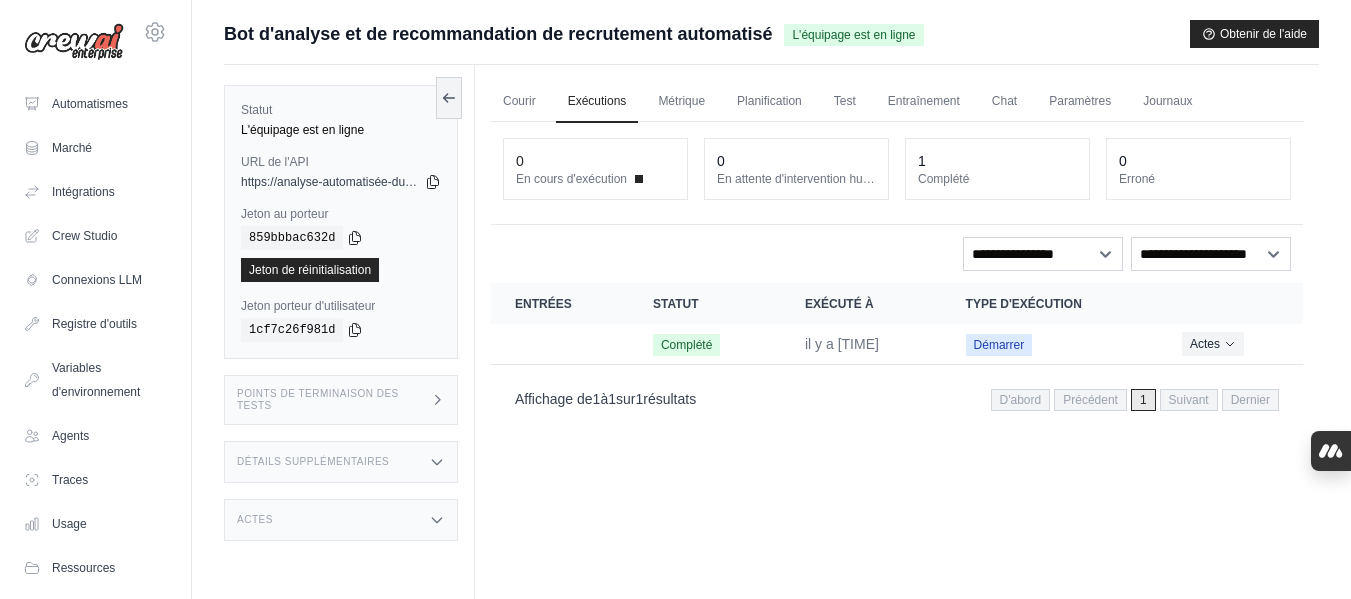 click on "Courir
Exécutions
Métrique
Planification
Test
Entraînement
Chat
Paramètres
Journaux
0
En cours d'exécution
0
En attente d'intervention humaine
1 0" at bounding box center (897, 364) 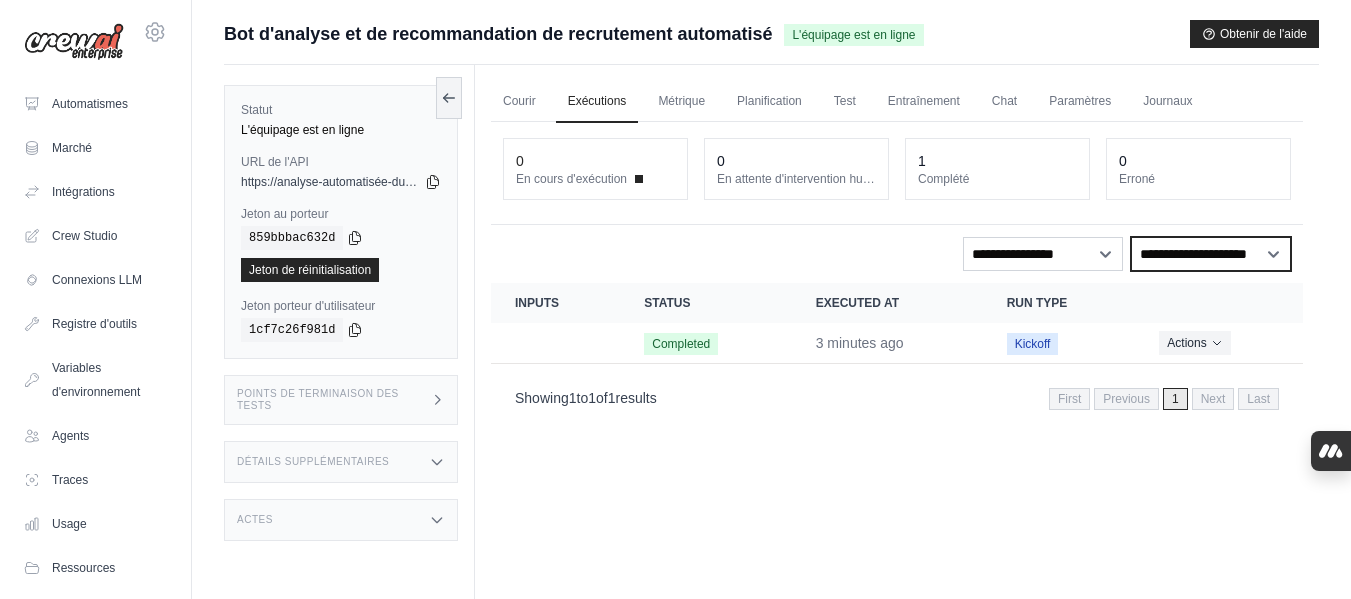 click on "**********" at bounding box center (1211, 254) 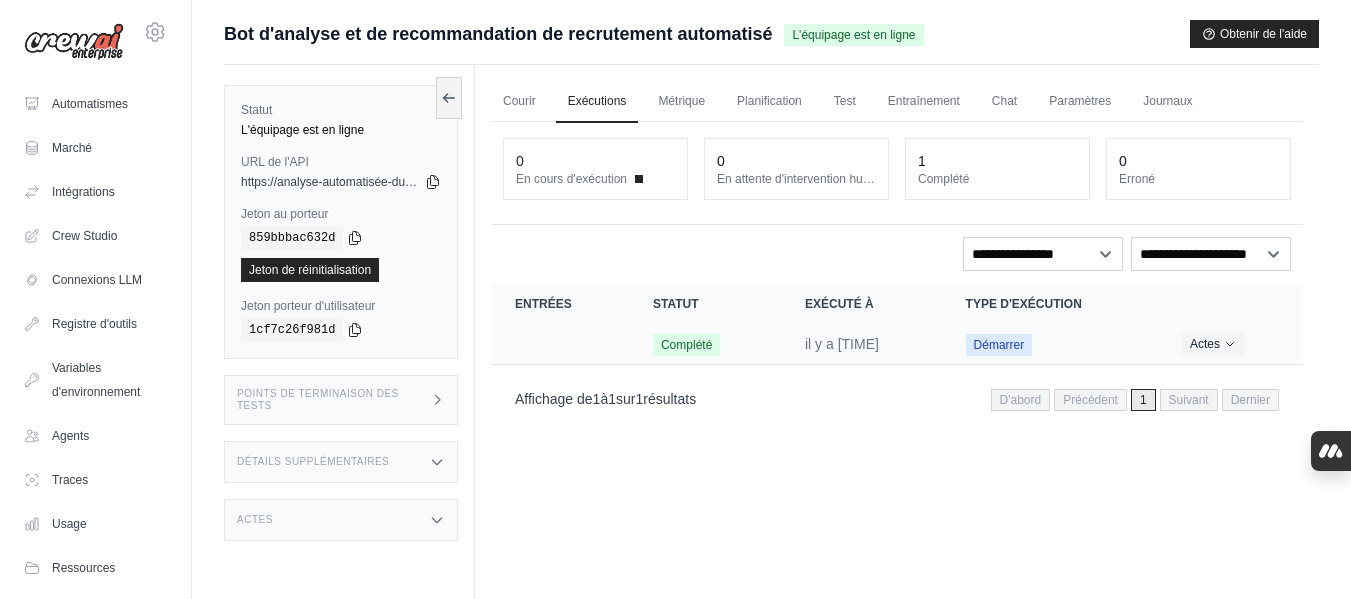 click on "Démarrer" at bounding box center (1050, 344) 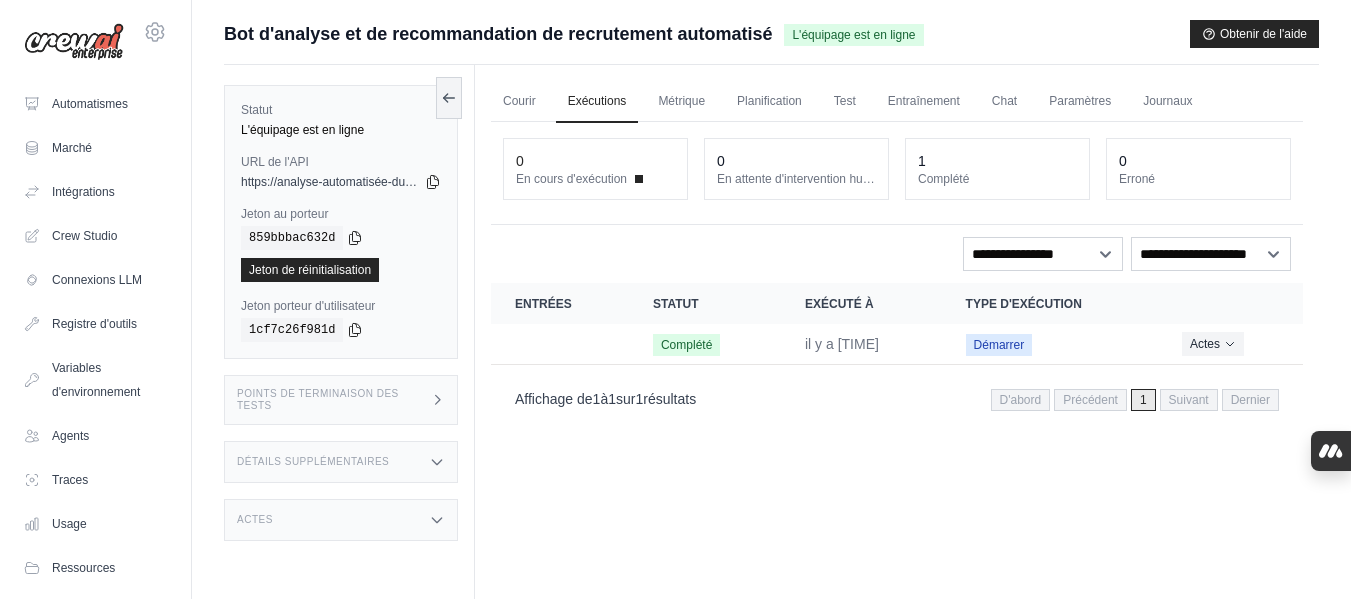 click on "Affichage de
1
à
1
sur
1
résultats
D'abord
Précédent
1
Suivant
Dernier" at bounding box center (897, 398) 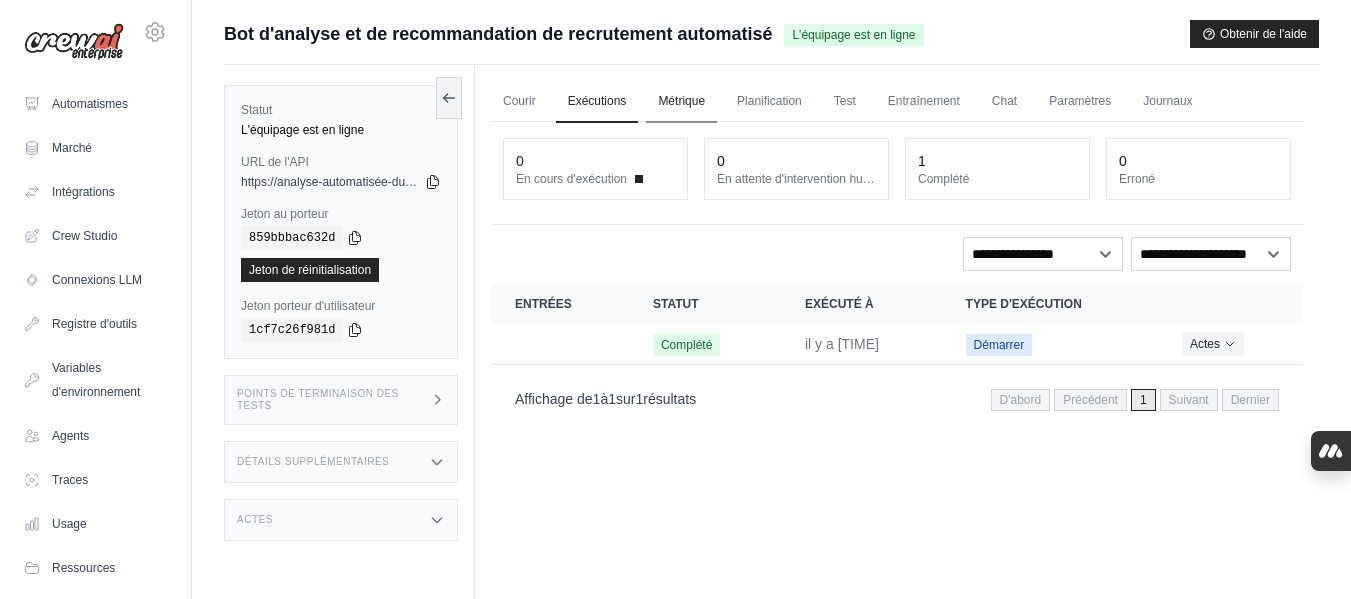 click on "Métrique" at bounding box center (681, 101) 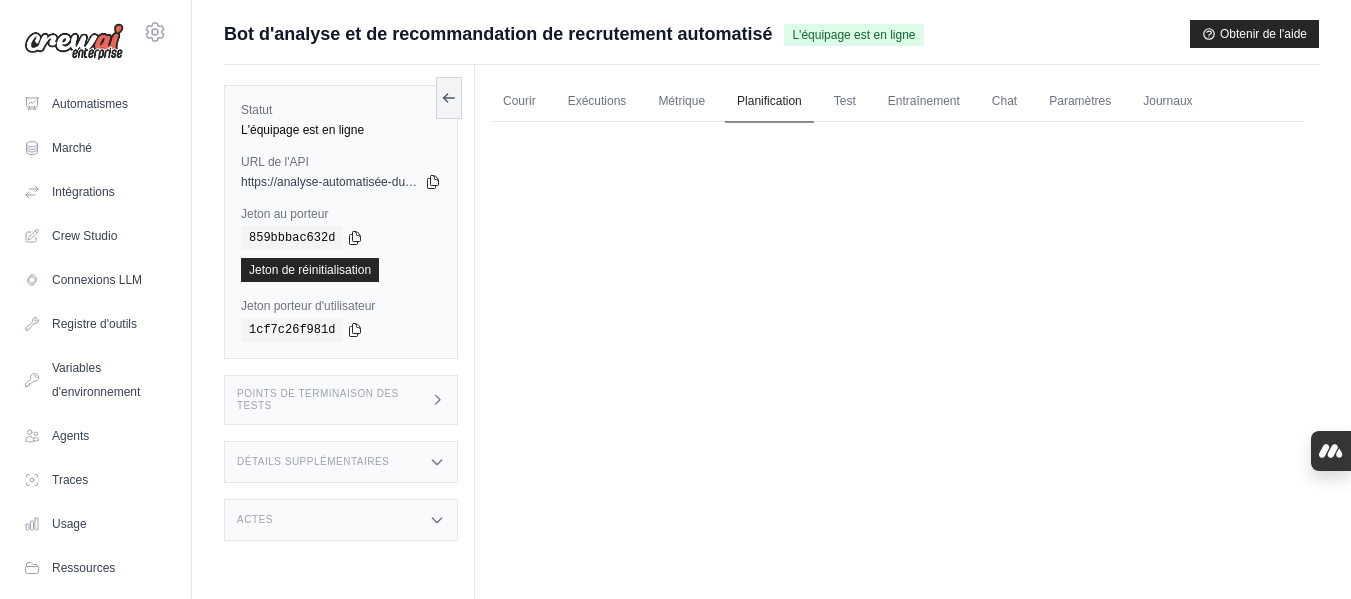 click on "Planification" at bounding box center (769, 101) 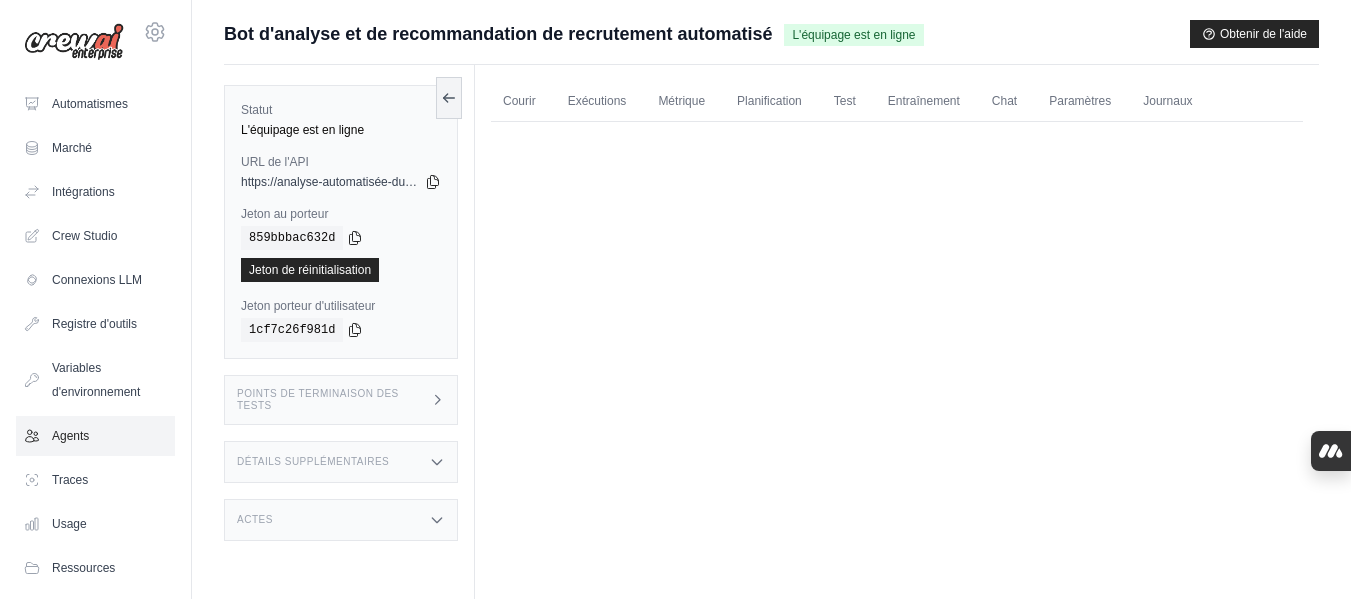 click on "Agents" at bounding box center (95, 436) 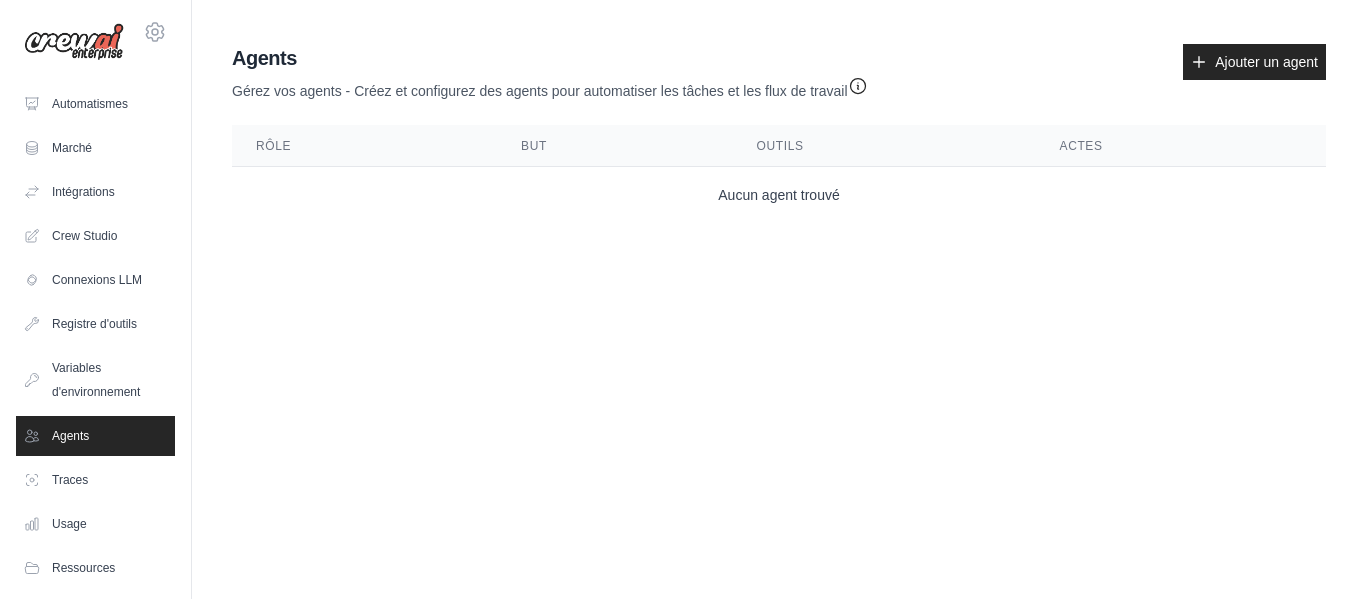 click on "Guide d'utilisation de l'agent
Pour utiliser un agent dans votre projet CrewAI, vous pouvez l'initialiser avec le code suivant :
from crewai import Agent, Crew
agent = Agent(from_repository="agent-role")
crew = Crew(agents=[agent])
result = crew.kickoff()
Points clés à retenir :
Assurez-vous d'avoir la permission d'utiliser l'agent
Fermer
Agents
Gérez vos agents - Créez et configurez des agents pour automatiser les tâches et les flux de travail" at bounding box center (779, 136) 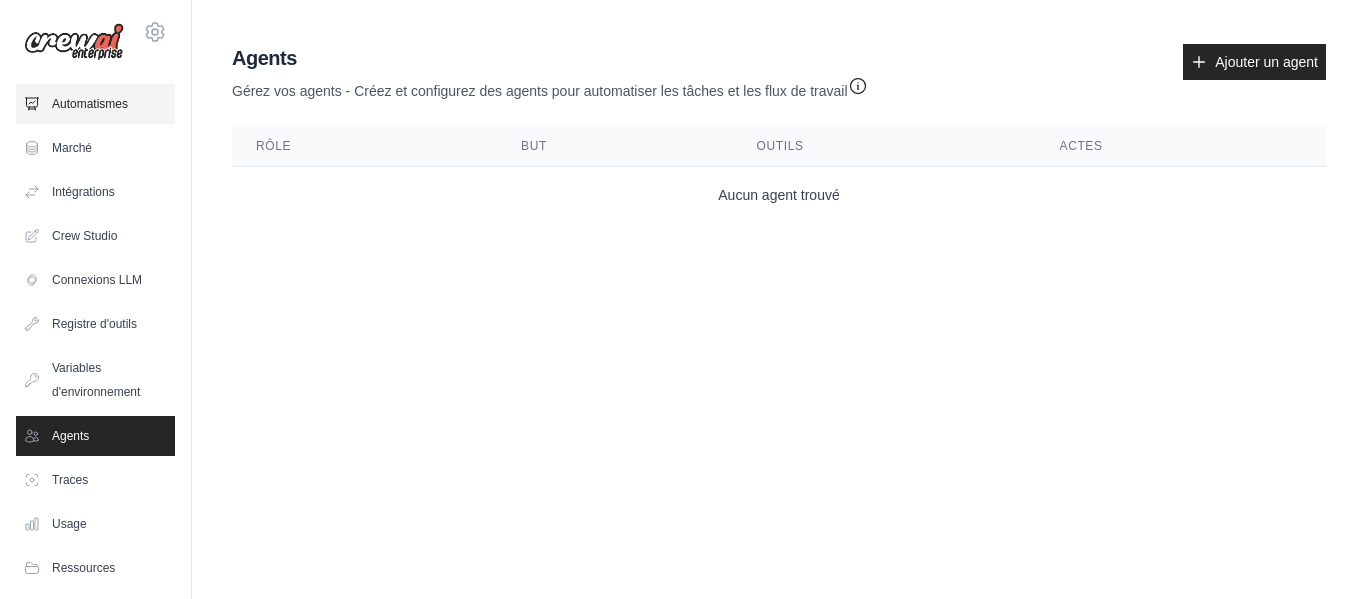 click on "Automatismes" at bounding box center [90, 104] 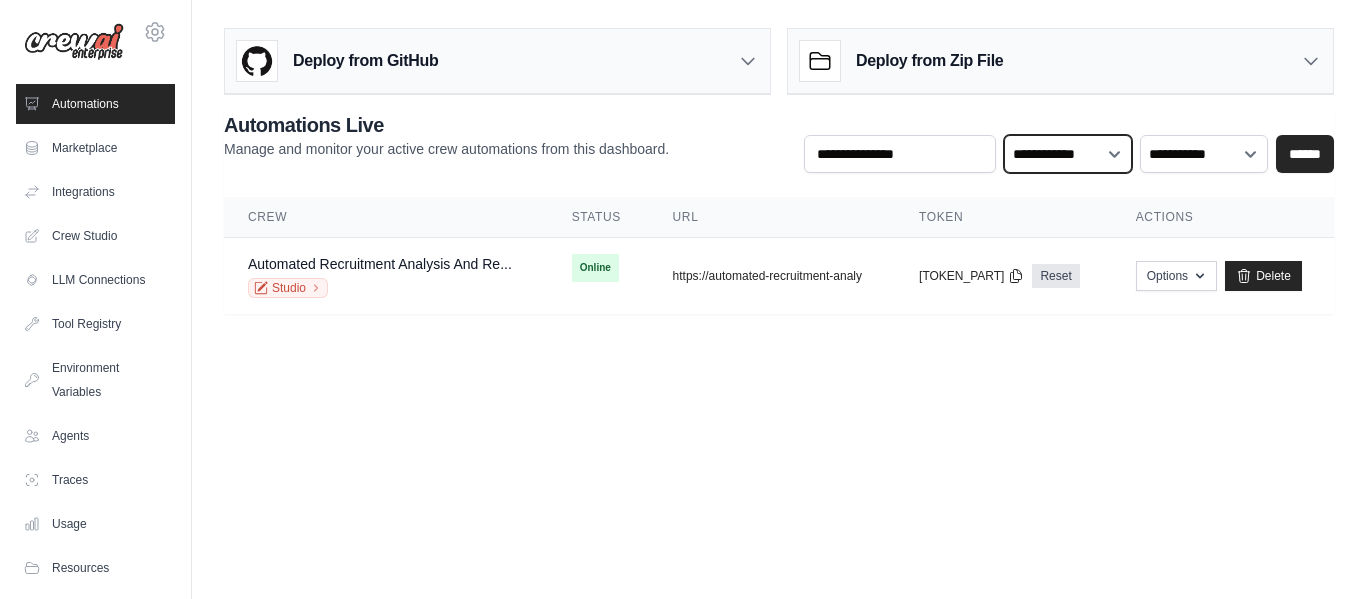 click on "**********" at bounding box center (1068, 154) 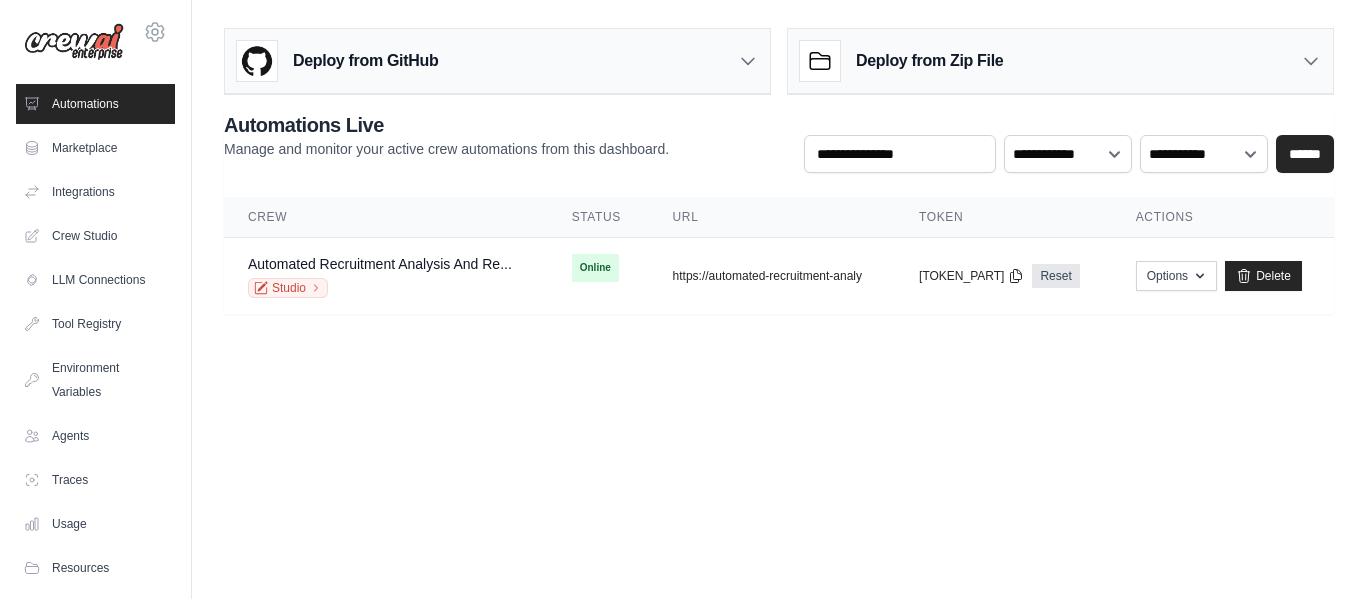 click on "pare31881@gmail.com
Settings
Automations
Marketplace
Integrations" at bounding box center (683, 299) 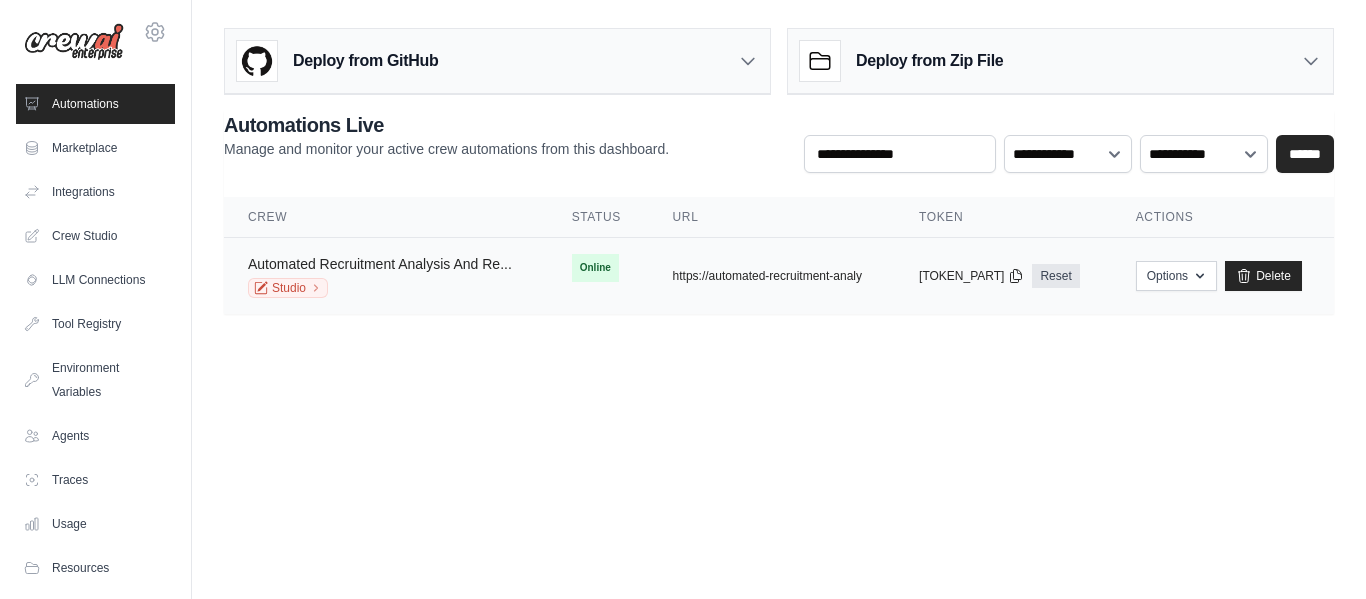 click on "Automated Recruitment Analysis And Re..." at bounding box center [380, 264] 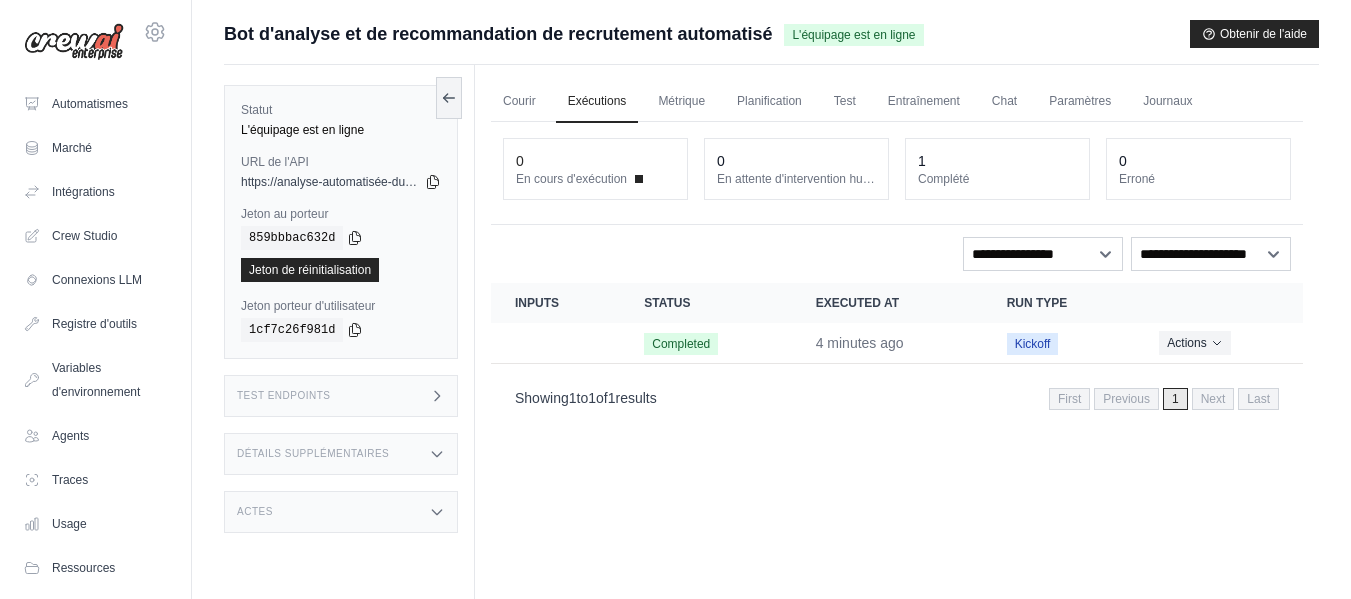 click on "Statut
L'équipage est en ligne
URL de l'API
copié
https://analyse-automatisée-du-recrutement-et-recommandations-3dc985df.crewai.com
Jeton au porteur
copié
859bbbac632d
Jeton de réinitialisation" at bounding box center (349, 364) 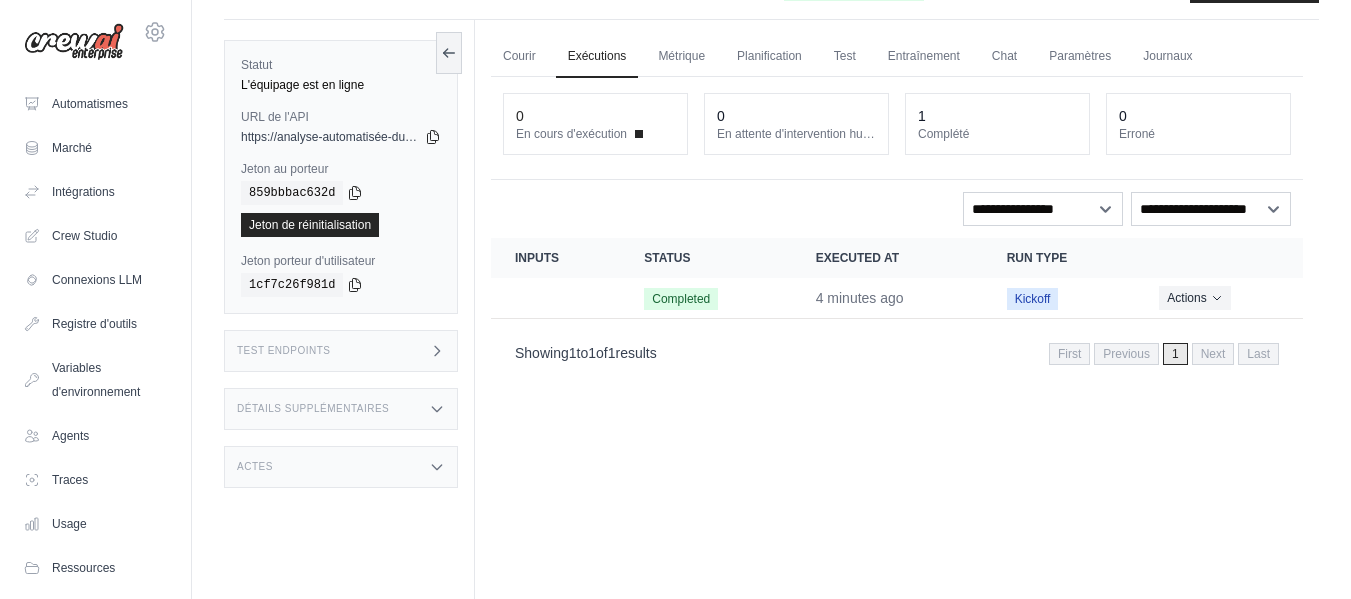 scroll, scrollTop: 5, scrollLeft: 0, axis: vertical 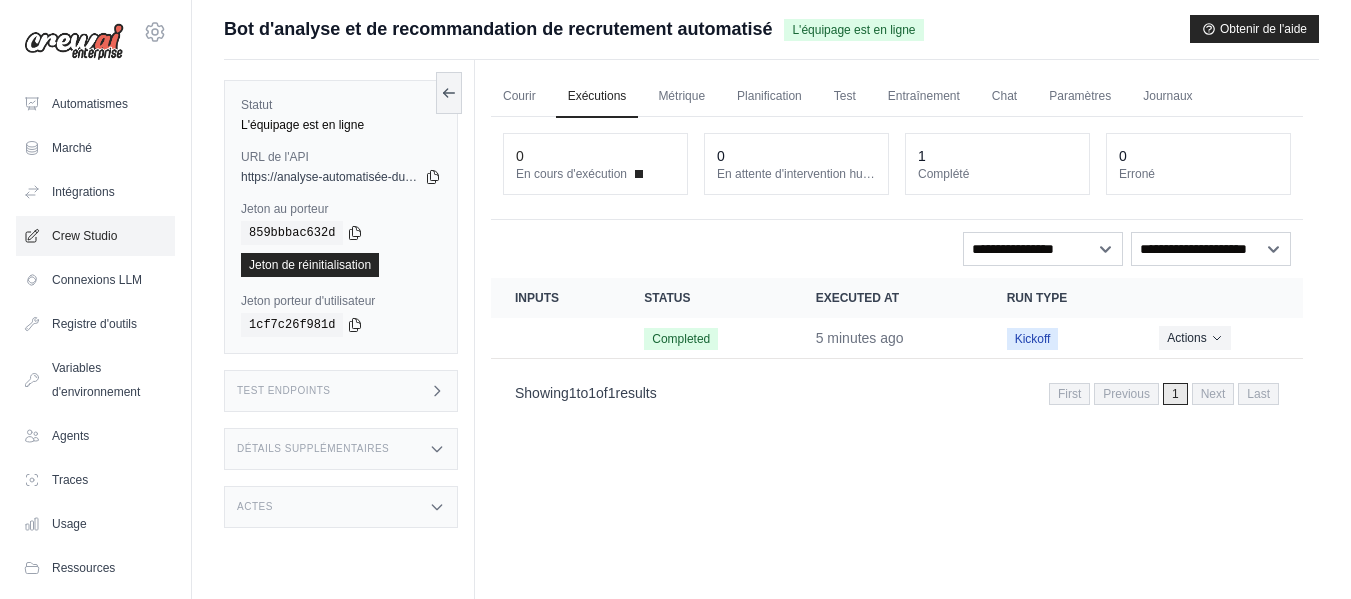 click on "Crew Studio" at bounding box center (84, 236) 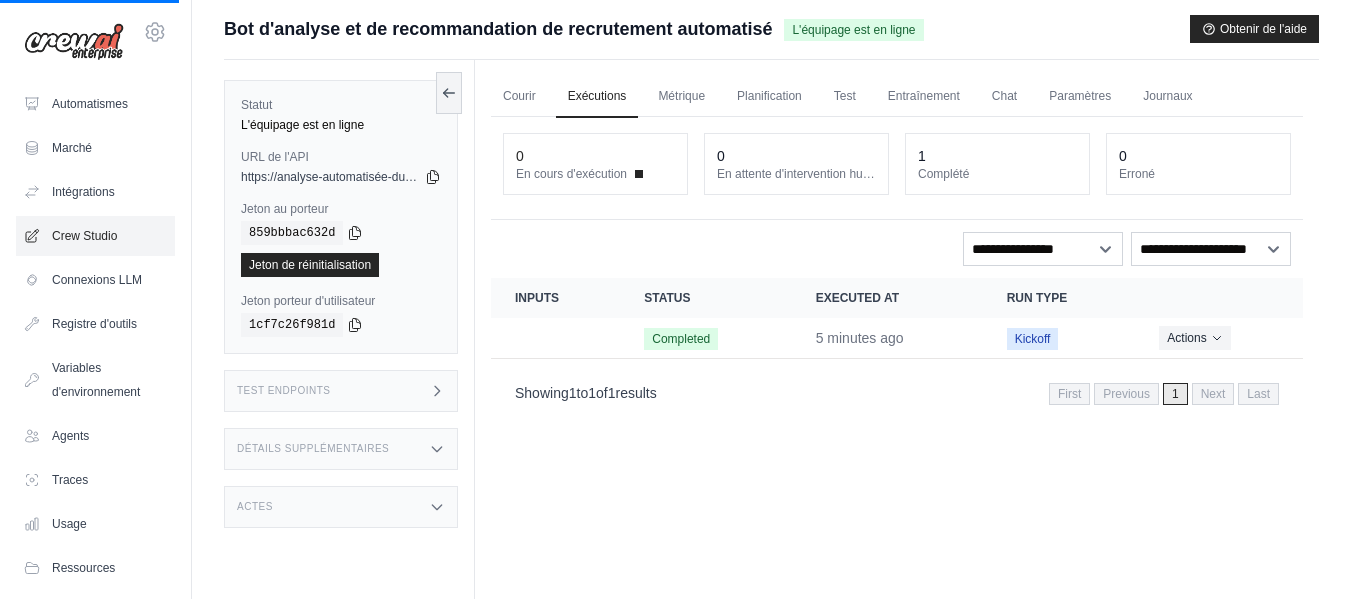 scroll, scrollTop: 0, scrollLeft: 0, axis: both 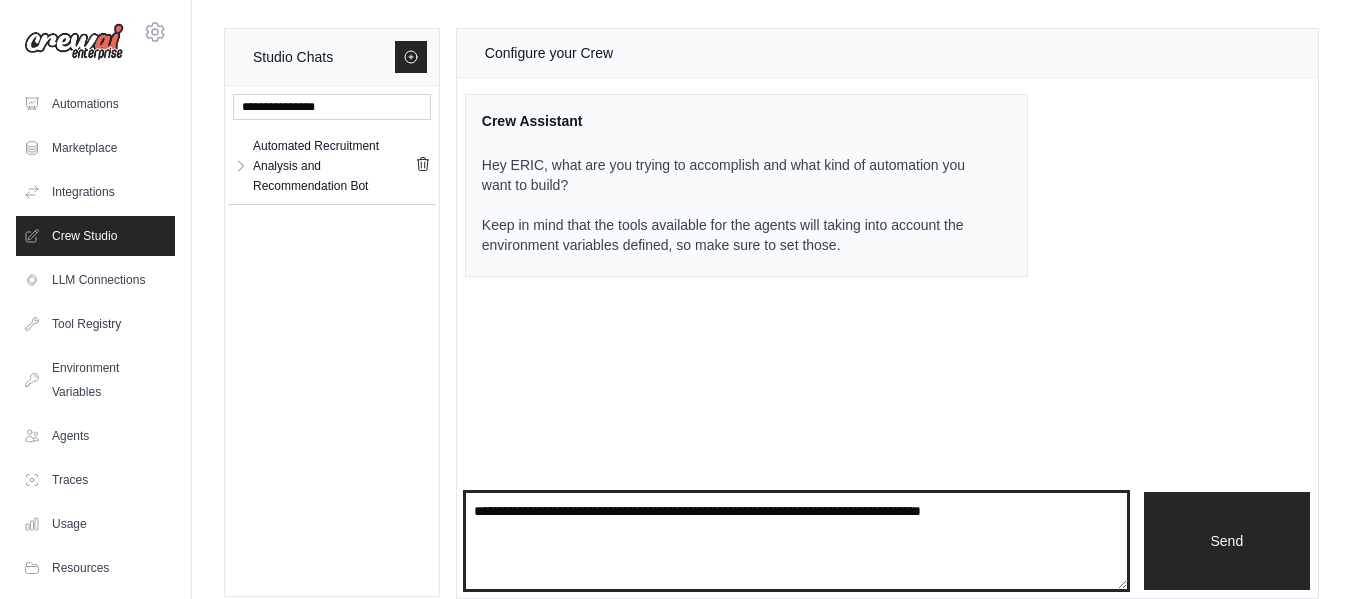 click at bounding box center [796, 541] 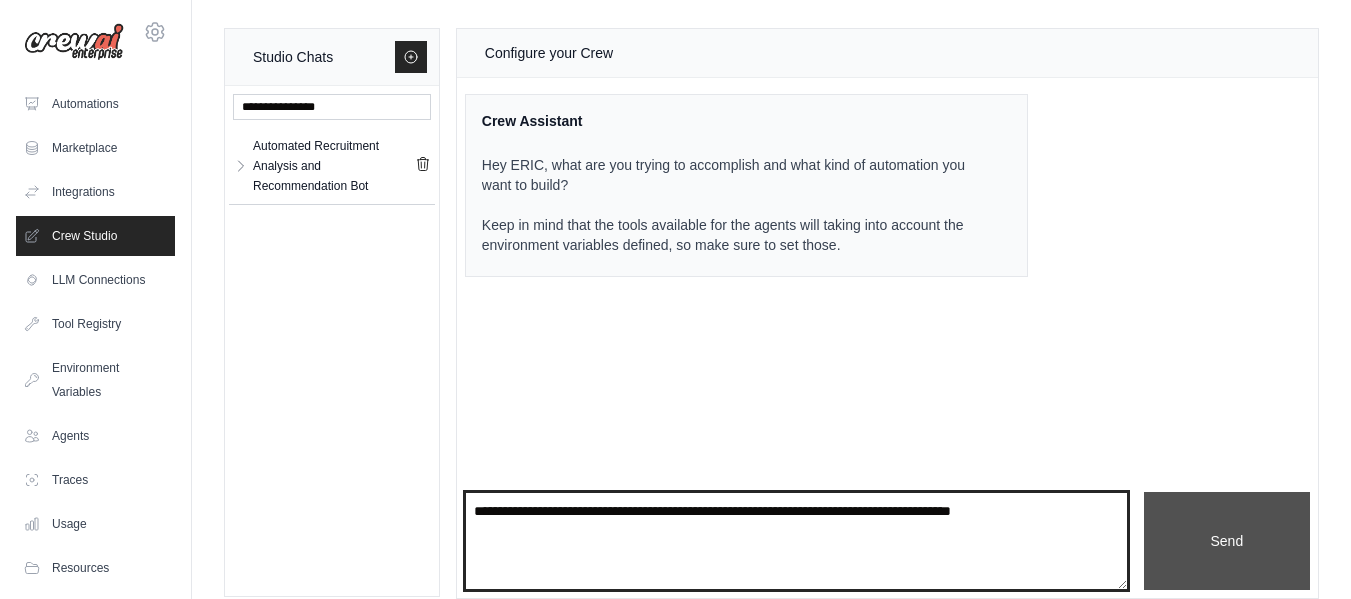 type on "**********" 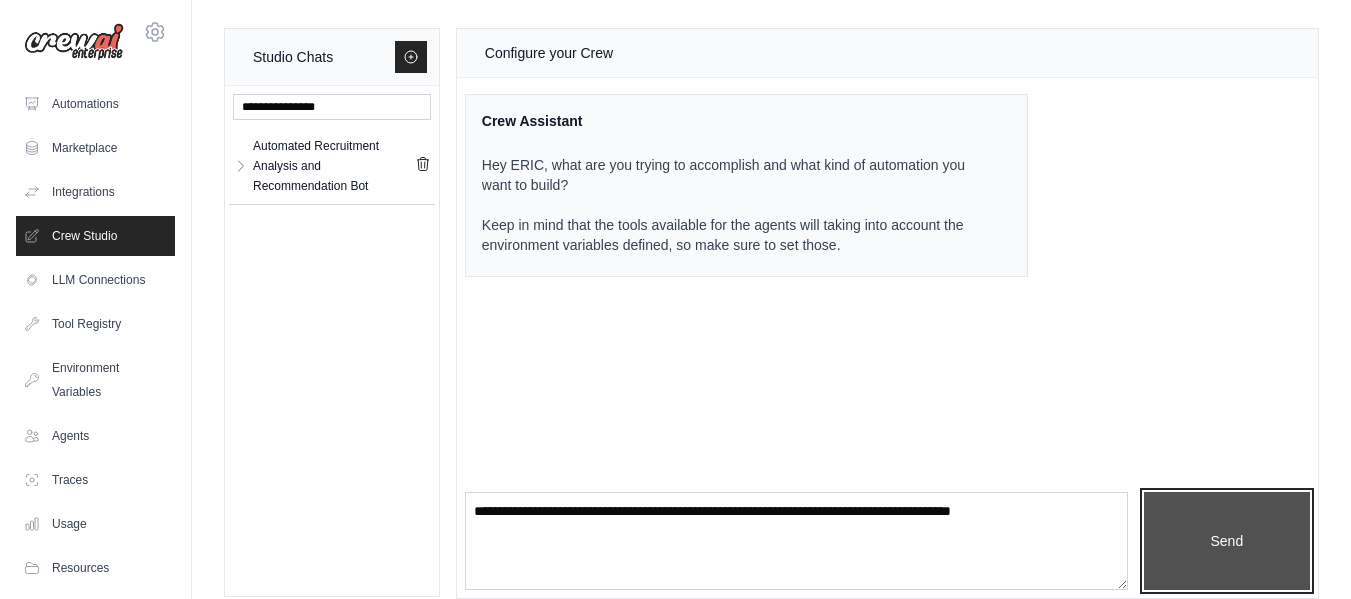 click on "Send" at bounding box center [1227, 541] 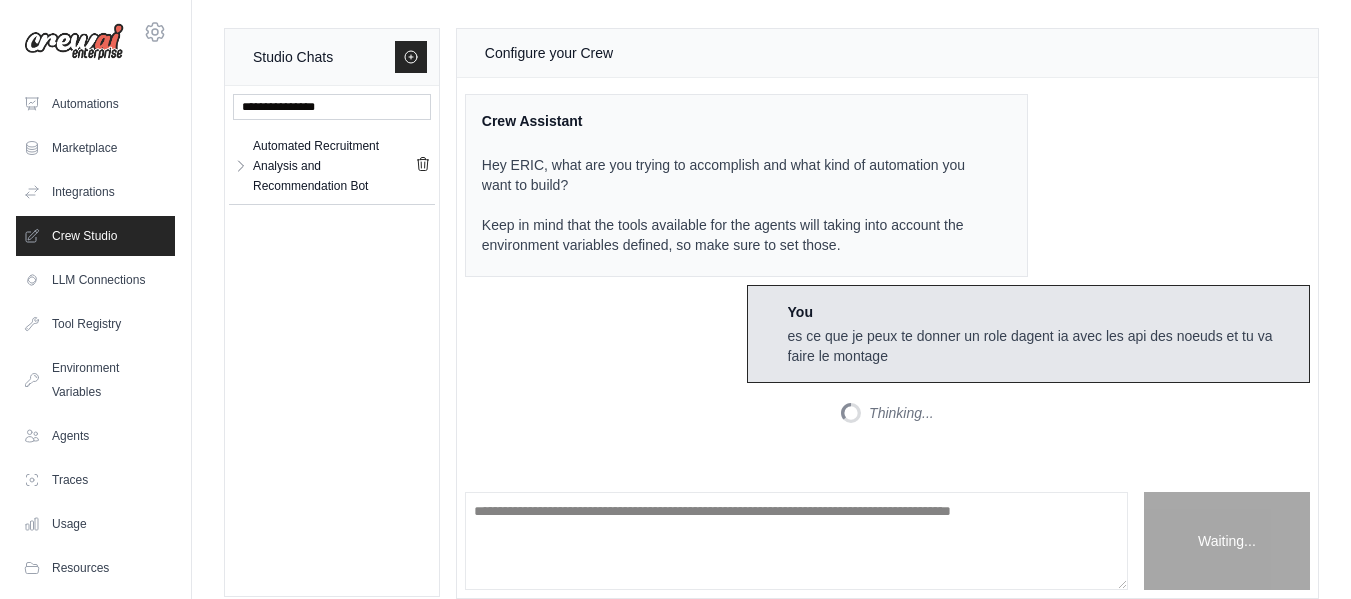 scroll, scrollTop: 98, scrollLeft: 0, axis: vertical 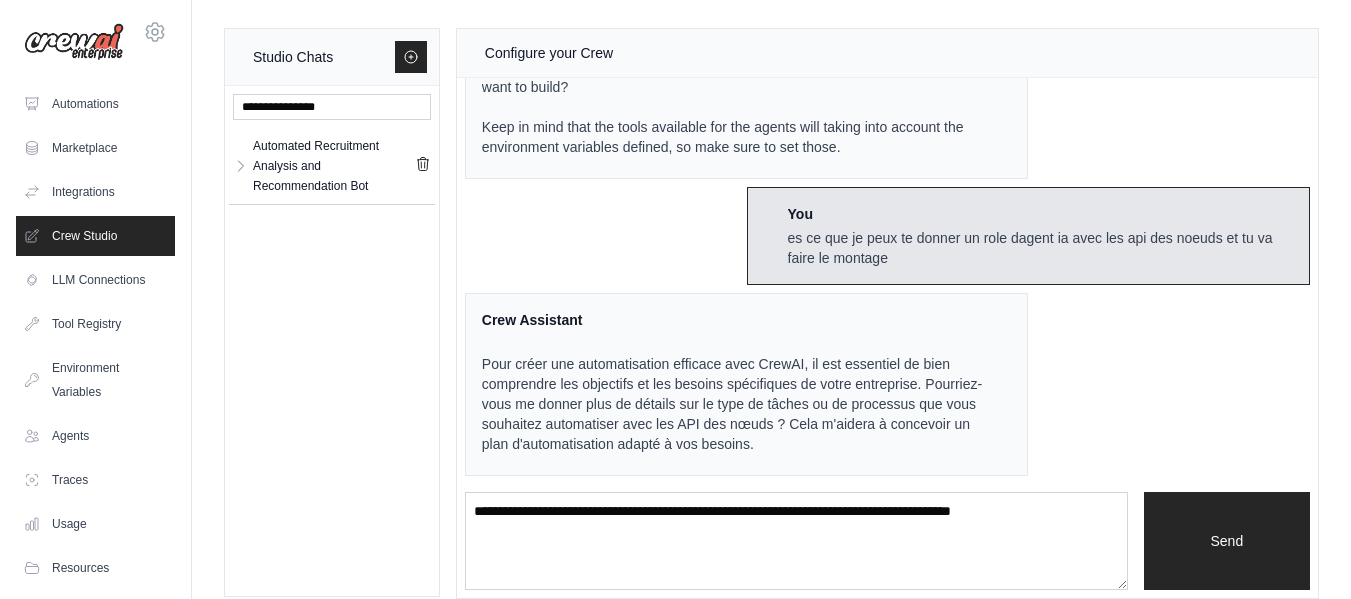click on "Crew Assistant Hey ERIC, what are you trying to accomplish and what kind of automation you want to build? Keep in mind that the tools available for the agents will taking into account the environment variables defined, so make sure to set those. You es ce que je peux te donner un role dagent ia avec les api des noeuds et tu va faire le montage Crew Assistant Pour créer une automatisation efficace avec CrewAI, il est essentiel de bien comprendre les objectifs et les besoins spécifiques de votre entreprise. Pourriez-vous me donner plus de détails sur le type de tâches ou de processus que vous souhaitez automatiser avec les API des nœuds ? Cela m'aidera à concevoir un plan d'automatisation adapté à vos besoins." at bounding box center (887, 285) 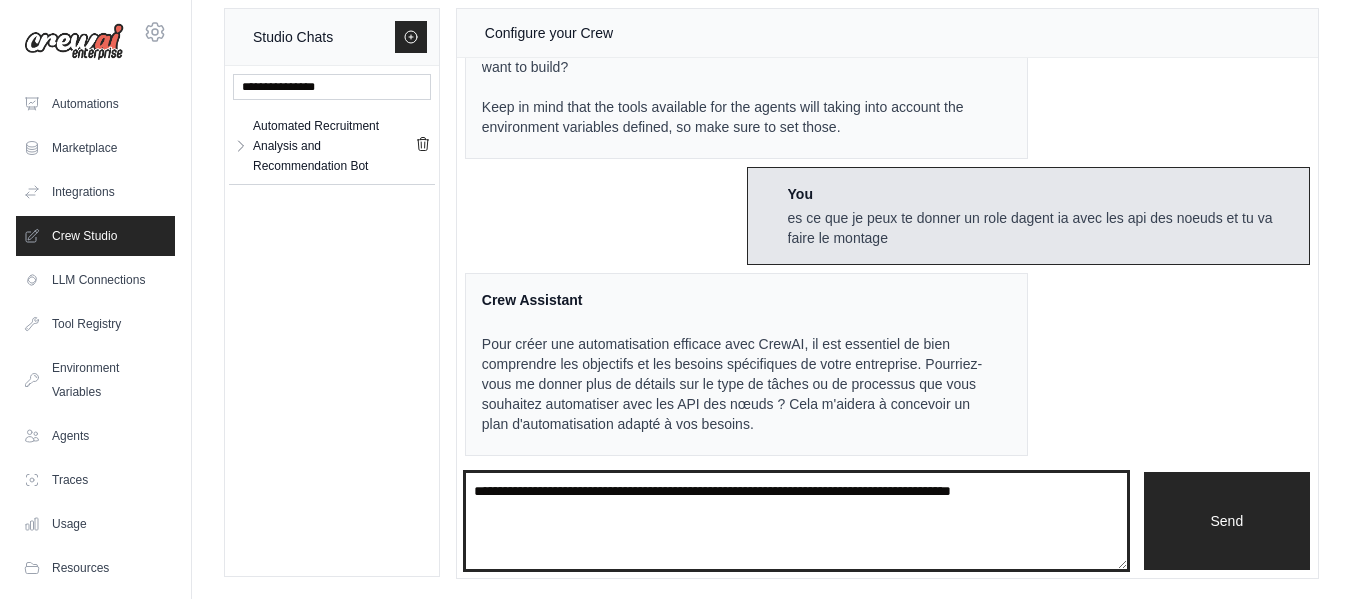 click on "**********" at bounding box center [796, 521] 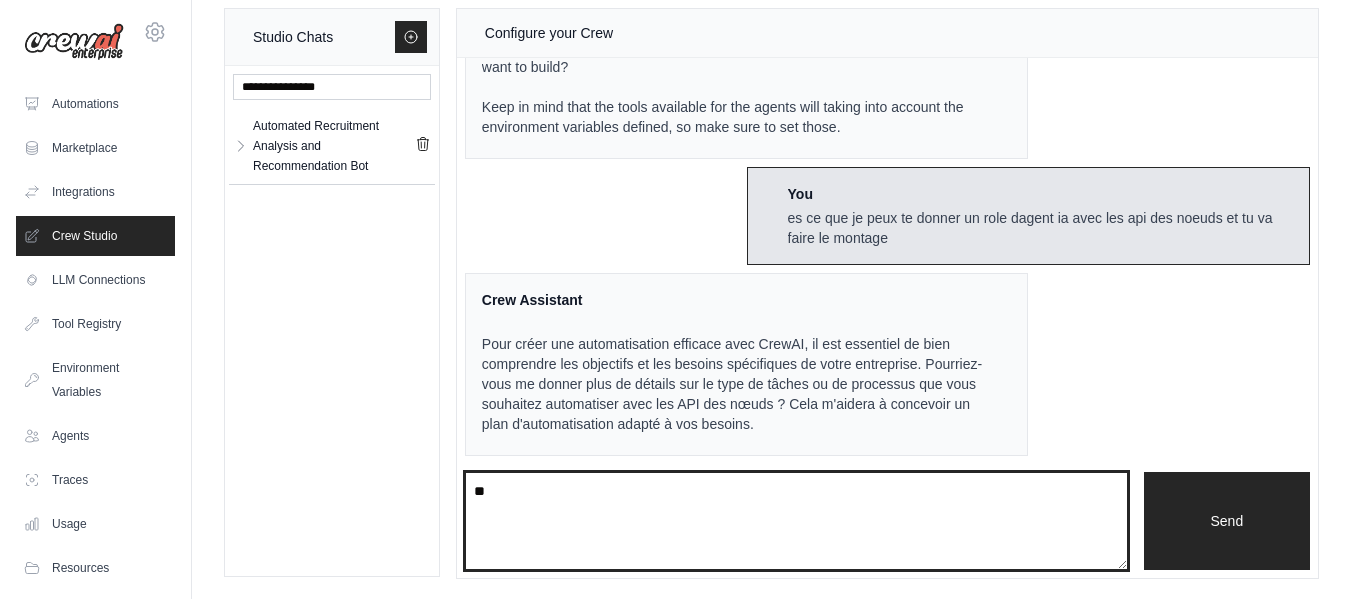 type on "*" 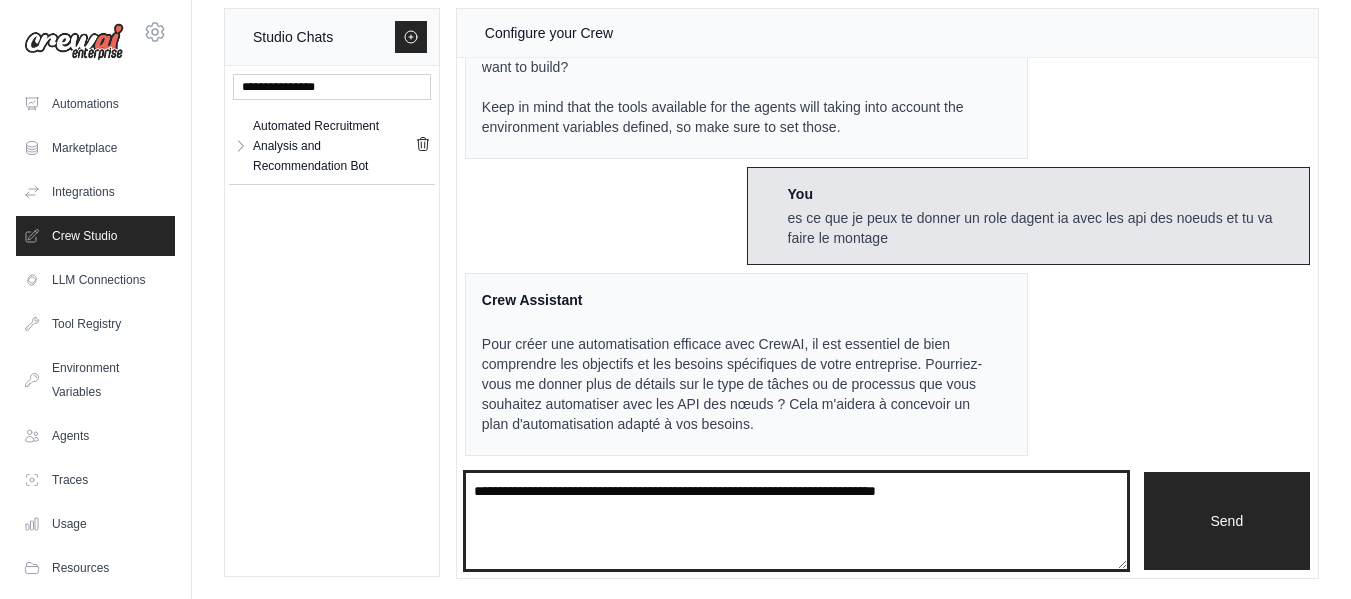 click on "**********" at bounding box center [796, 521] 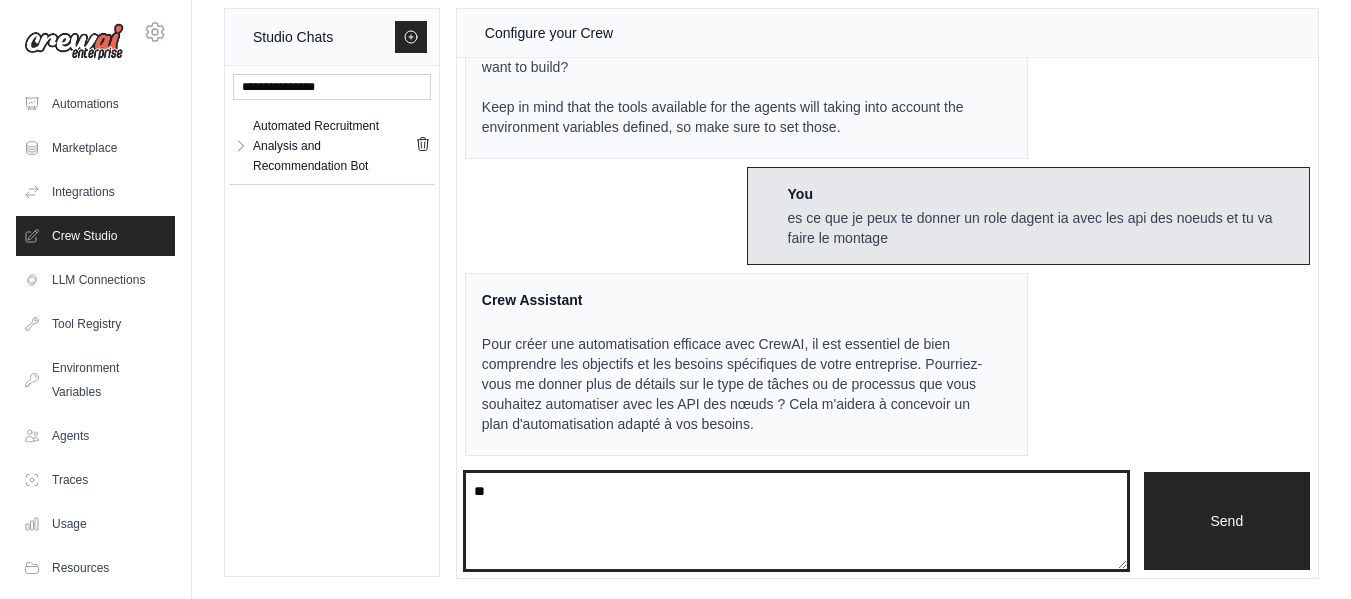 type on "*" 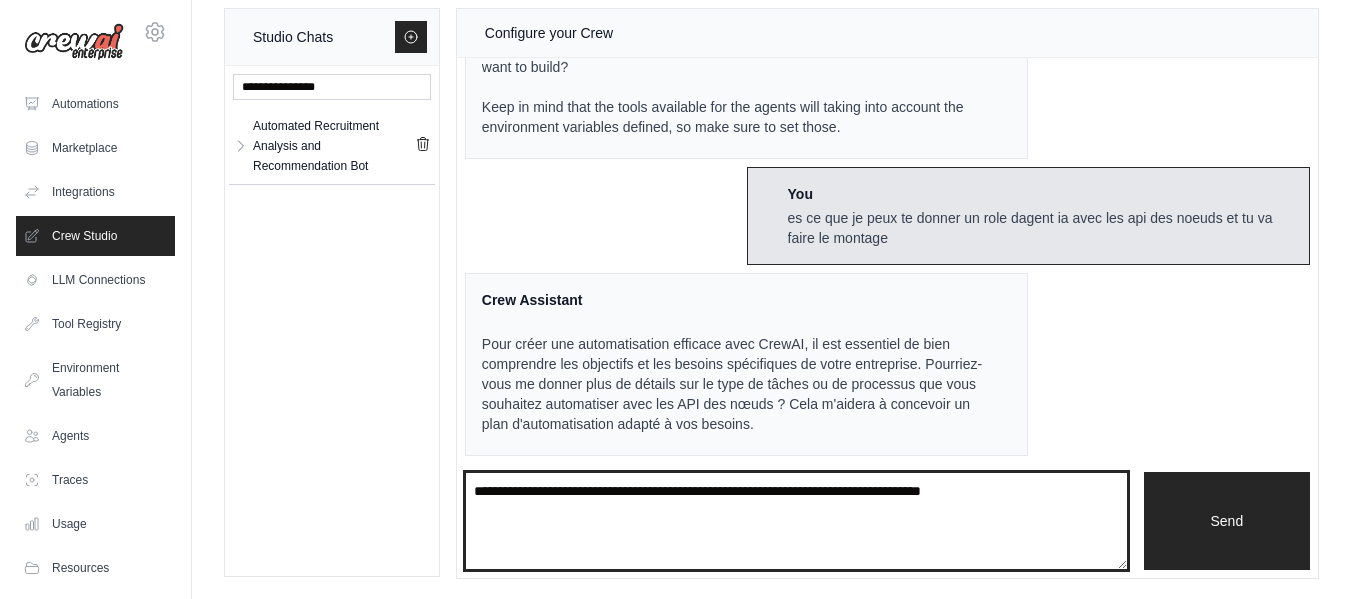 click at bounding box center (796, 521) 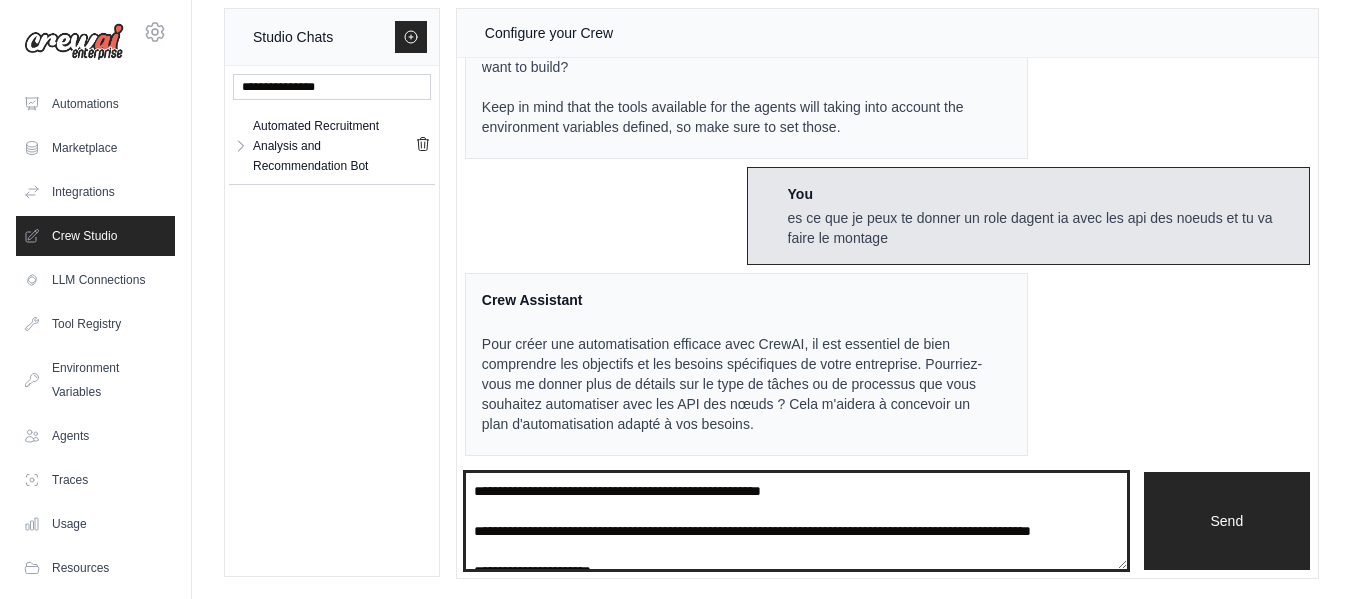 scroll, scrollTop: 331, scrollLeft: 0, axis: vertical 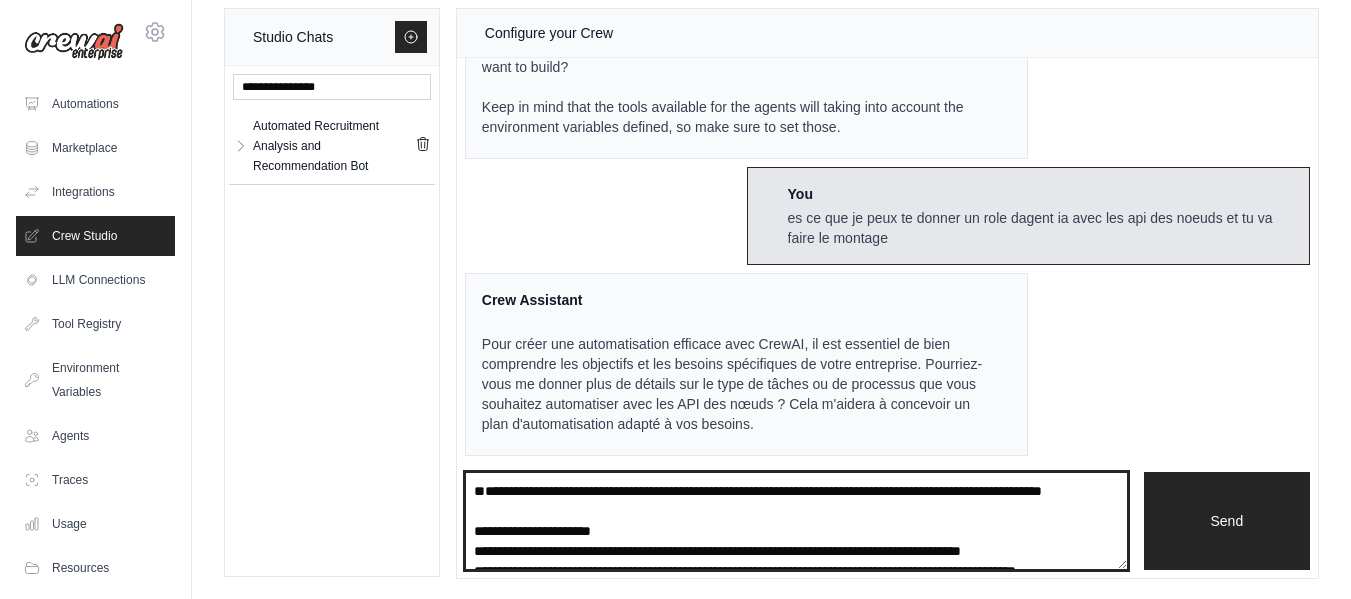 click on "**********" at bounding box center (796, 521) 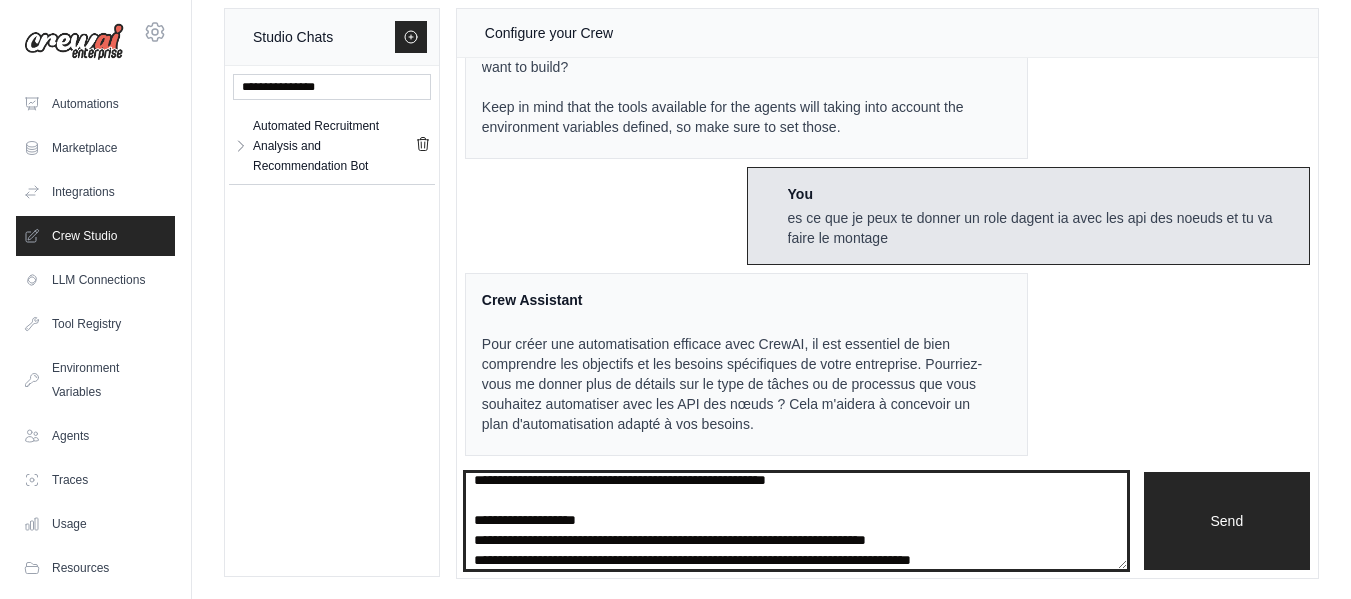 scroll, scrollTop: 151, scrollLeft: 0, axis: vertical 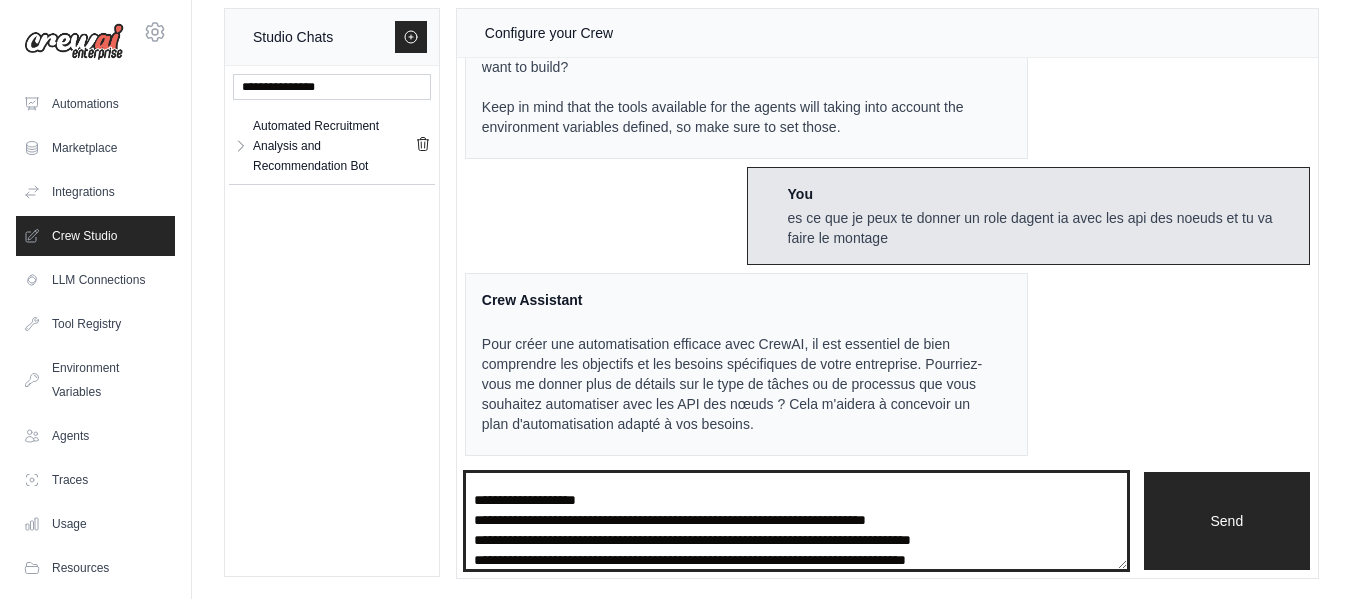 click on "**********" at bounding box center (796, 521) 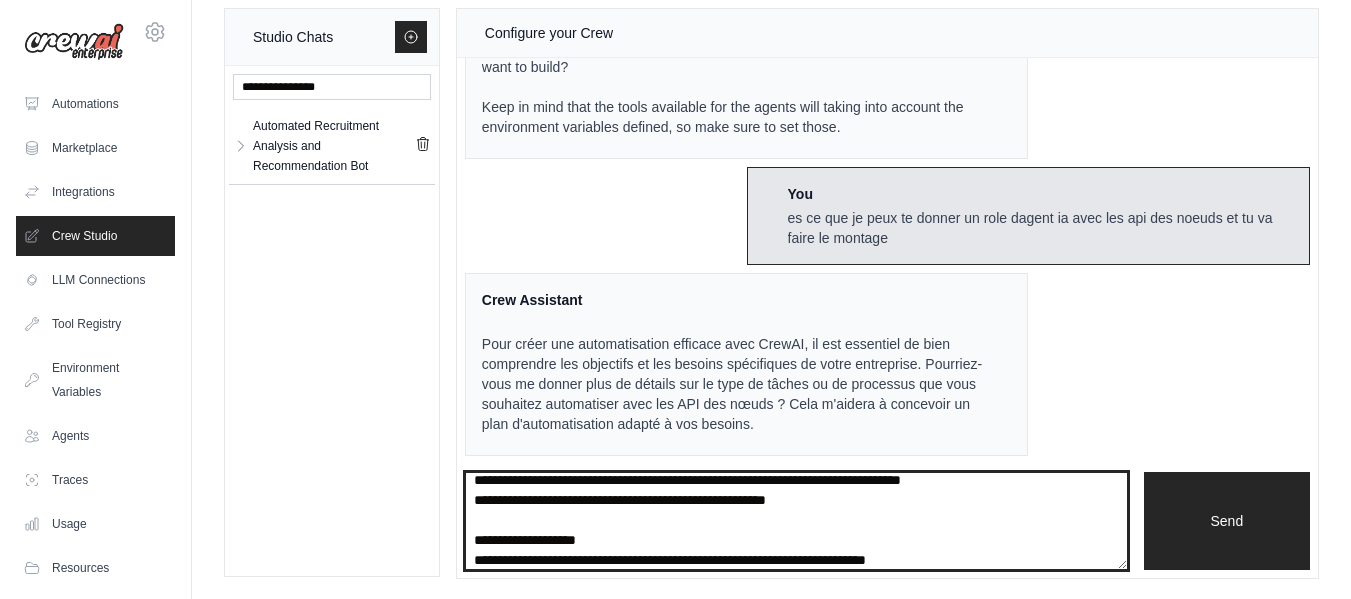 scroll, scrollTop: 71, scrollLeft: 0, axis: vertical 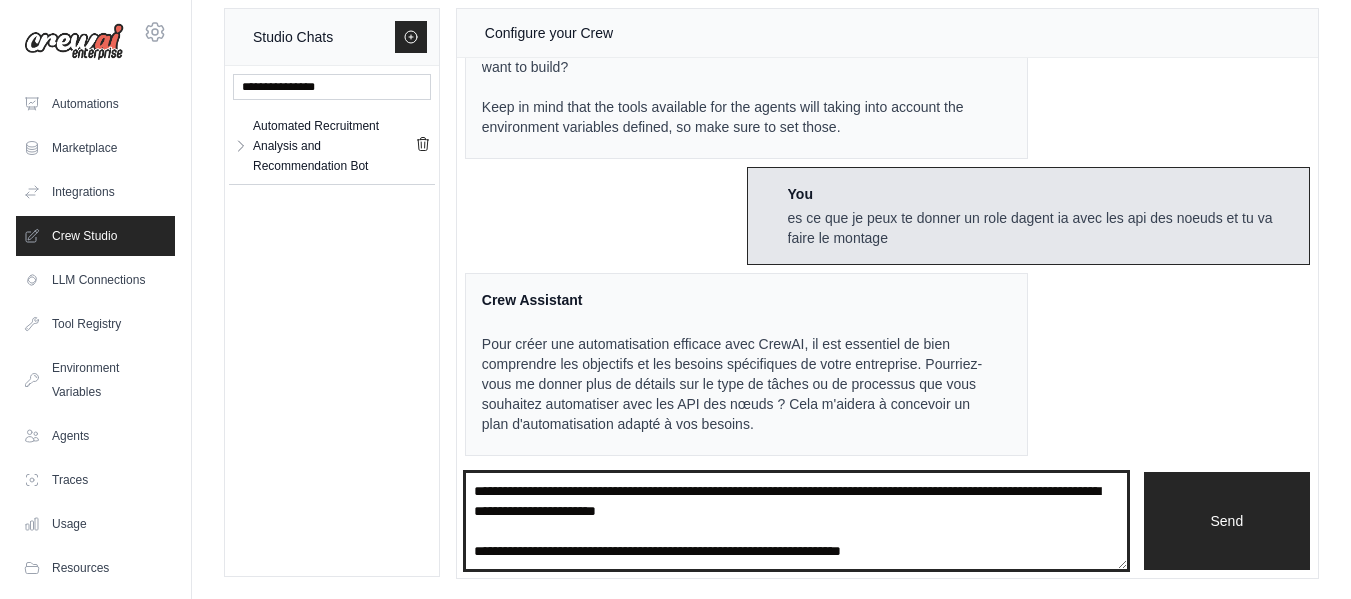 click on "**********" at bounding box center (796, 521) 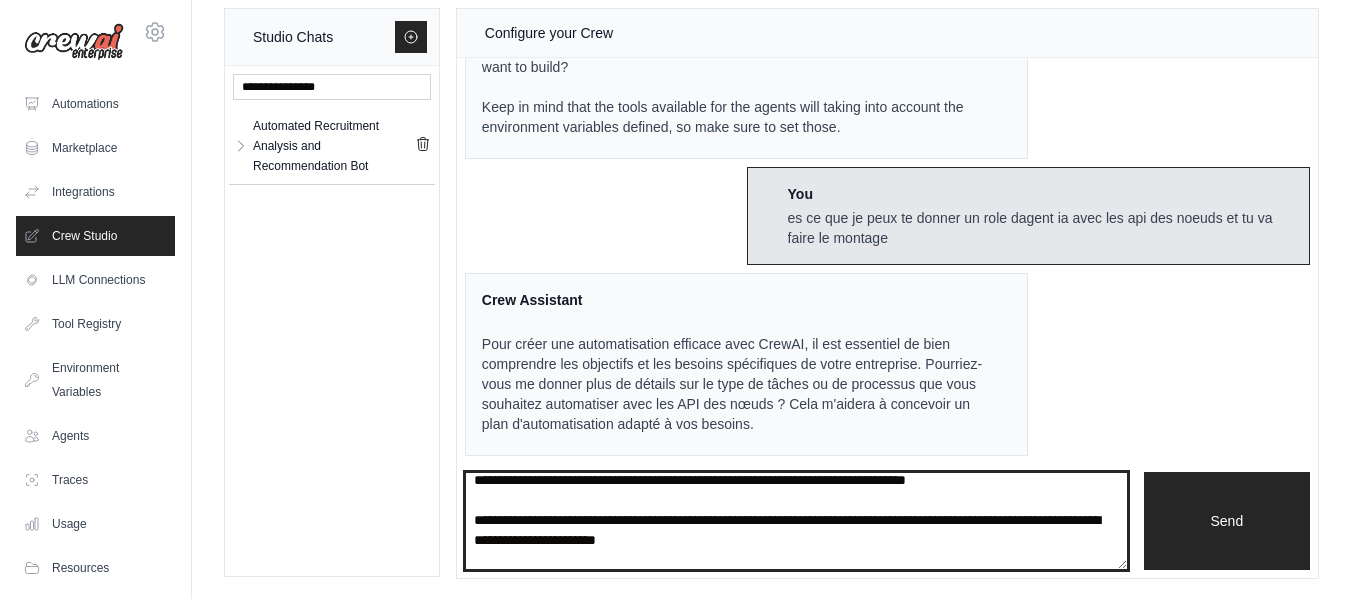 scroll, scrollTop: 331, scrollLeft: 0, axis: vertical 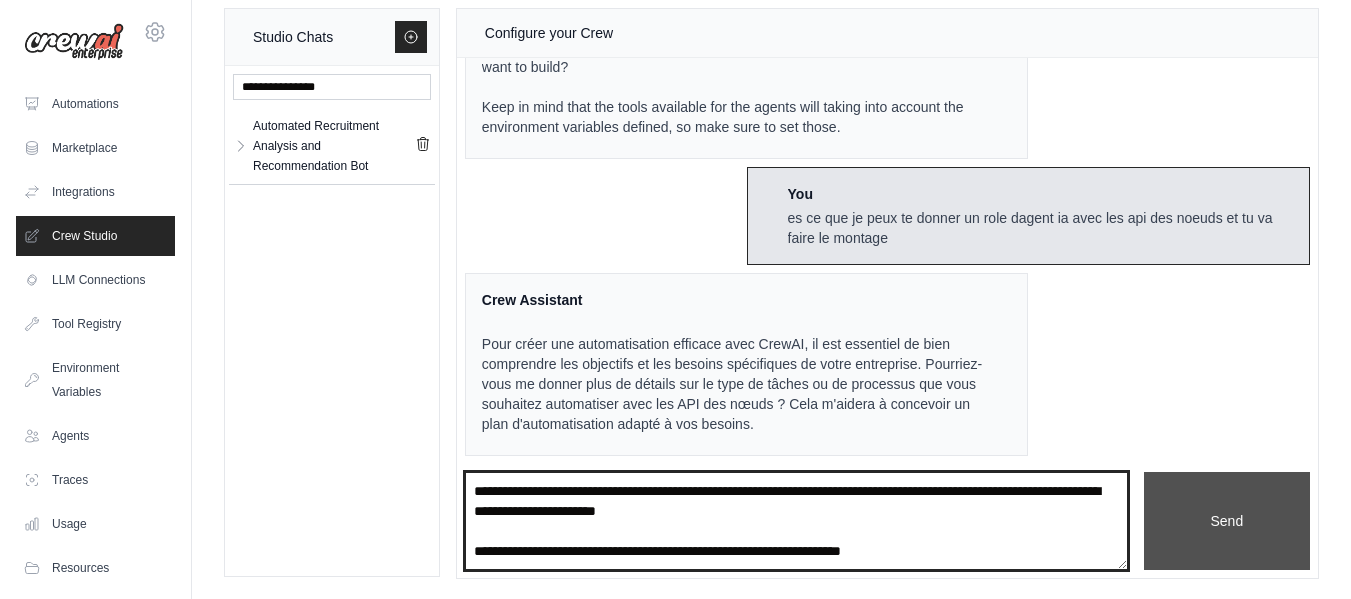 type on "**********" 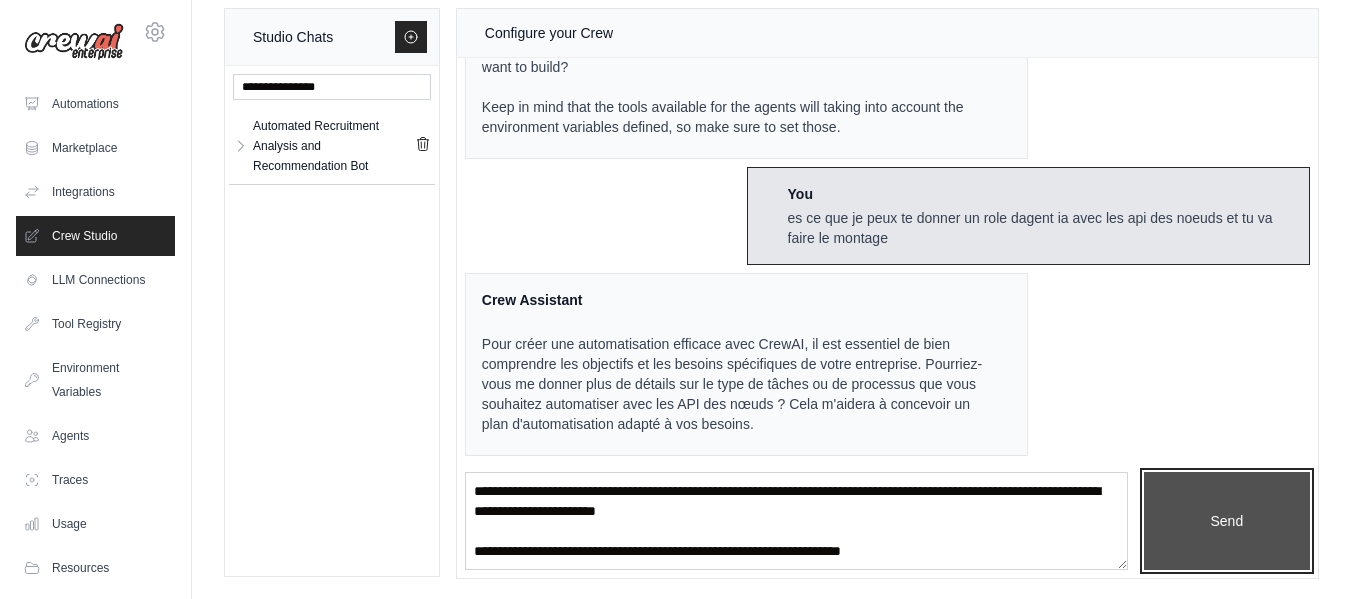 click on "Send" at bounding box center (1227, 521) 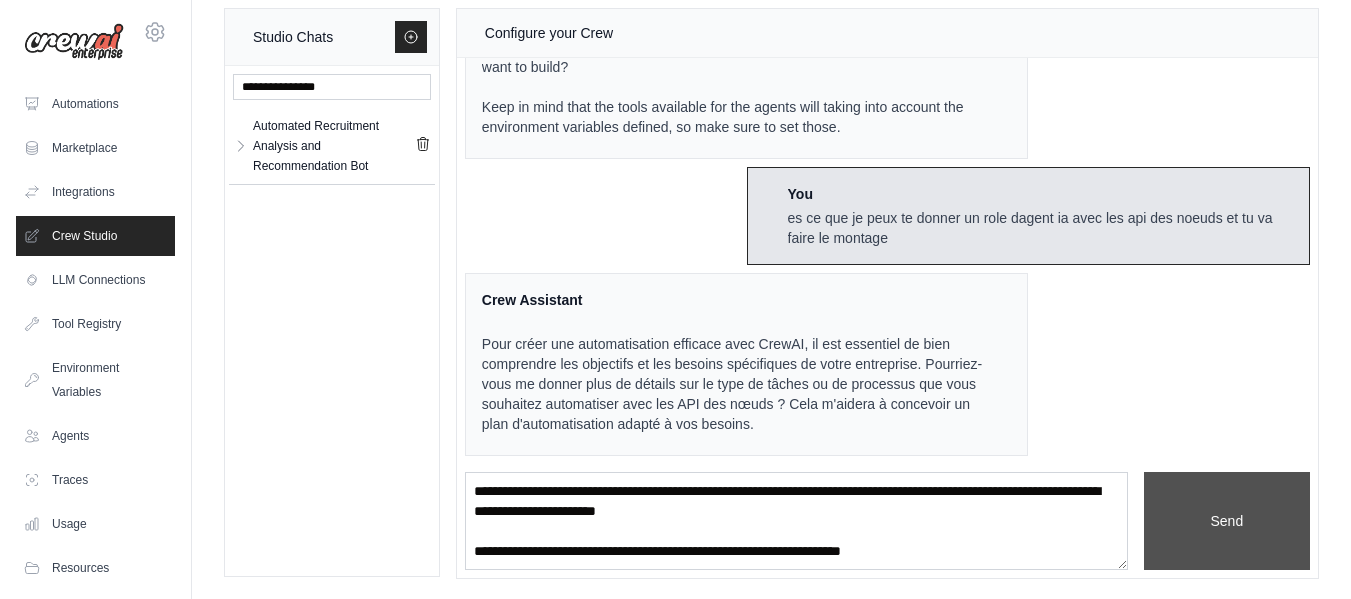 scroll, scrollTop: 0, scrollLeft: 0, axis: both 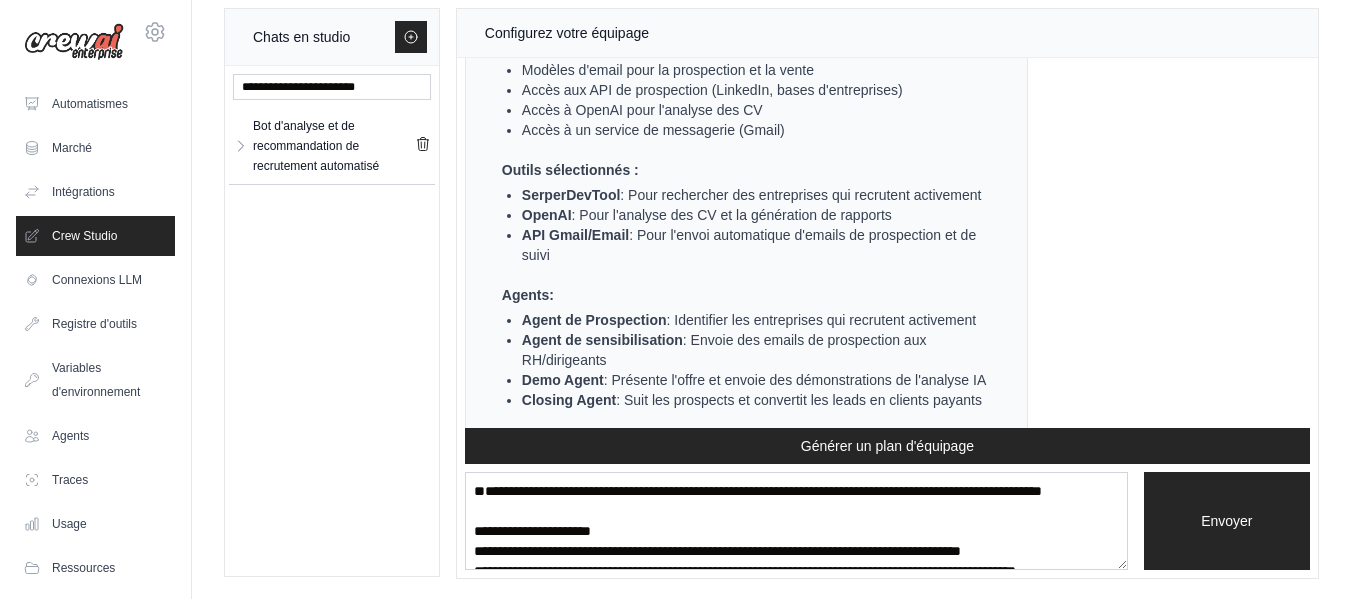click on "Assistant d'équipage Bonjour ERIC, quel est votre objectif et quel type d'automatisation souhaitez-vous mettre en place ?  N'oubliez pas que les outils disponibles pour les agents prendront en compte les variables d'environnement définies ; veillez donc à les définir. Toi es ce que je peux te donner un rôle d'agent ia avec les api des noeuds et tu vas faire le montage Assistant d'équipage Pour créer une automatisation efficace avec CrewAI, il est essentiel de bien comprendre les objectifs et les besoins spécifiques de votre entreprise. Pourriez-vous me donner plus de détails sur le type de tâches ou de processus que vous souhaitez automatiser avec l'API des nœuds ? Cela m'aidera à concevoir un plan d'automatisation adapté à vos besoins.
Toi **Rôle principal :** Agent commercial autonome qui prospecte et vend des services d'analyse RH aux entreprises.  **Instructions clés :**  - **Prospection automatique** : Rechercher et identifier les entreprises qui recrutent activement
Sortie :" at bounding box center [887, 243] 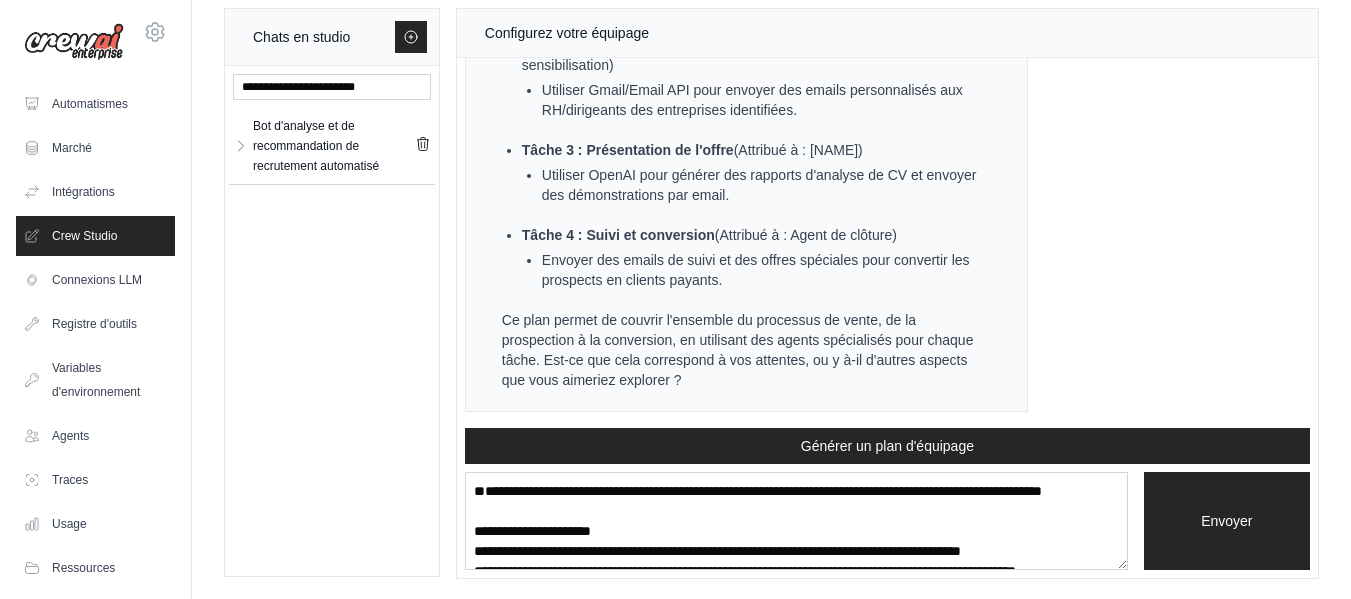 scroll, scrollTop: 1974, scrollLeft: 0, axis: vertical 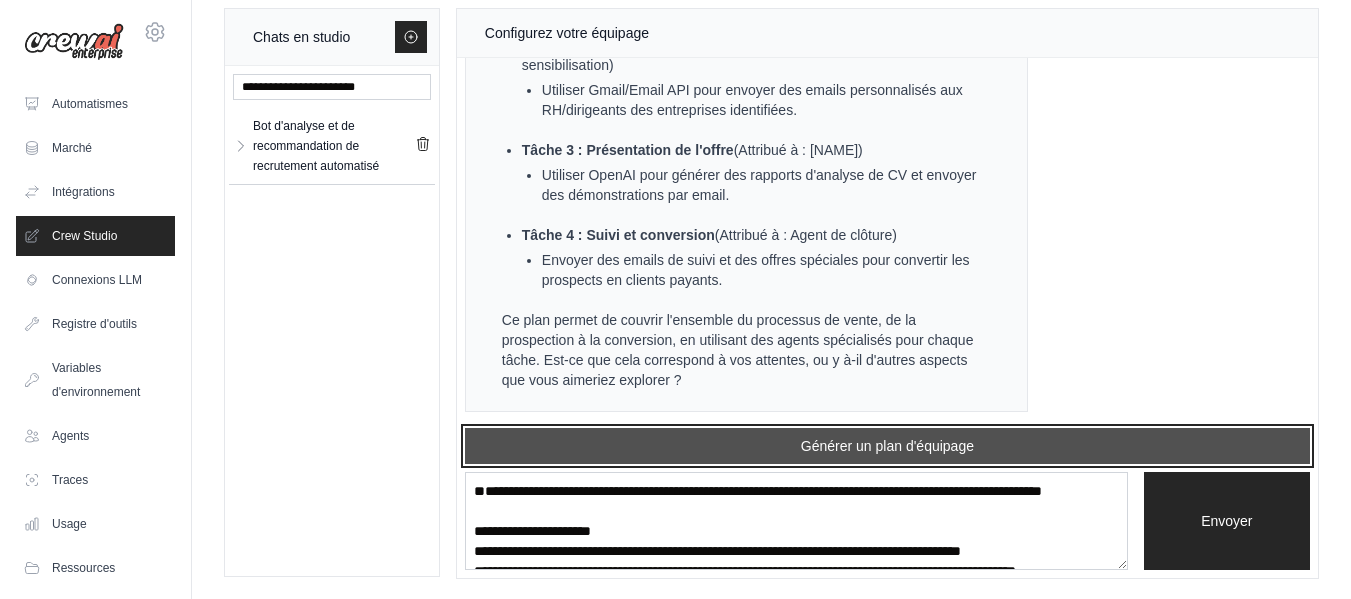 click on "Générer un plan d'équipage" at bounding box center [887, 446] 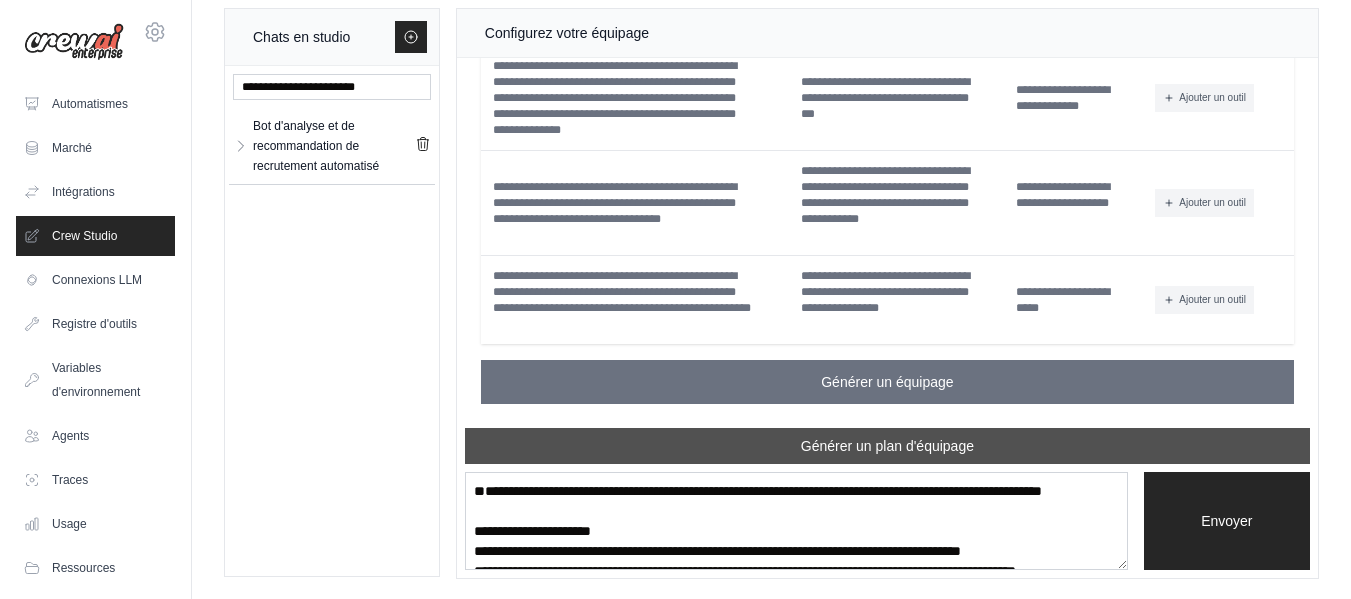 scroll, scrollTop: 3381, scrollLeft: 0, axis: vertical 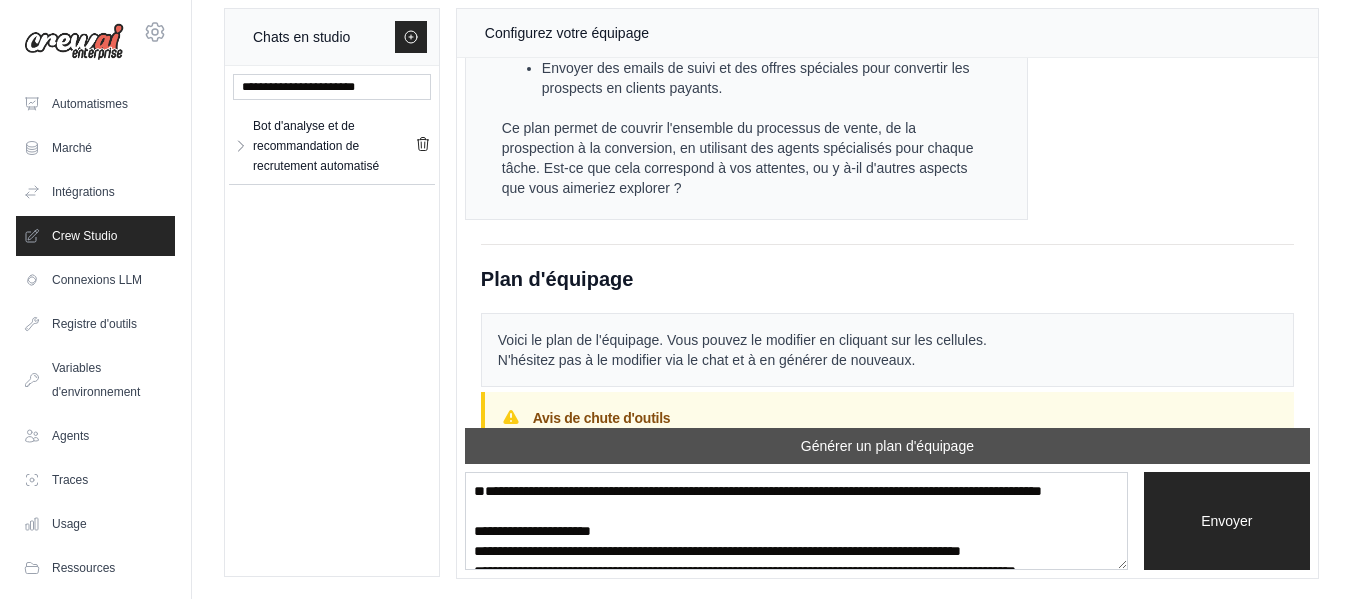 click on "Assistant d'équipage Pour créer un agent commercial autonome qui prospecte et vend des services d'analyse RH, nous allons concevoir une automatisation qui intègre plusieurs agents et outils pour couvrir chaque étape du processus de vente. Voici un plan détaillé :
Plan d'automatisation :
Un agent commercial autonome qui prospecte, contacte et vend des services d'analyse RH aux entreprises.
Sortie :
Génération de revenus via la vente autonome de services d'analyse RH.
Entrées :
Liste des entreprises ciblées Modèles d'email pour la prospection et la vente Accès aux API de prospection (LinkedIn, bases d'entreprises) Accès à OpenAI pour l'analyse des CV Accès à un service de messagerie (Gmail)
Outils sélectionnés :
SerperDevTool  : Pour rechercher des entreprises qui recrutent activement OpenAI  : Pour l'analyse des CV et la génération de rapports API Gmail/Email  : Pour l'envoi automatique d'emails de prospection et de suivi
Agents:
Agent de Prospection" at bounding box center [746, -389] 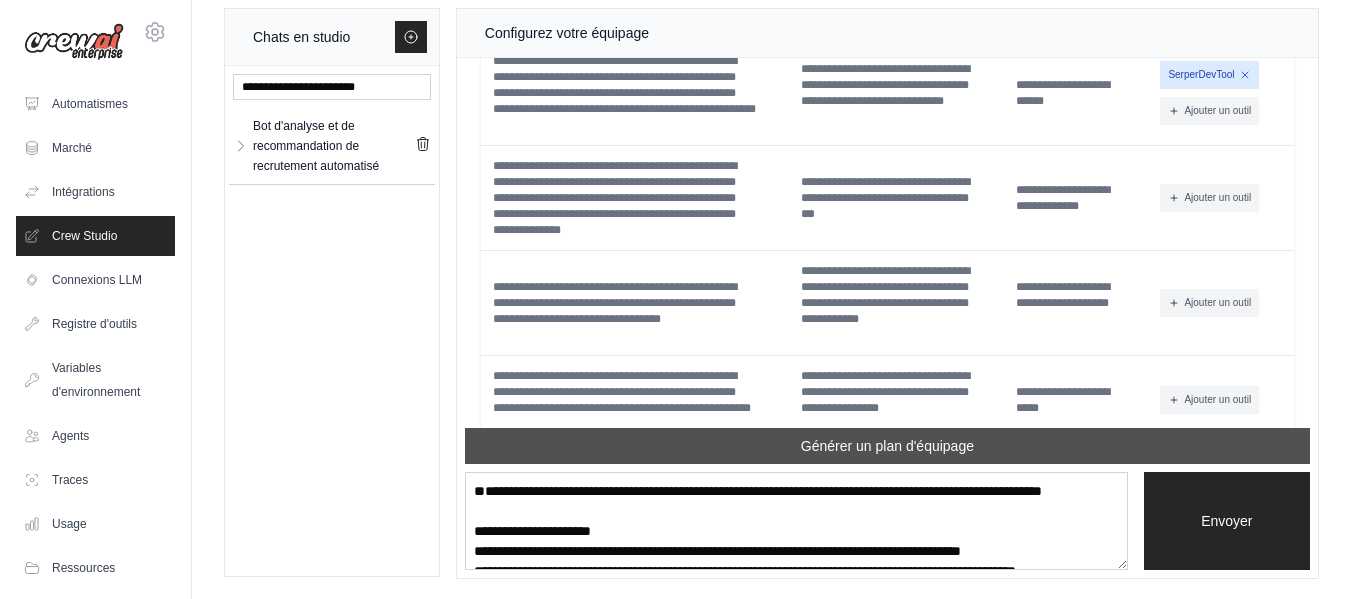 scroll, scrollTop: 3309, scrollLeft: 0, axis: vertical 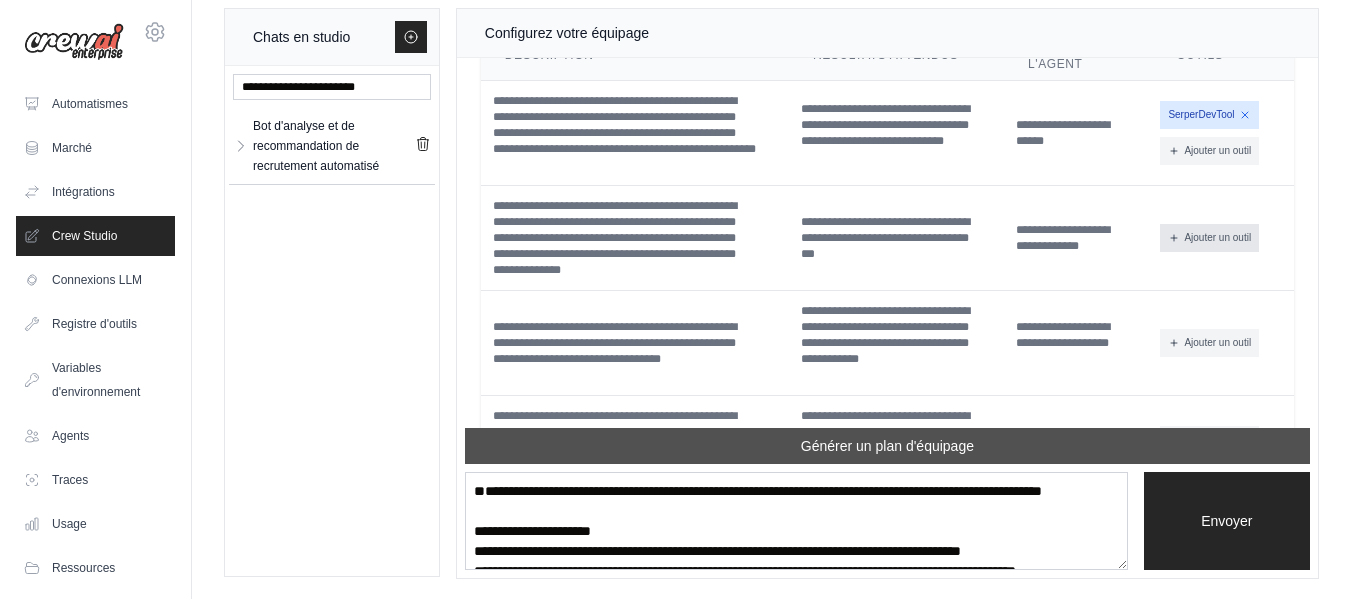 click on "Ajouter un outil" at bounding box center [1217, 237] 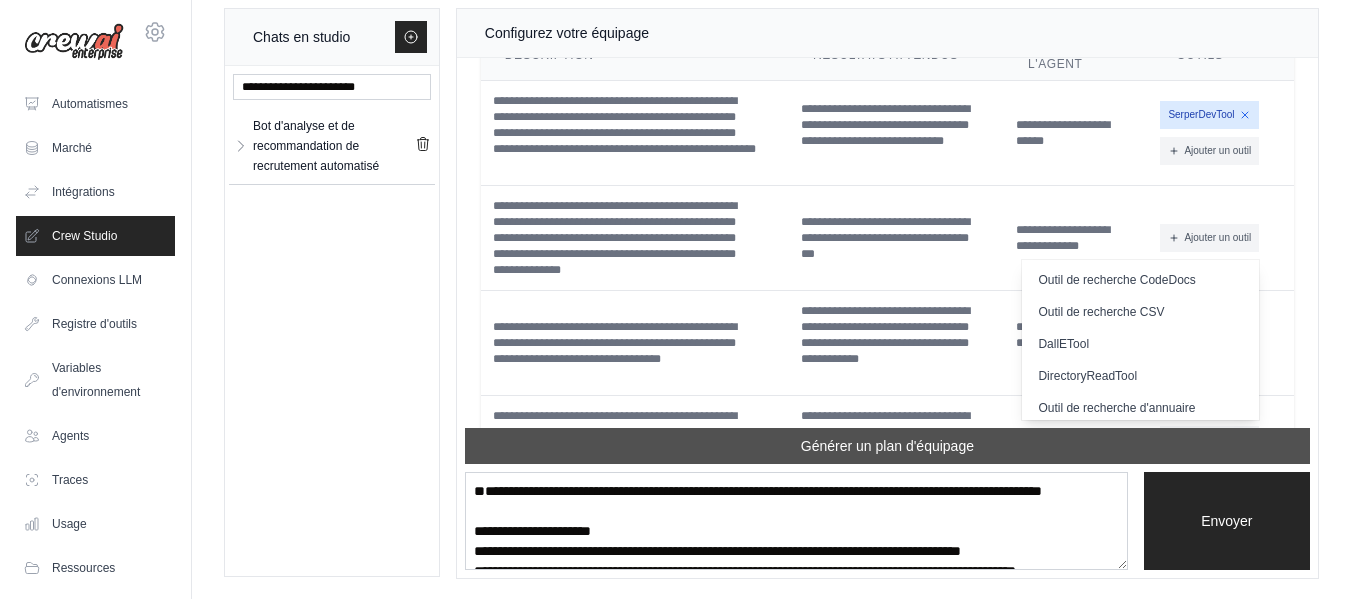 type 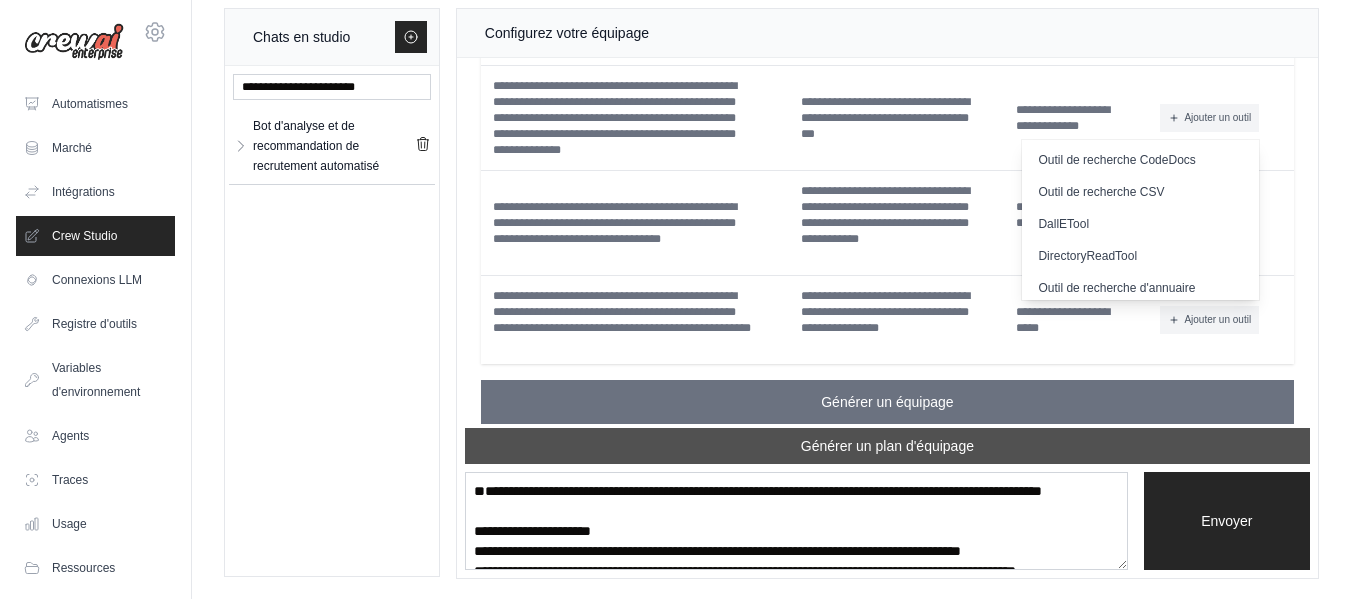 scroll, scrollTop: 3469, scrollLeft: 0, axis: vertical 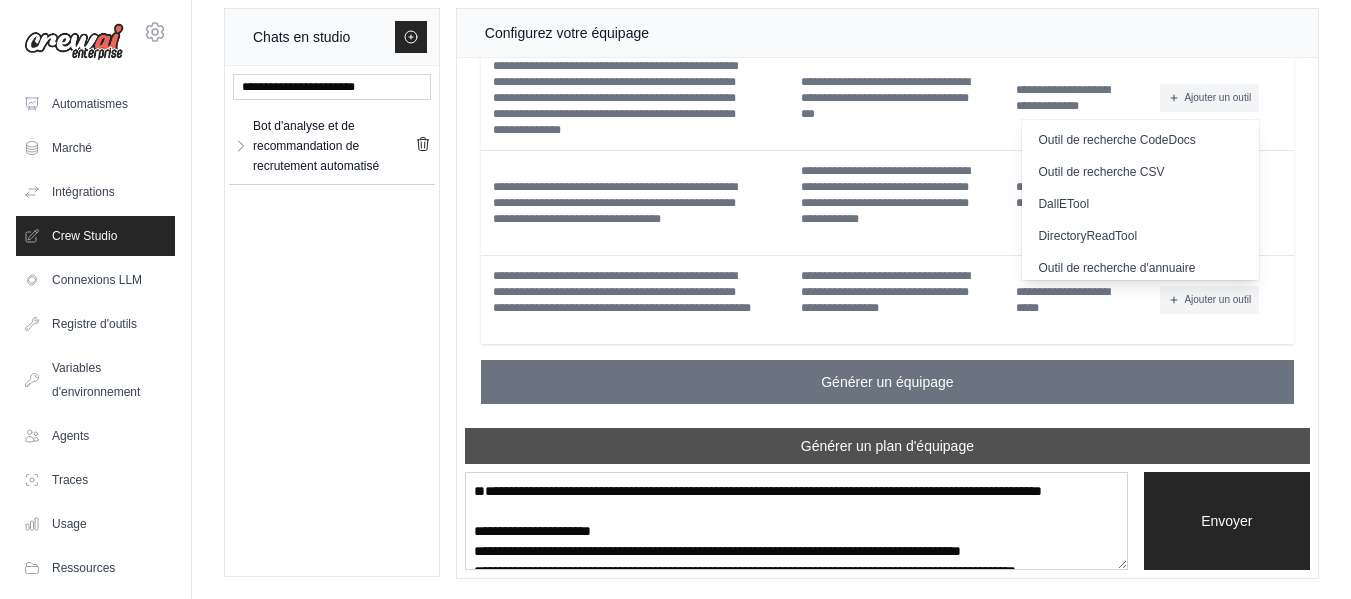 click on "Plan d'équipage Voici le plan de l'équipage. Vous pouvez le modifier en cliquant sur les cellules.  N'hésitez pas à le modifier via le chat et à en générer de nouveaux.
Avis de chute d'outils
Les outils suivants ont été abandonnés pour l'agent « Spécialiste de la sensibilisation » car ils ne sont pas disponibles :
API Gmail/E-mail
Les outils suivants ont été abandonnés pour l'agent « Demo Presentation Expert » car ils ne sont pas disponibles :
OpenAI" at bounding box center [887, -358] 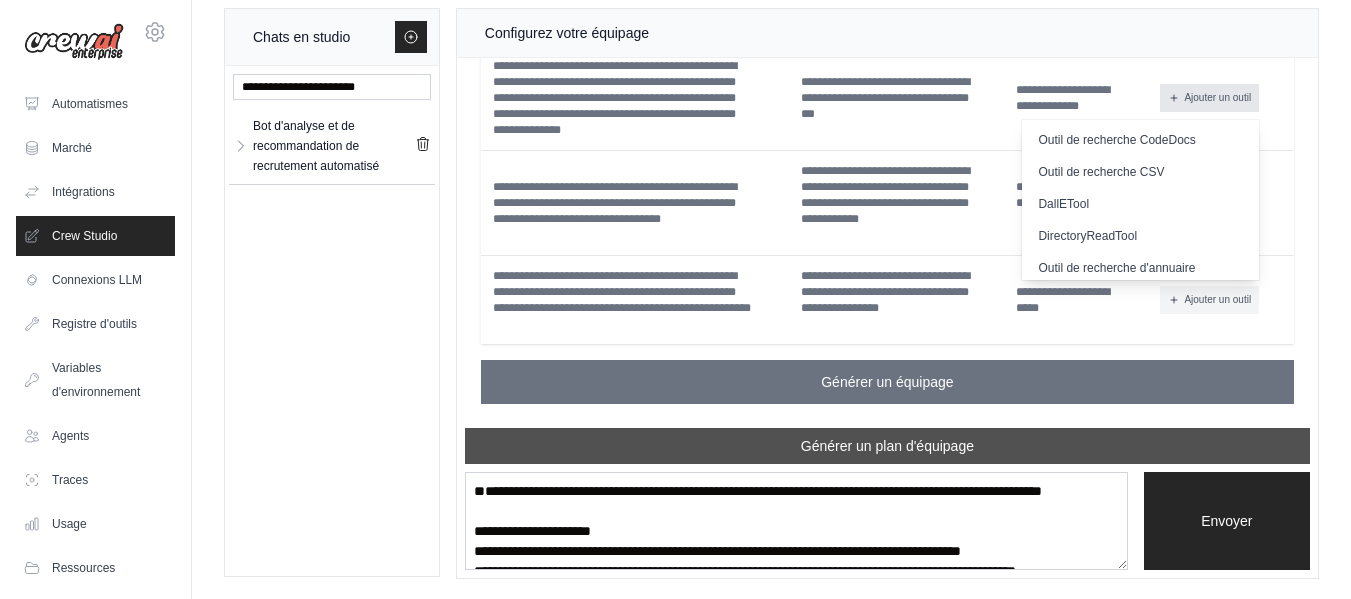 click on "Ajouter un outil" at bounding box center [1217, 97] 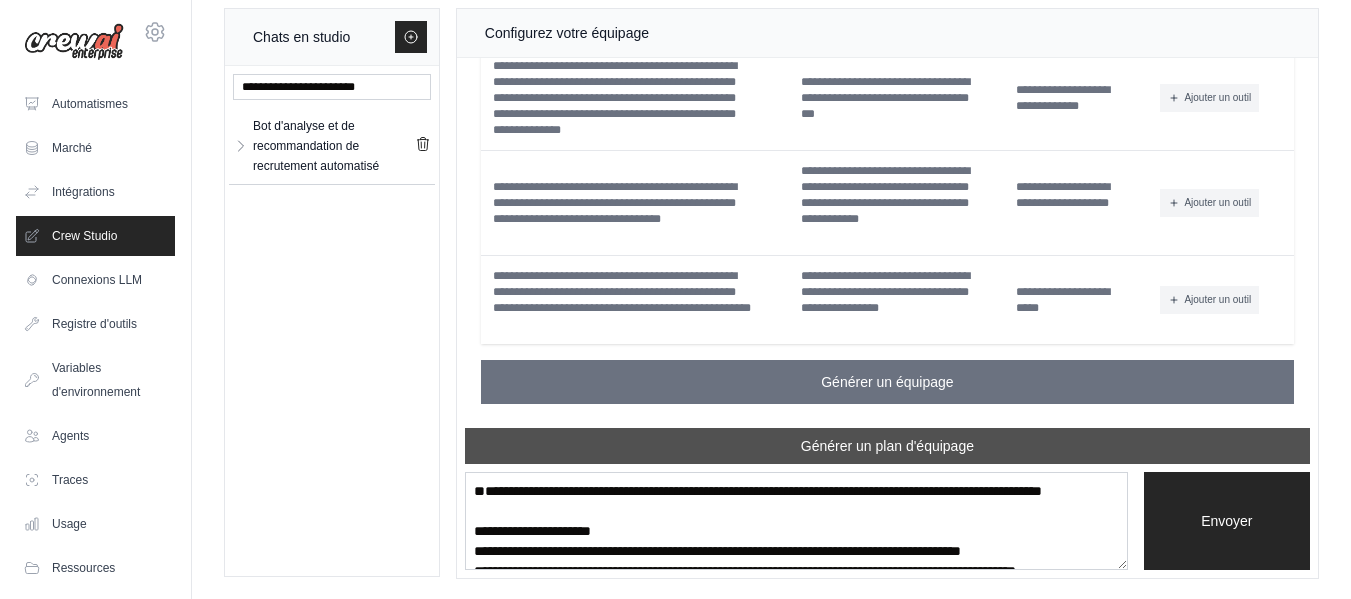 click on "**********" at bounding box center [1078, 97] 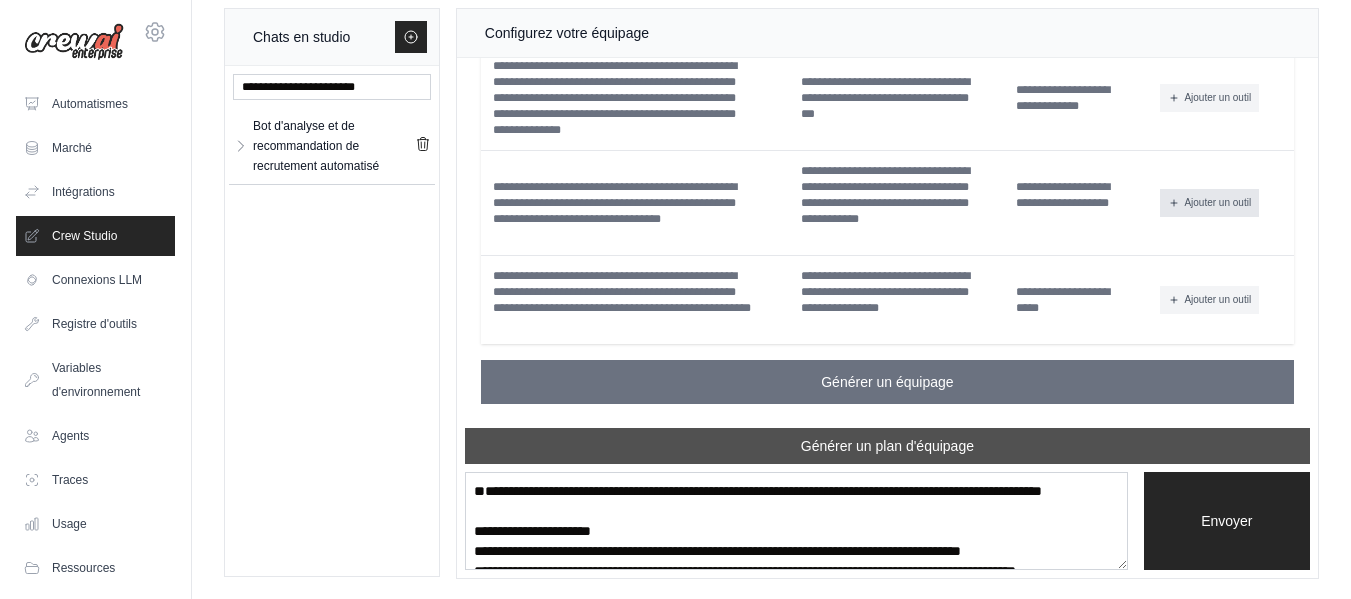 click on "Ajouter un outil" at bounding box center (1217, 202) 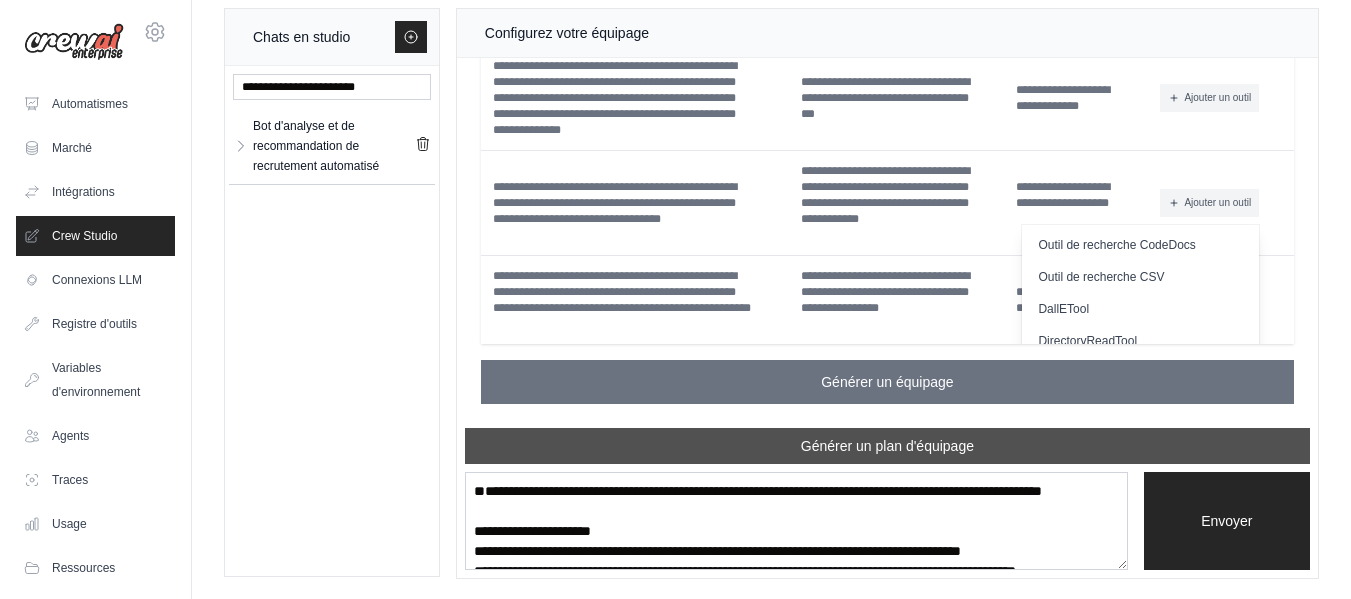 drag, startPoint x: 1184, startPoint y: 205, endPoint x: 1292, endPoint y: 182, distance: 110.42192 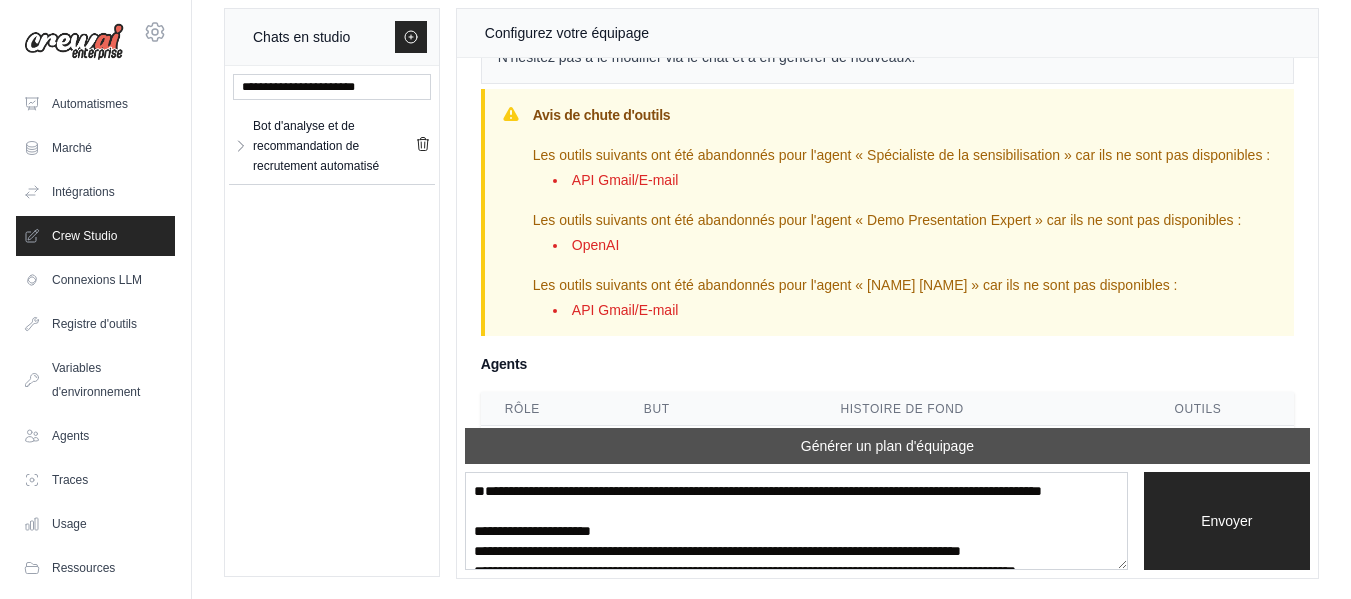scroll, scrollTop: 2469, scrollLeft: 0, axis: vertical 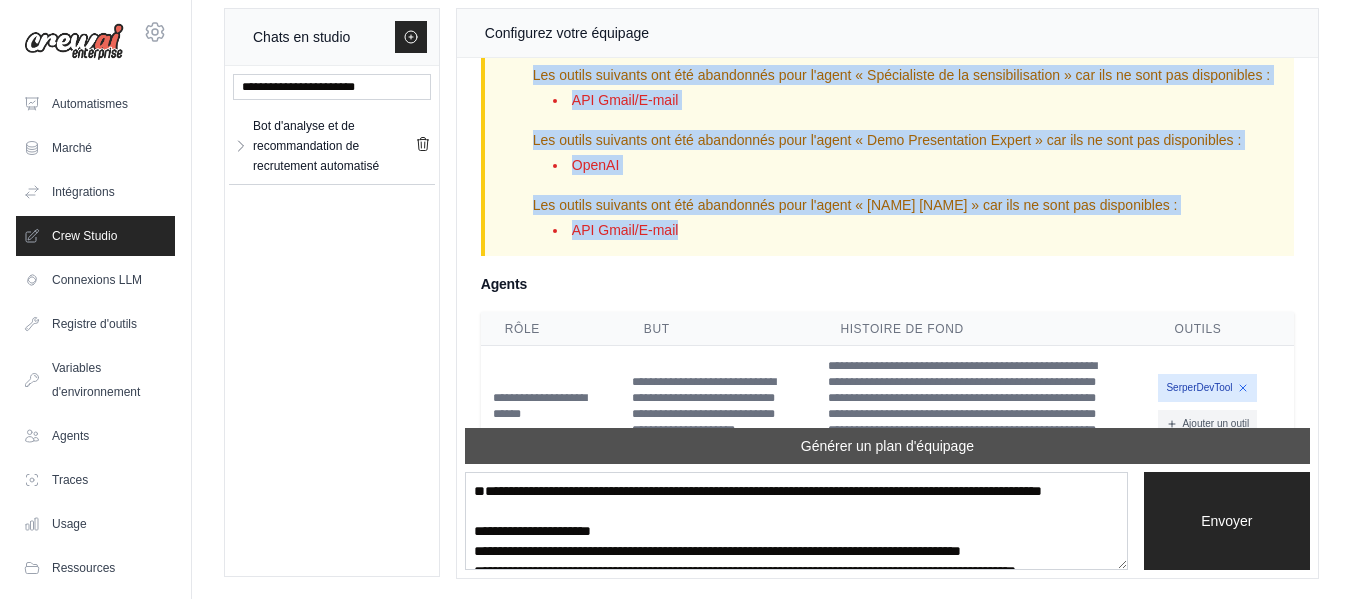 drag, startPoint x: 527, startPoint y: 111, endPoint x: 746, endPoint y: 325, distance: 306.19766 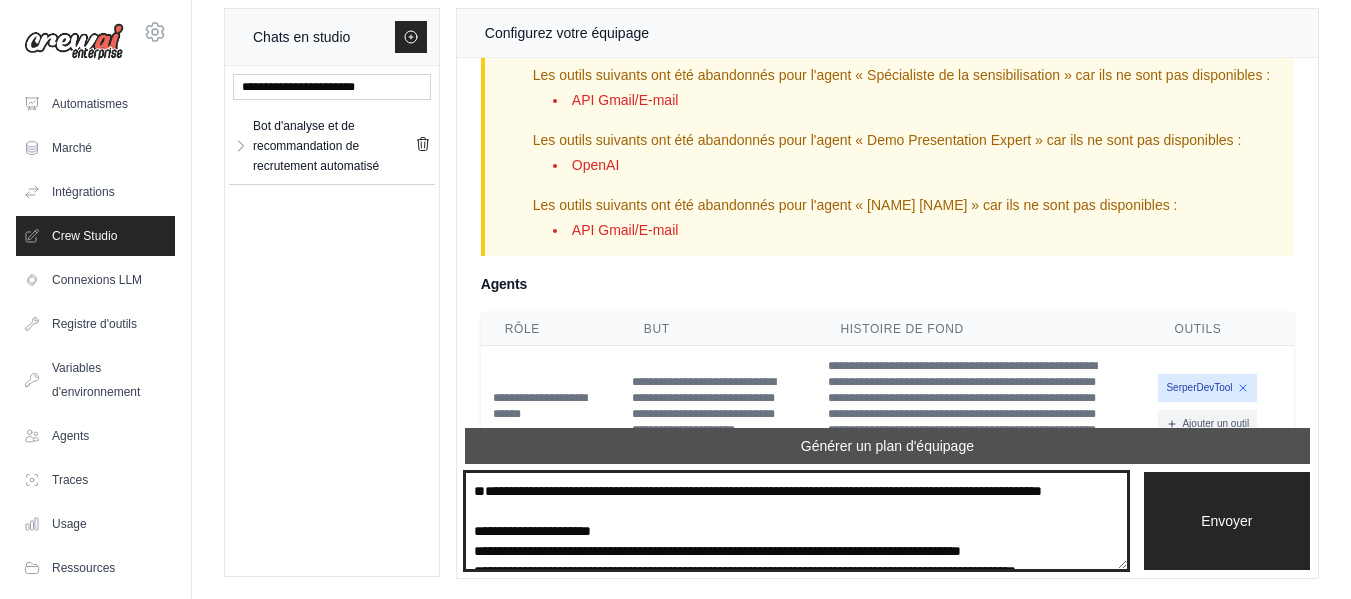 click on "**********" at bounding box center [796, 521] 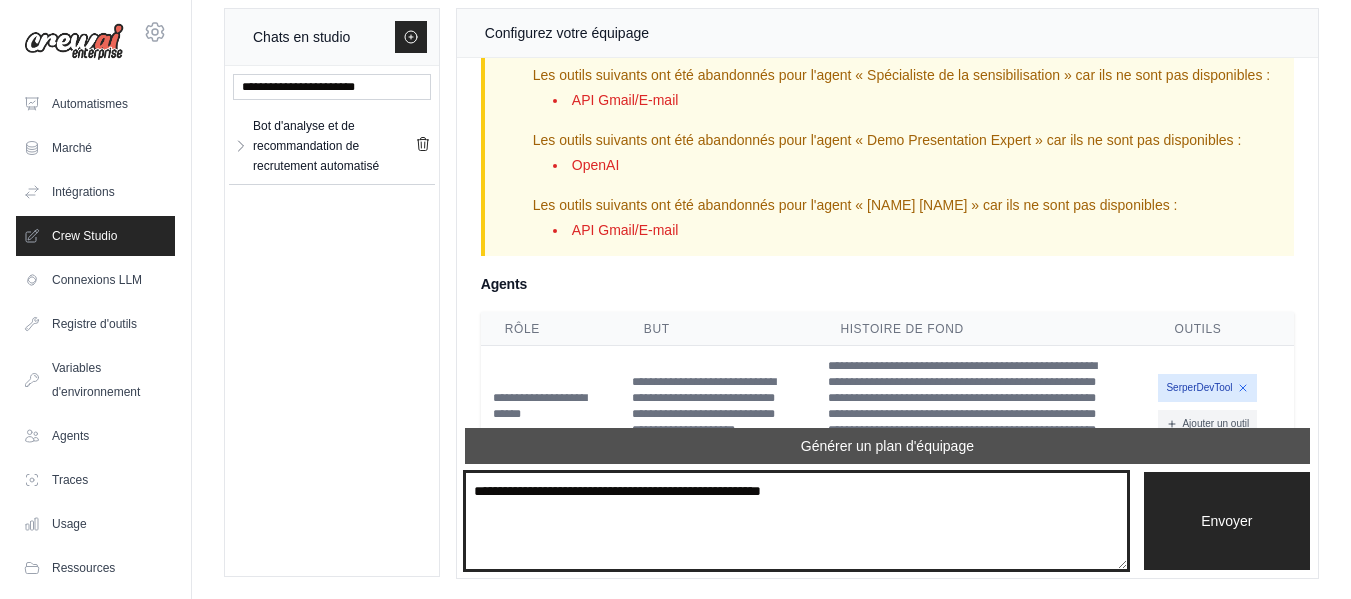 click on "**********" at bounding box center (796, 521) 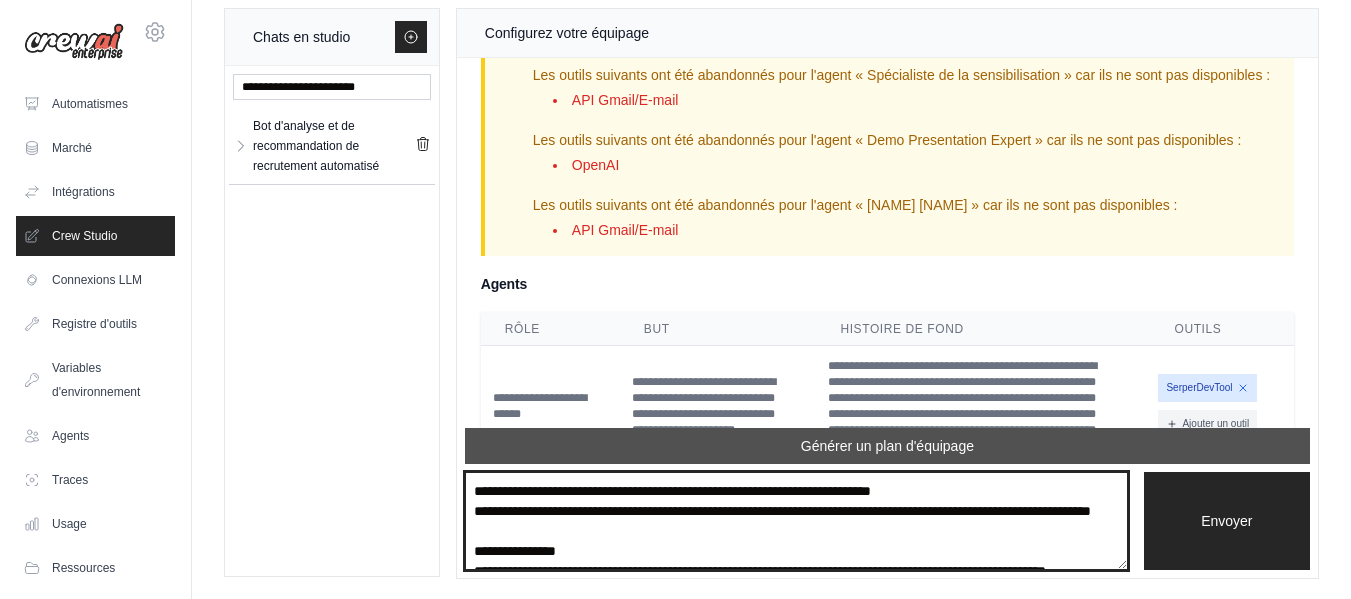scroll, scrollTop: 171, scrollLeft: 0, axis: vertical 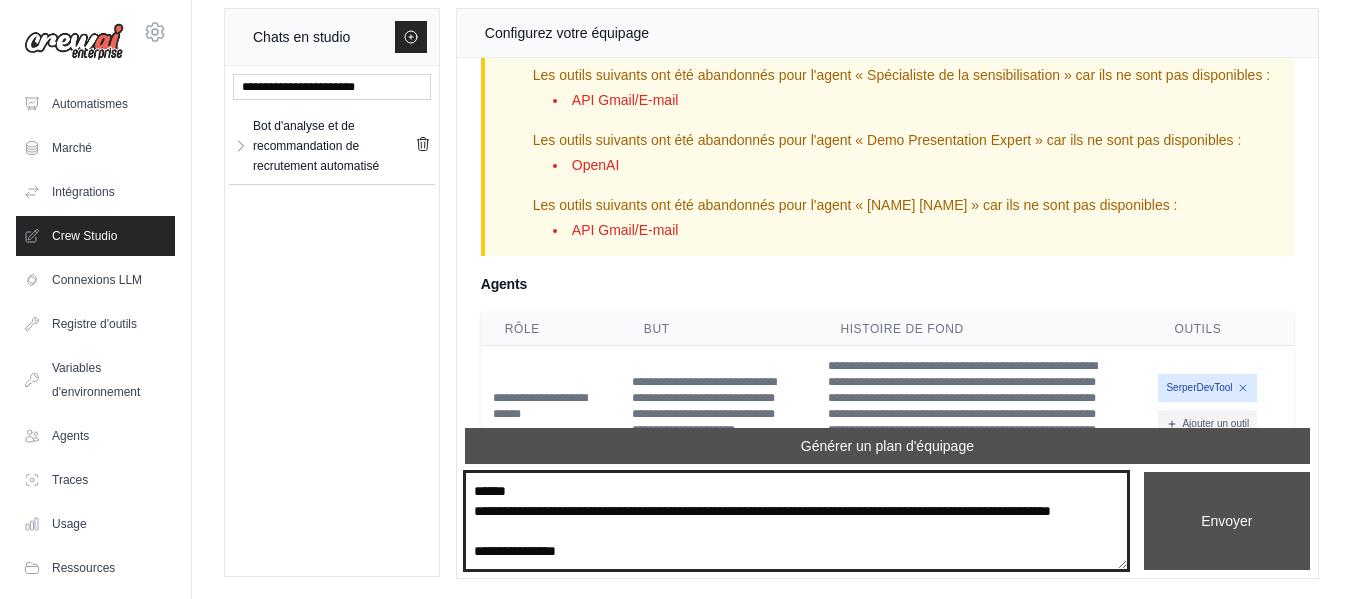 type on "**********" 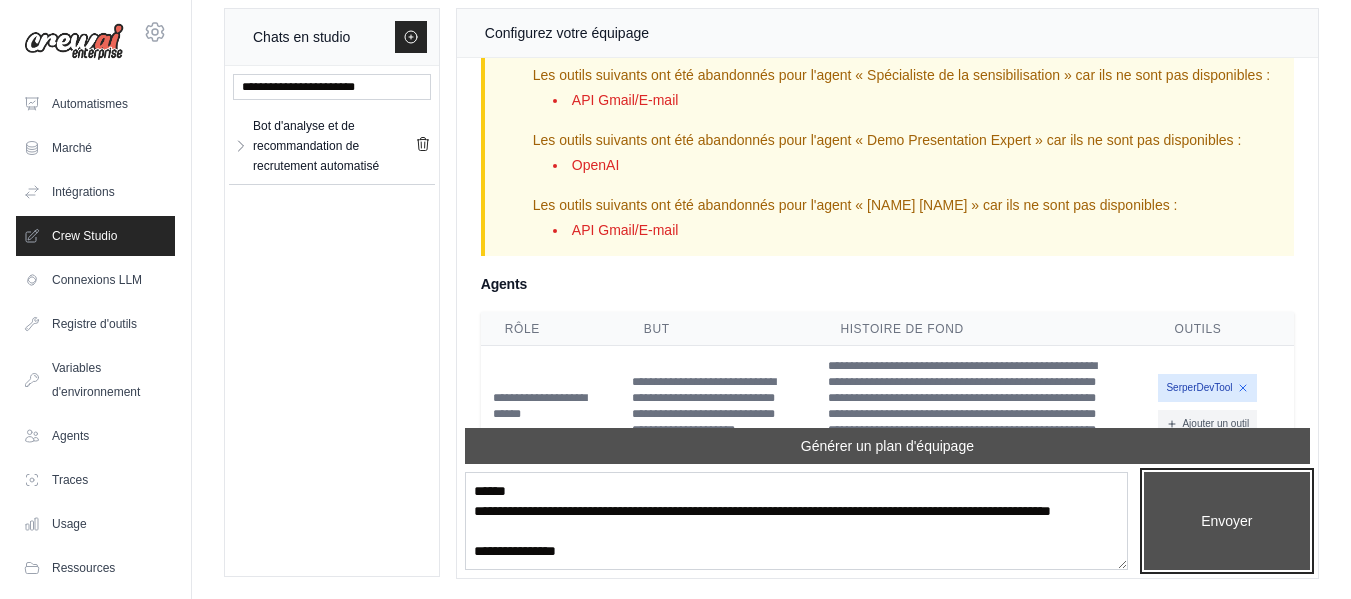 click on "Envoyer" at bounding box center (1227, 521) 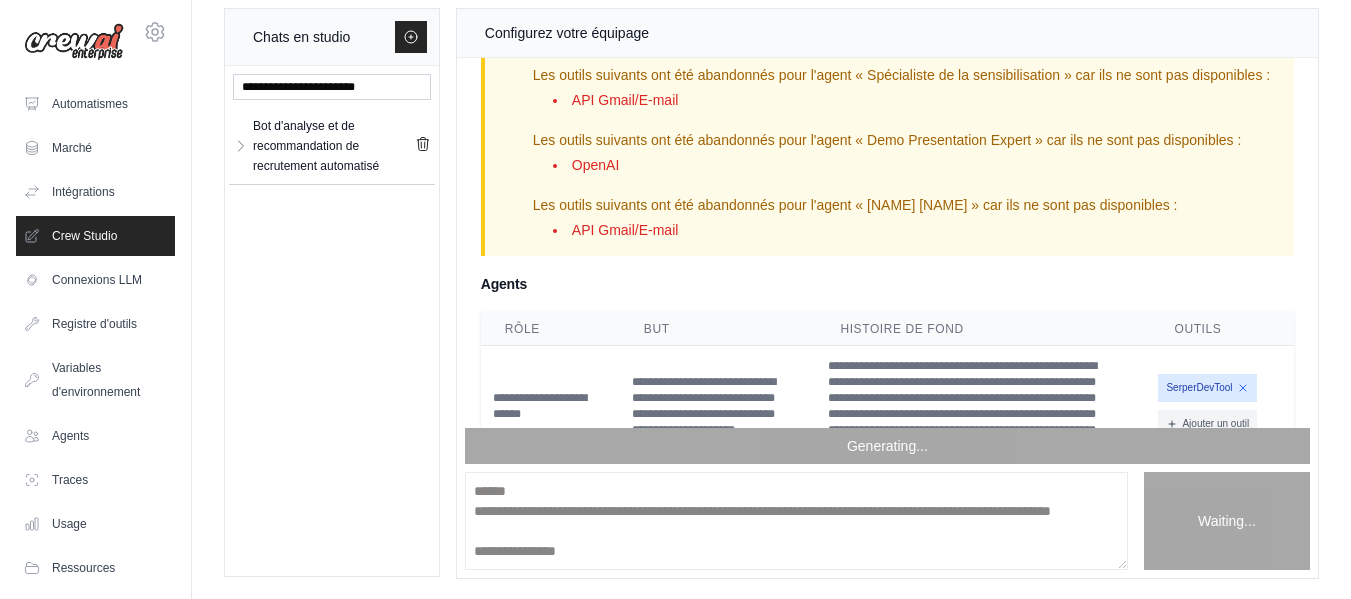 scroll, scrollTop: 0, scrollLeft: 0, axis: both 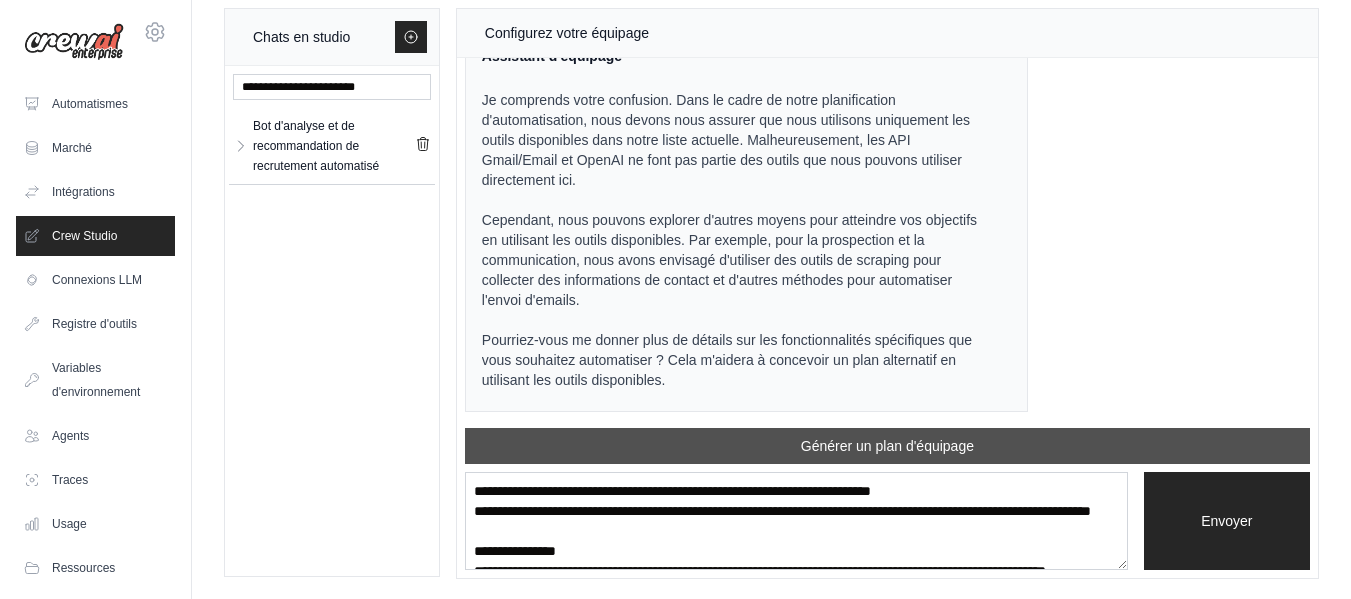 click on "Assistant d'équipage Bonjour ERIC, quel est votre objectif et quel type d'automatisation souhaitez-vous mettre en place ?  N'oubliez pas que les outils disponibles pour les agents prendront en compte les variables d'environnement définies ; veillez donc à les définir. Toi es ce que je peux te donner un rôle d'agent ia avec les api des noeuds et tu vas faire le montage Assistant d'équipage Pour créer une automatisation efficace avec CrewAI, il est essentiel de bien comprendre les objectifs et les besoins spécifiques de votre entreprise. Pourriez-vous me donner plus de détails sur le type de tâches ou de processus que vous souhaitez automatiser avec l'API des nœuds ? Cela m'aidera à concevoir un plan d'automatisation adapté à vos besoins.
Toi **Rôle principal :** Agent commercial autonome qui prospecte et vend des services d'analyse RH aux entreprises.  **Instructions clés :**  - **Prospection automatique** : Rechercher et identifier les entreprises qui recrutent activement
Sortie :" at bounding box center (887, 243) 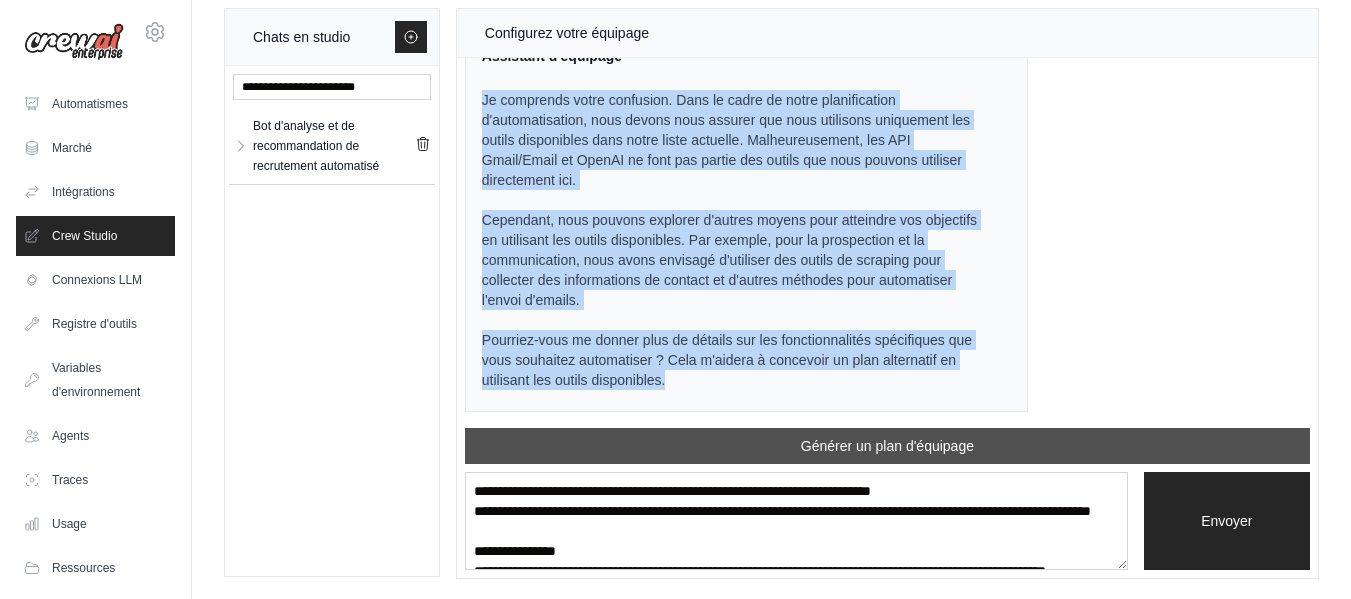 scroll, scrollTop: 4274, scrollLeft: 0, axis: vertical 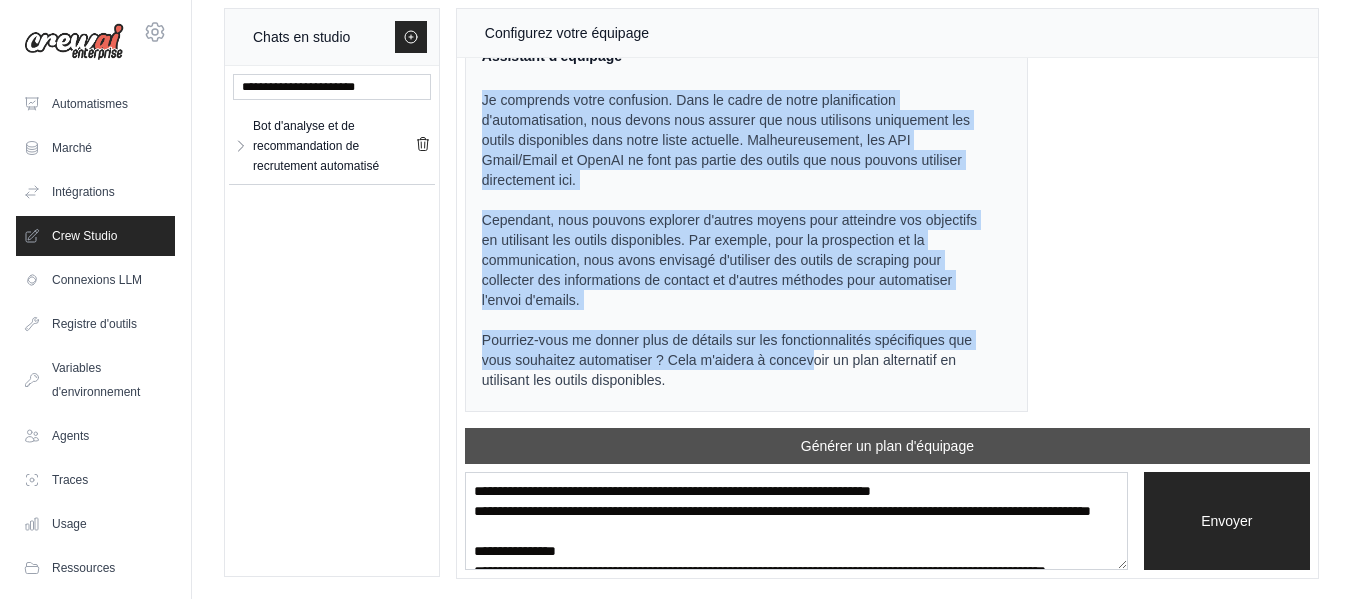 drag, startPoint x: 482, startPoint y: 140, endPoint x: 816, endPoint y: 363, distance: 401.60303 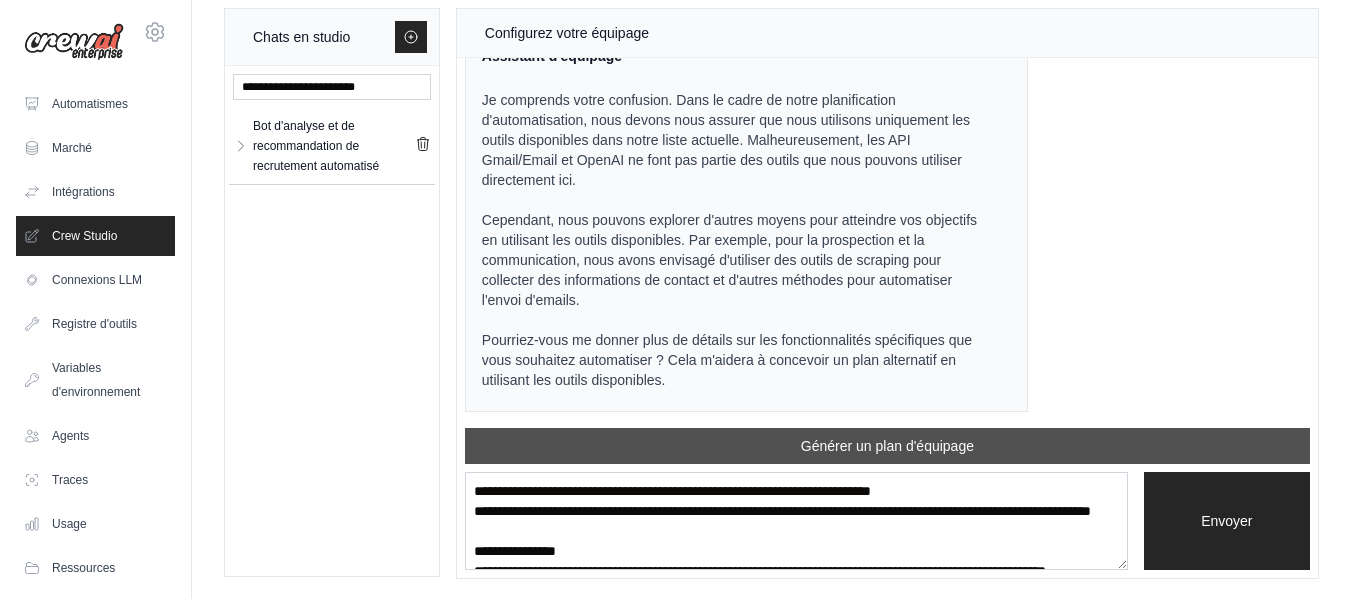 click on "Pourriez-vous me donner plus de détails sur les fonctionnalités spécifiques que vous souhaitez automatiser ? Cela m'aidera à concevoir un plan alternatif en utilisant les outils disponibles." at bounding box center [734, 360] 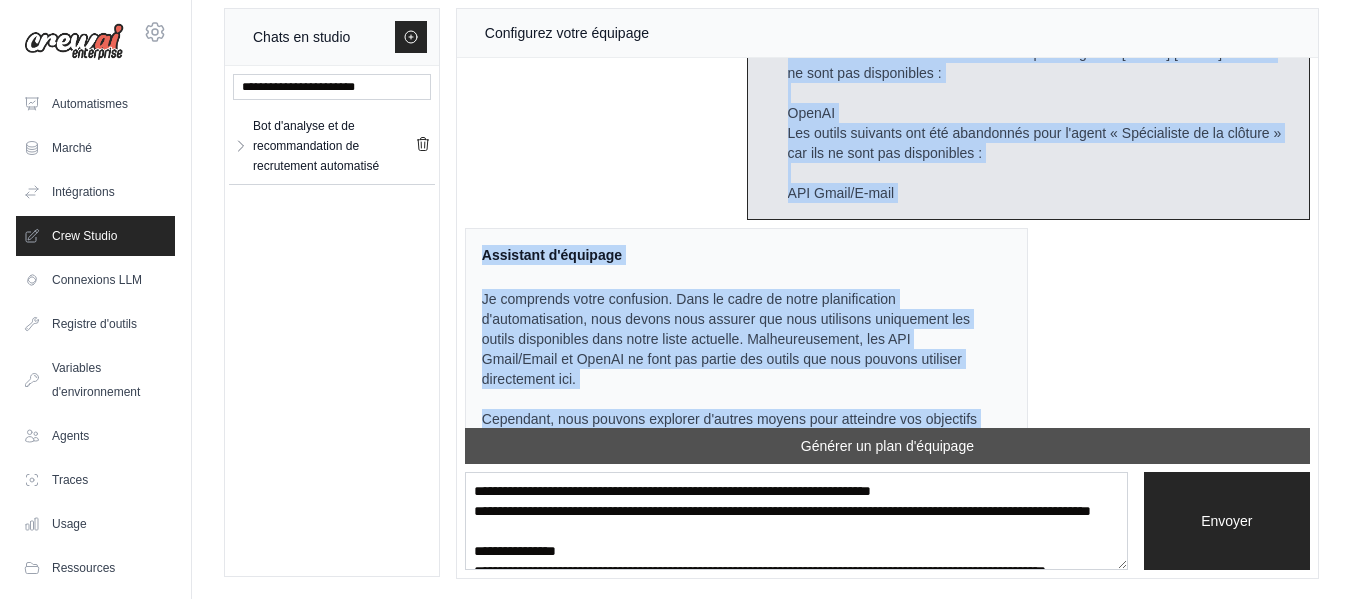 scroll, scrollTop: 3928, scrollLeft: 0, axis: vertical 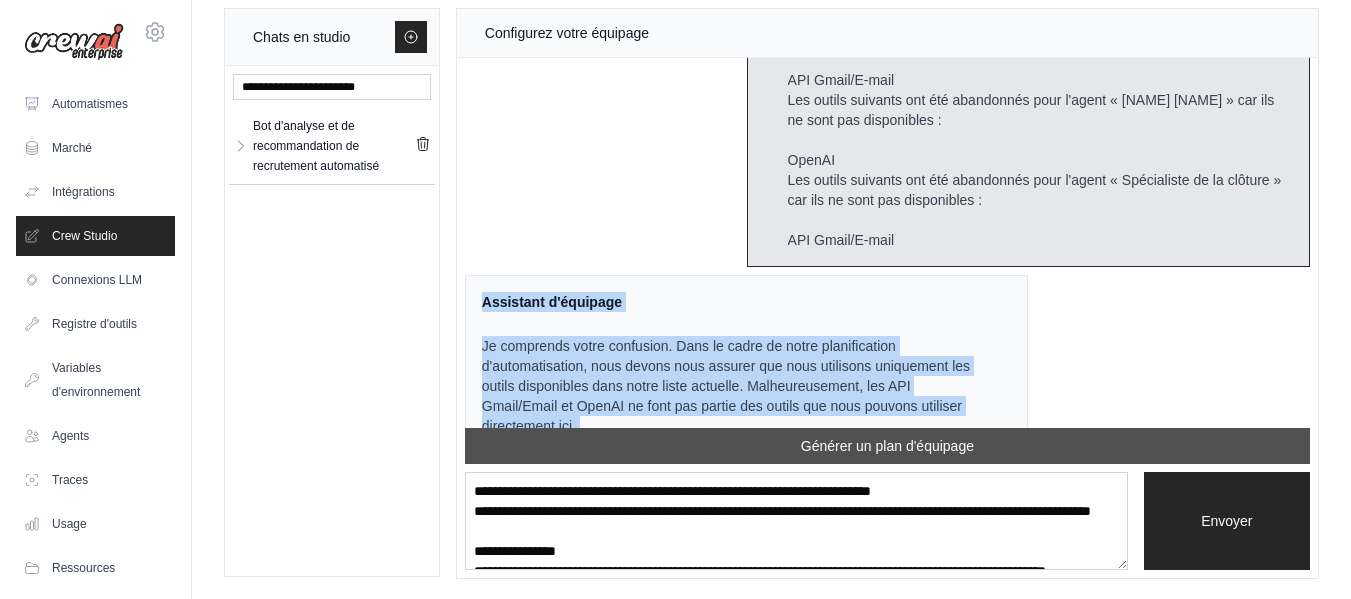 drag, startPoint x: 736, startPoint y: 387, endPoint x: 479, endPoint y: 400, distance: 257.32858 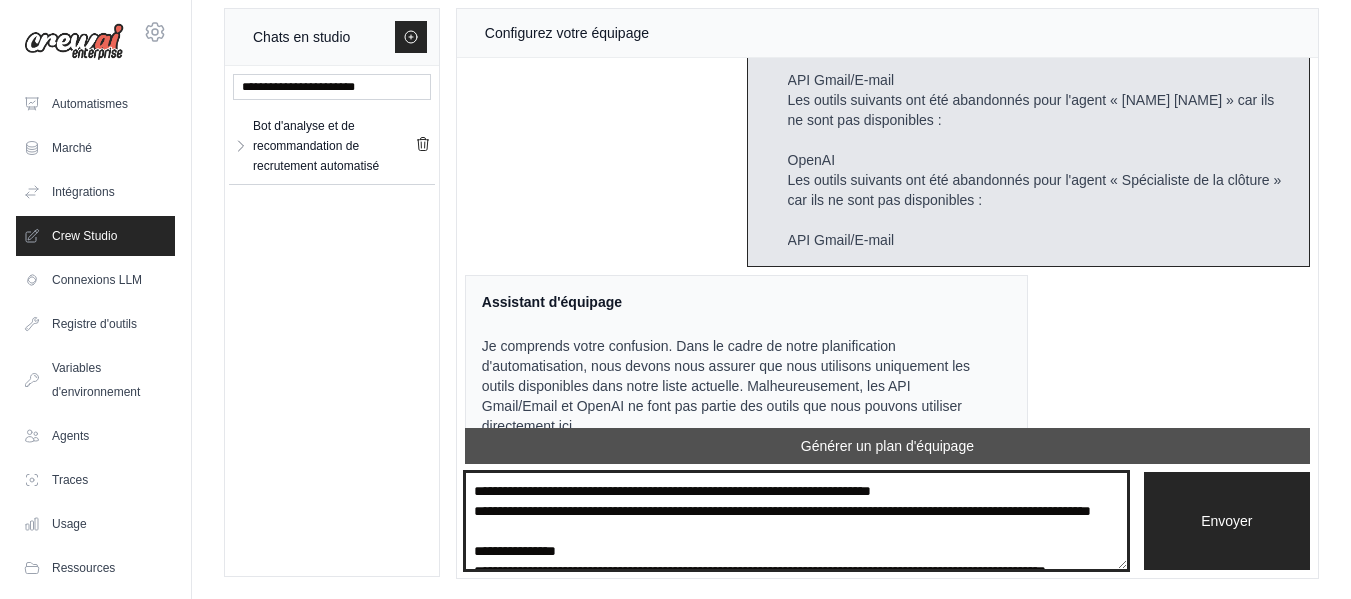 click on "**********" at bounding box center [796, 521] 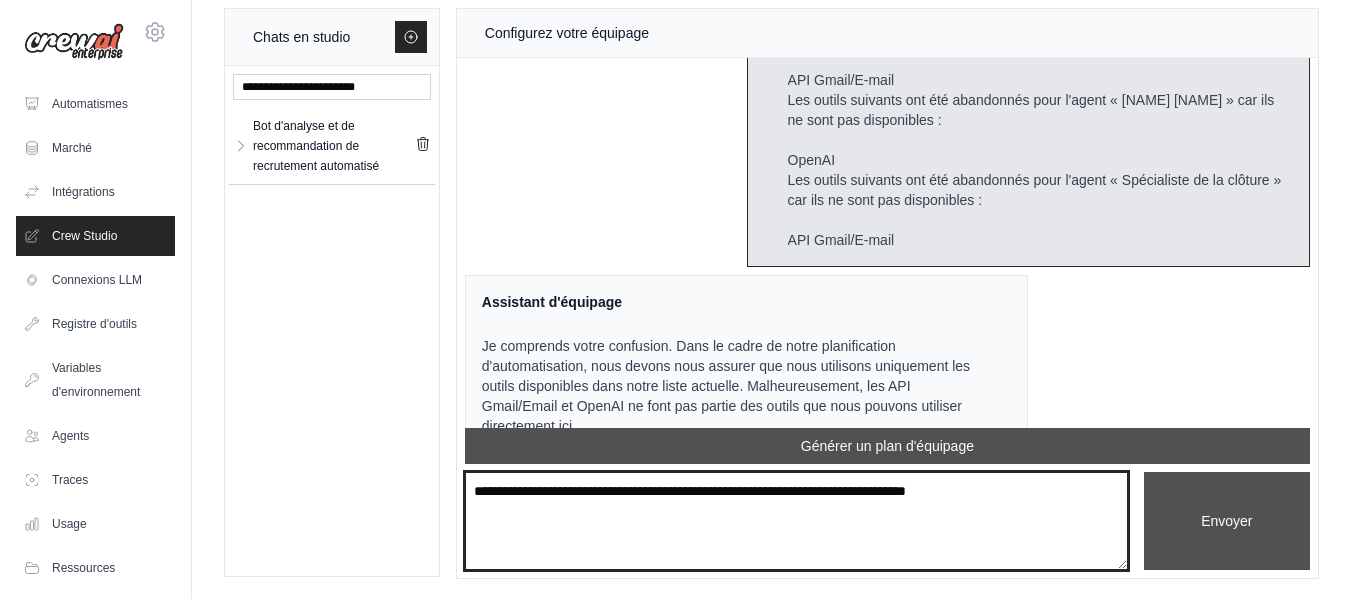 type on "**********" 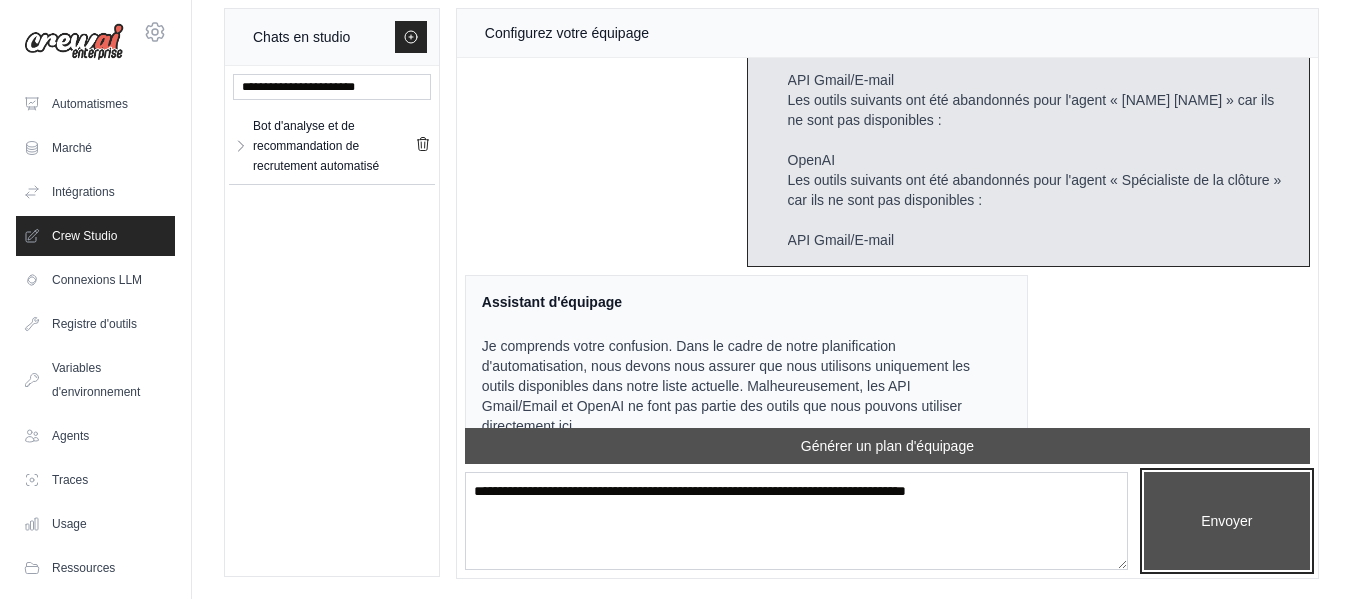 click on "Envoyer" at bounding box center [1227, 521] 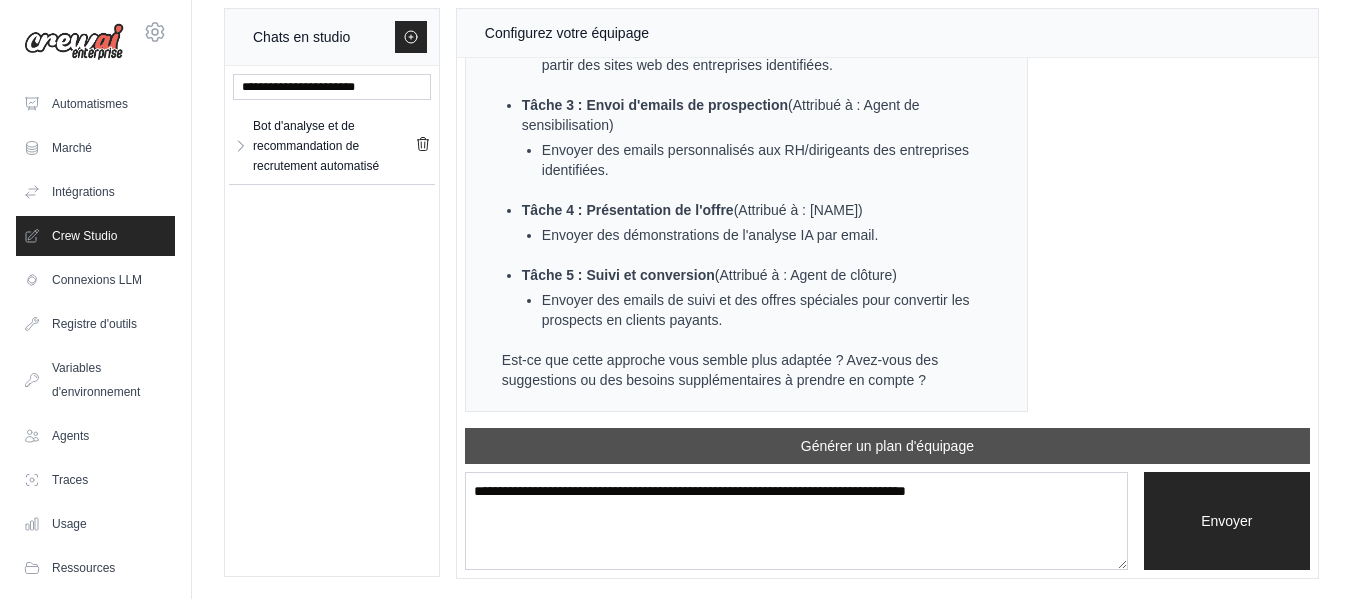scroll, scrollTop: 5831, scrollLeft: 0, axis: vertical 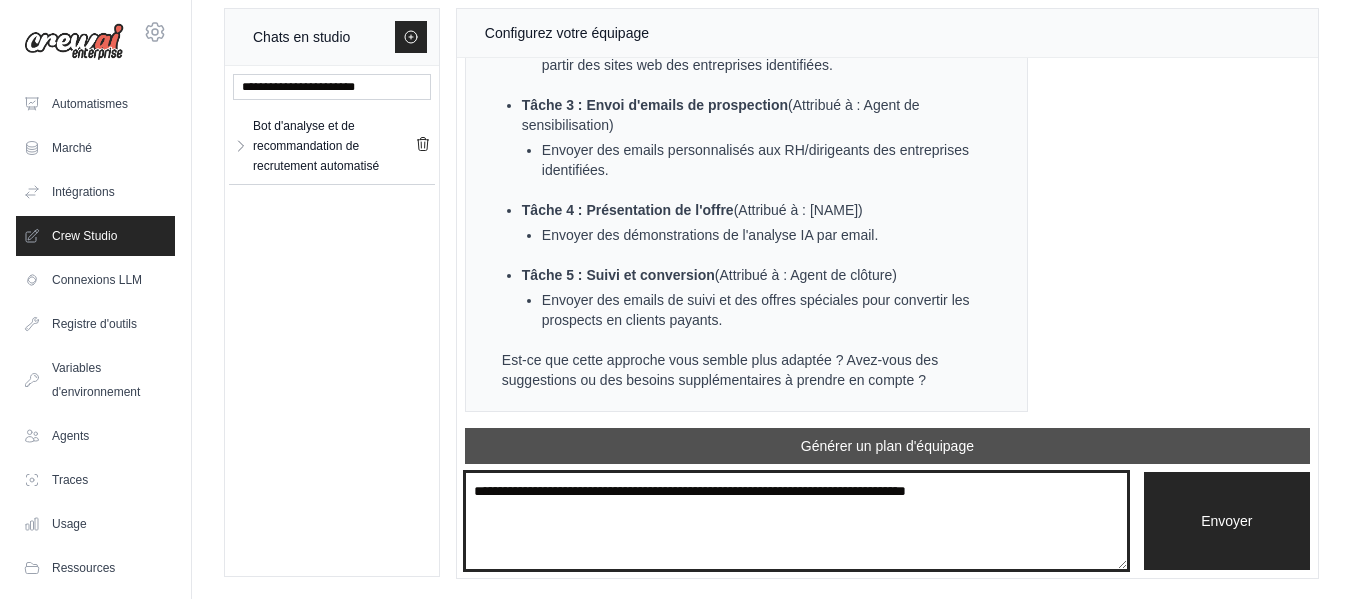 click on "**********" at bounding box center (796, 521) 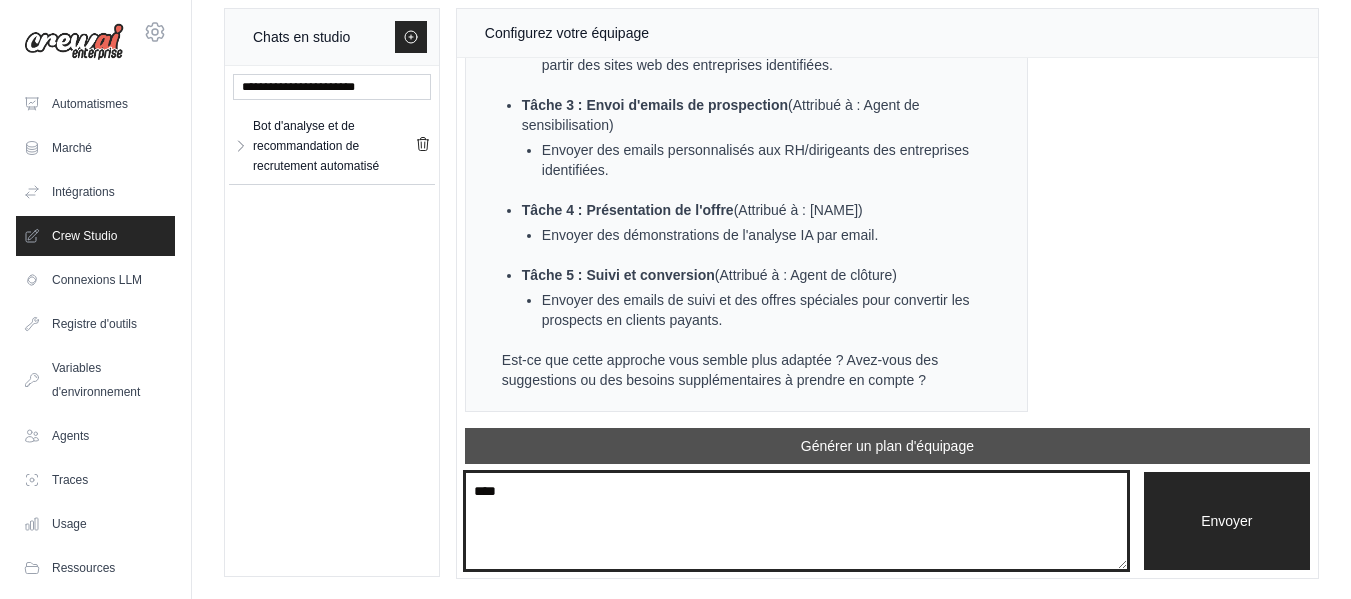 type on "***" 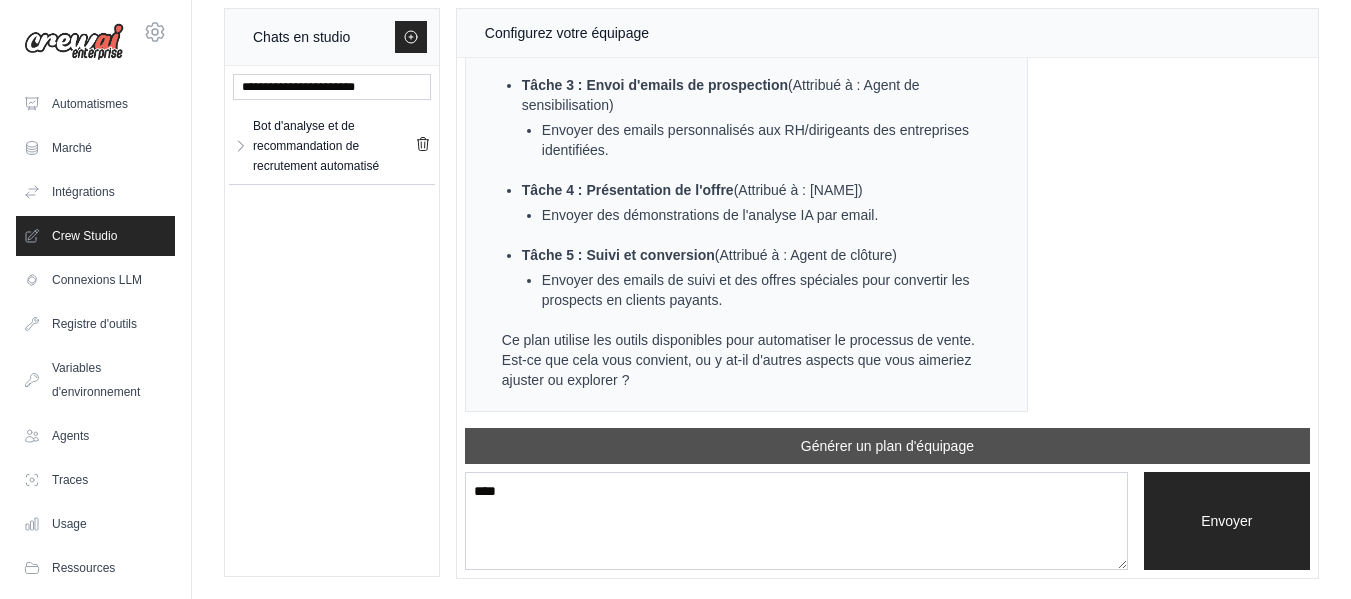 scroll, scrollTop: 7228, scrollLeft: 0, axis: vertical 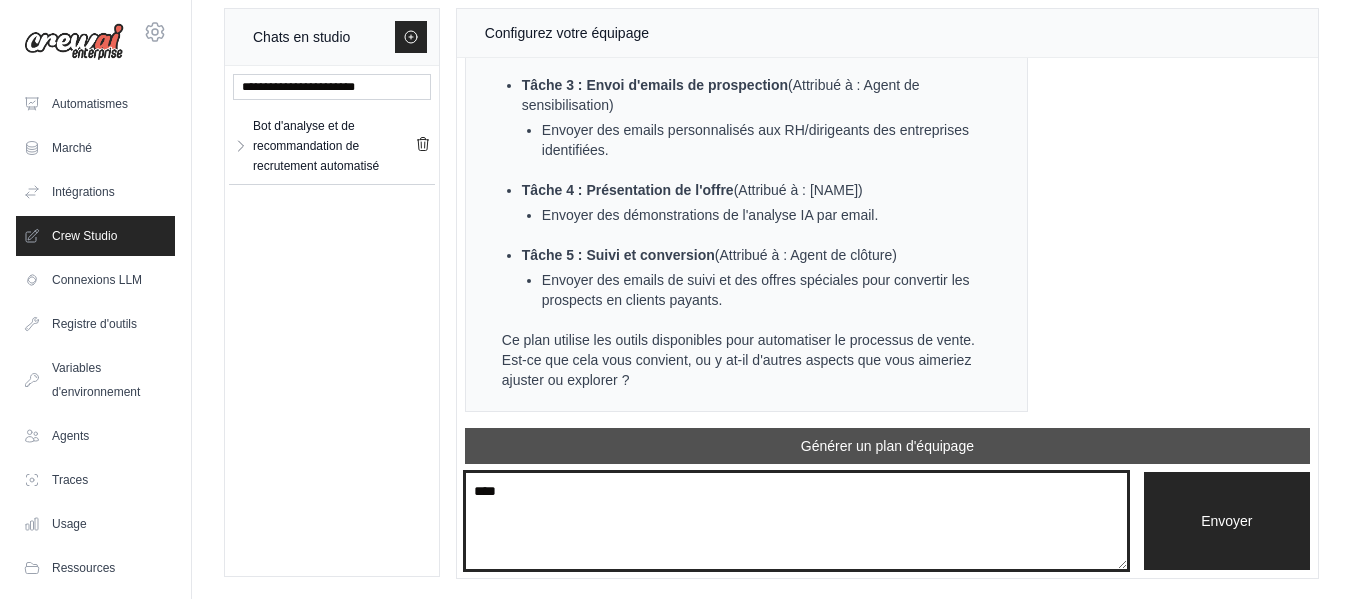 click on "***" at bounding box center [796, 521] 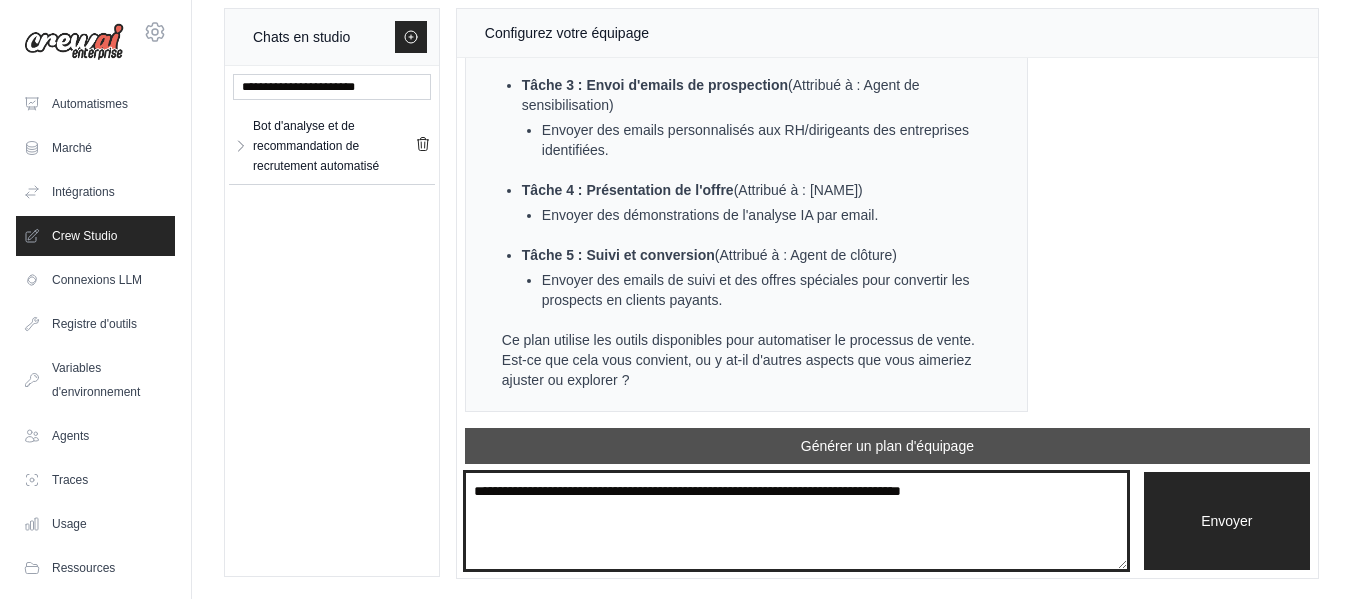 type on "**********" 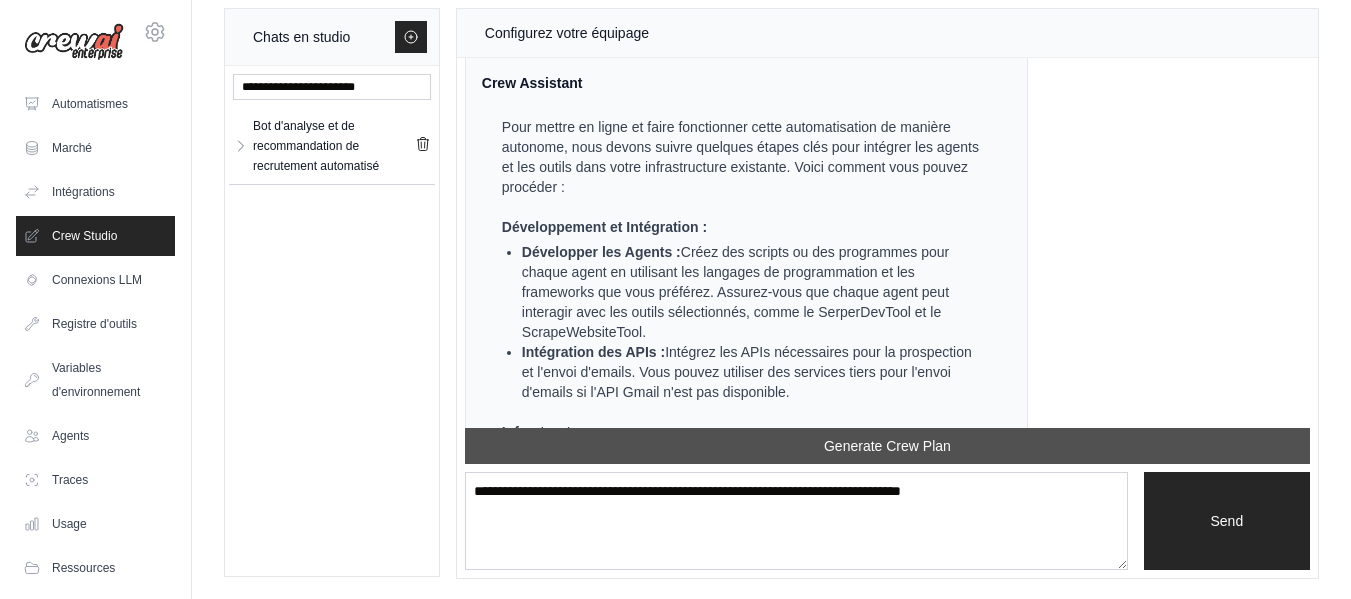 scroll, scrollTop: 8265, scrollLeft: 0, axis: vertical 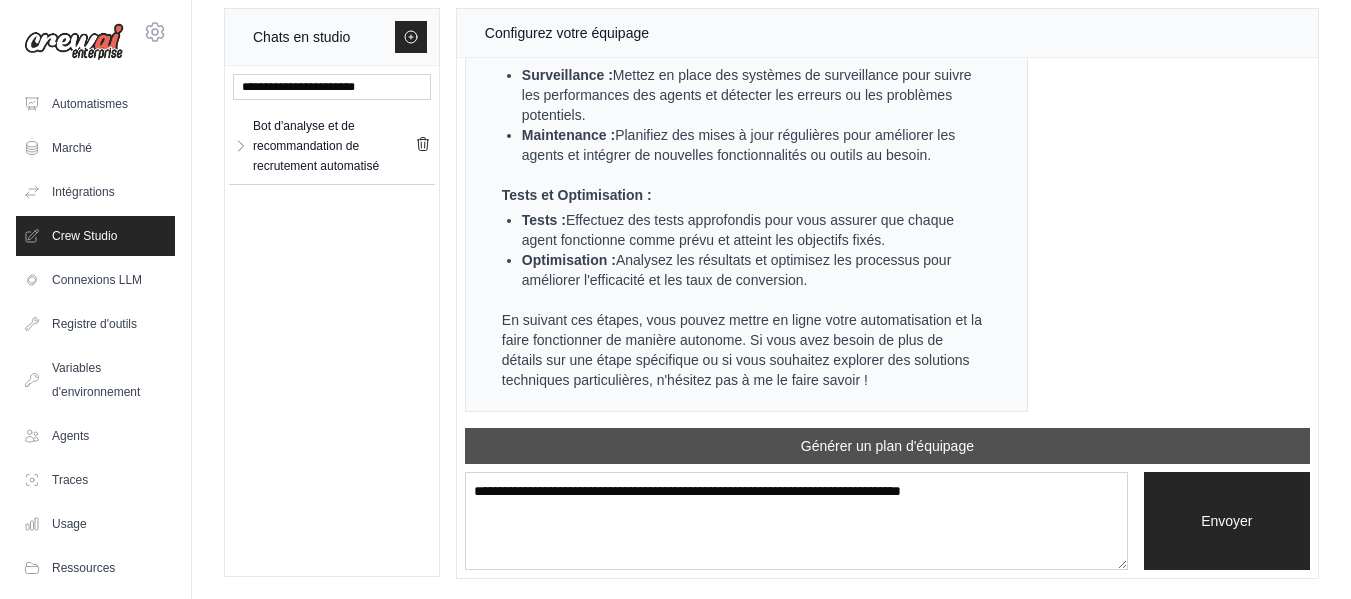click on "Assistant d'équipage Bonjour ERIC, quel est votre objectif et quel type d'automatisation souhaitez-vous mettre en place ?  N'oubliez pas que les outils disponibles pour les agents prendront en compte les variables d'environnement définies ; veillez donc à les définir. Toi es ce que je peux te donner un rôle d'agent ia avec les api des noeuds et tu vas faire le montage Assistant d'équipage Pour créer une automatisation efficace avec CrewAI, il est essentiel de bien comprendre les objectifs et les besoins spécifiques de votre entreprise. Pourriez-vous me donner plus de détails sur le type de tâches ou de processus que vous souhaitez automatiser avec l'API des nœuds ? Cela m'aidera à concevoir un plan d'automatisation adapté à vos besoins.
Toi **Rôle principal :** Agent commercial autonome qui prospecte et vend des services d'analyse RH aux entreprises.  **Instructions clés :**  - **Prospection automatique** : Rechercher et identifier les entreprises qui recrutent activement
Sortie :" at bounding box center (887, 243) 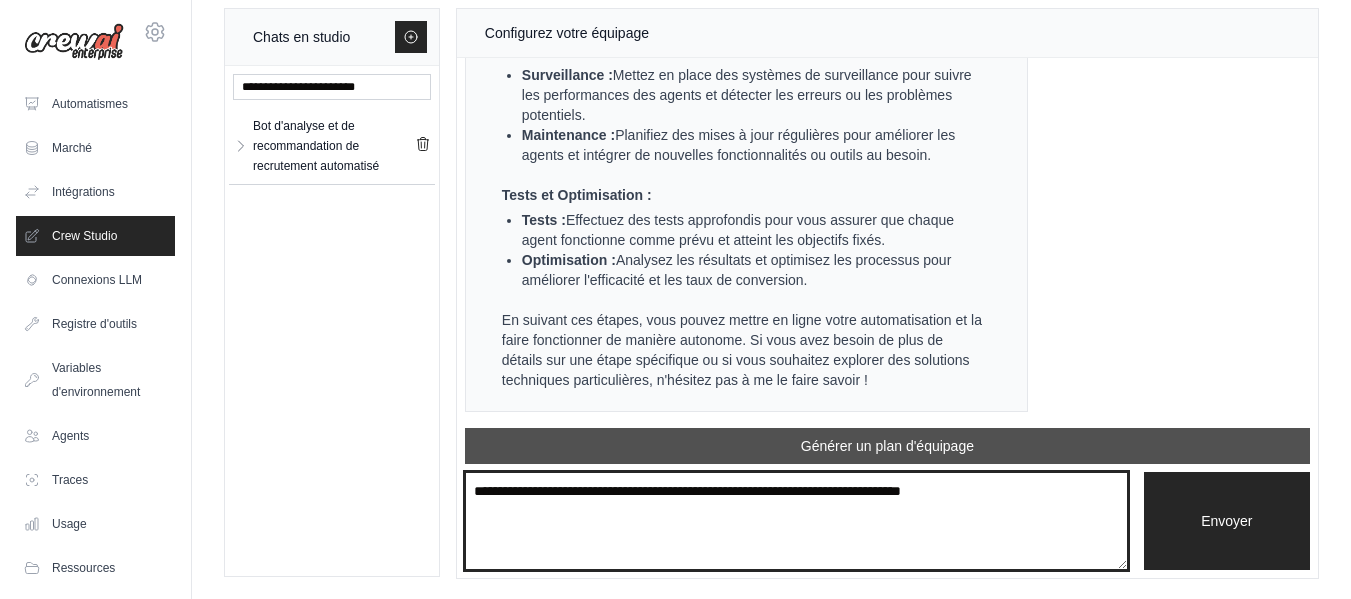 click on "**********" at bounding box center (796, 521) 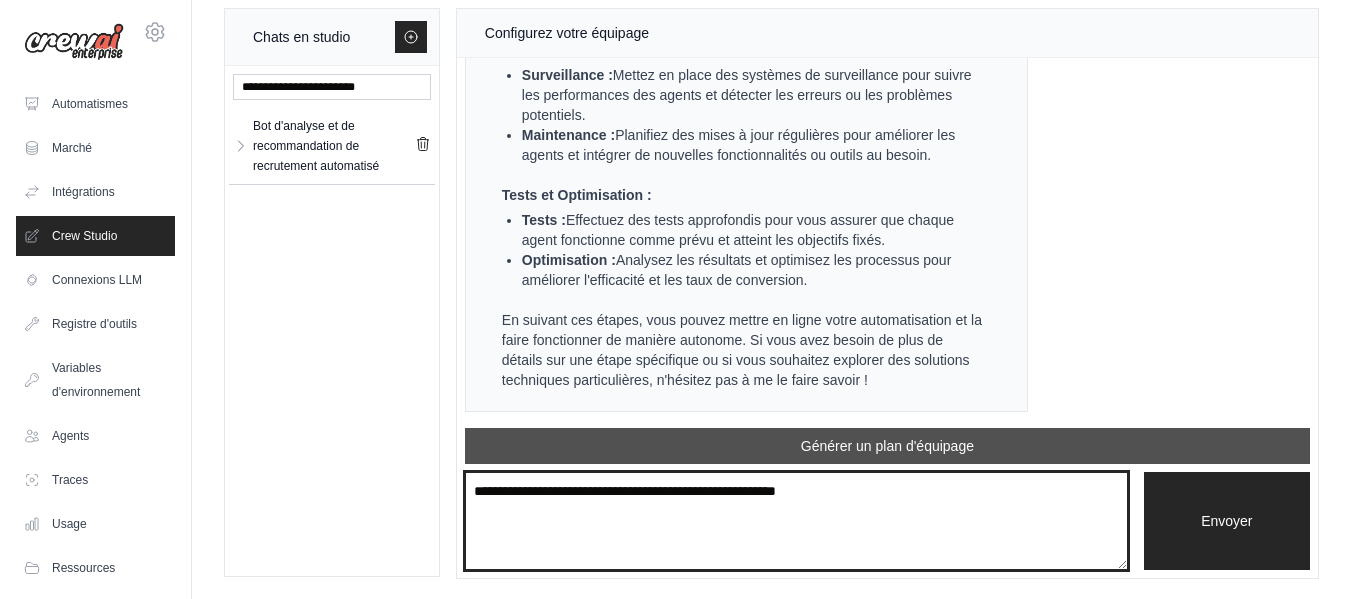 type on "**********" 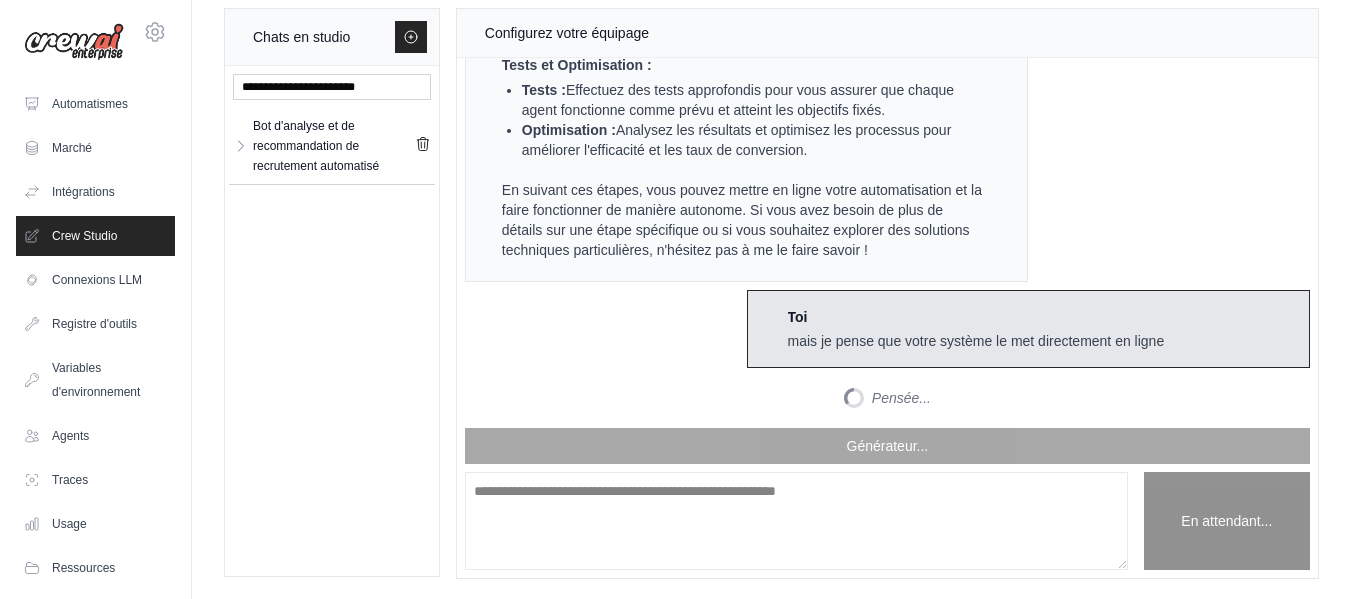 scroll, scrollTop: 8662, scrollLeft: 0, axis: vertical 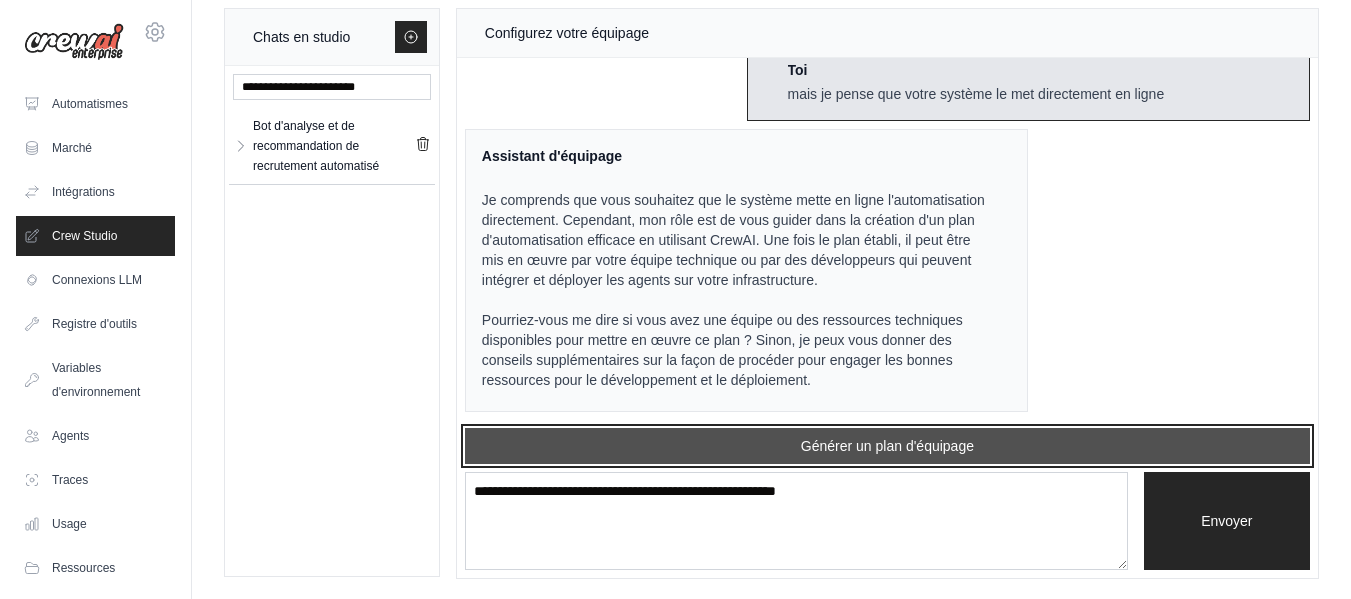 click on "Générer un plan d'équipage" at bounding box center (887, 446) 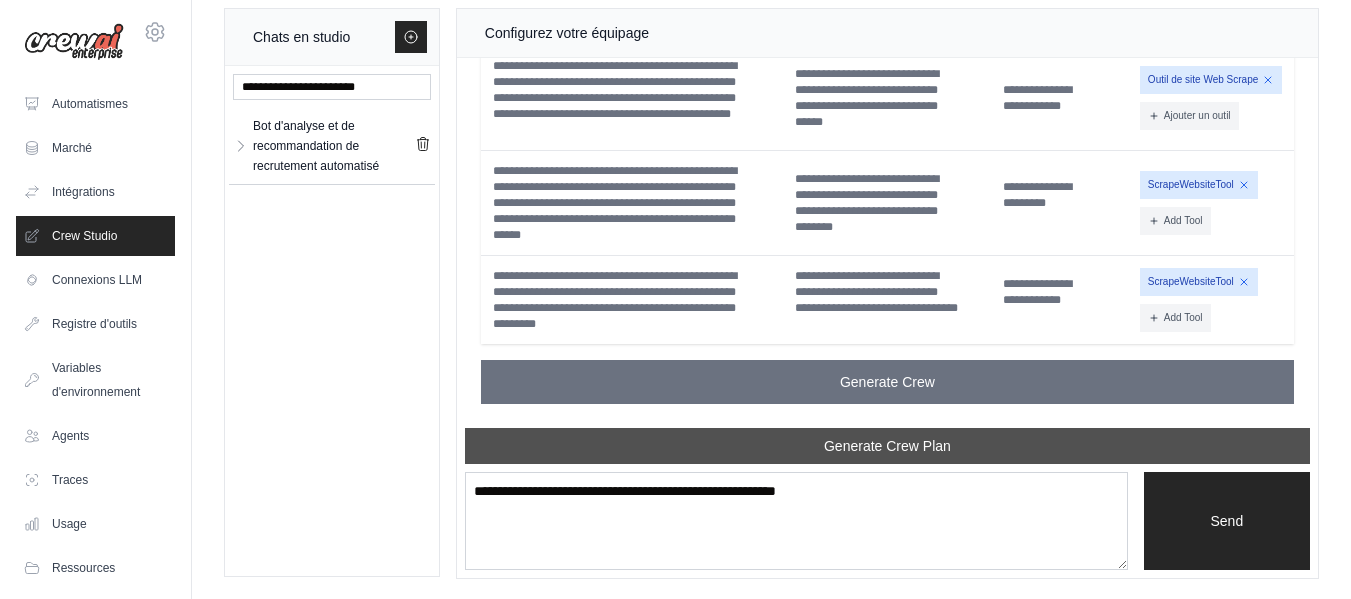 scroll, scrollTop: 9886, scrollLeft: 0, axis: vertical 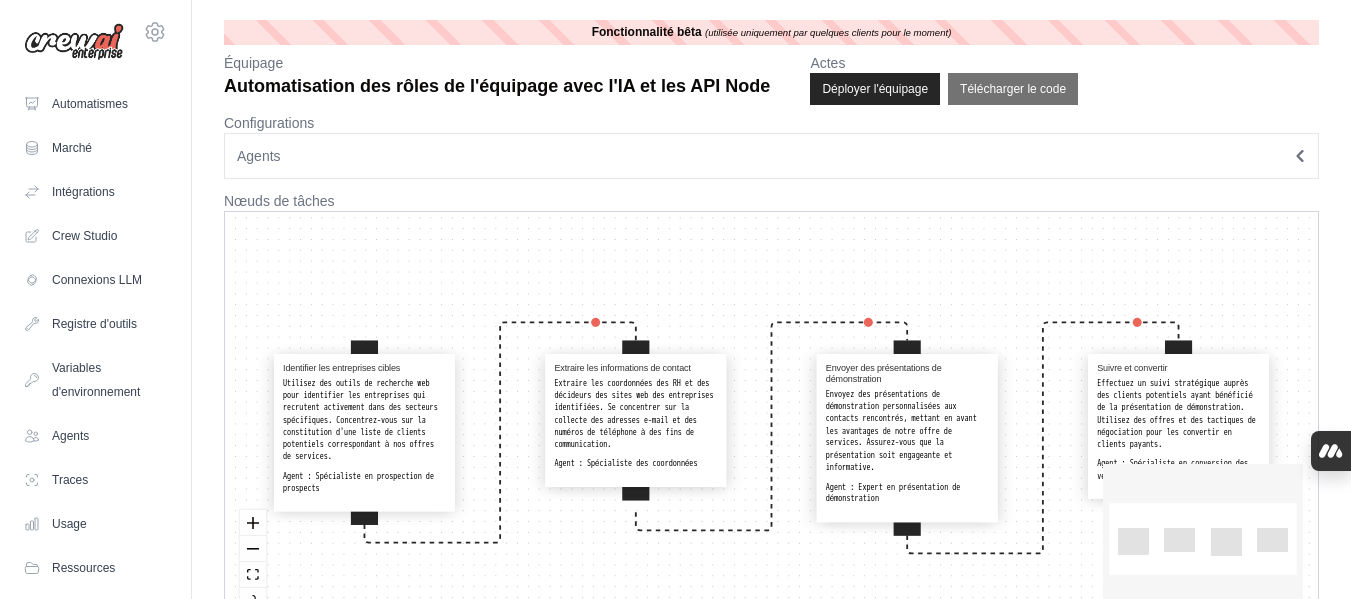 click on "Agents" at bounding box center [259, 156] 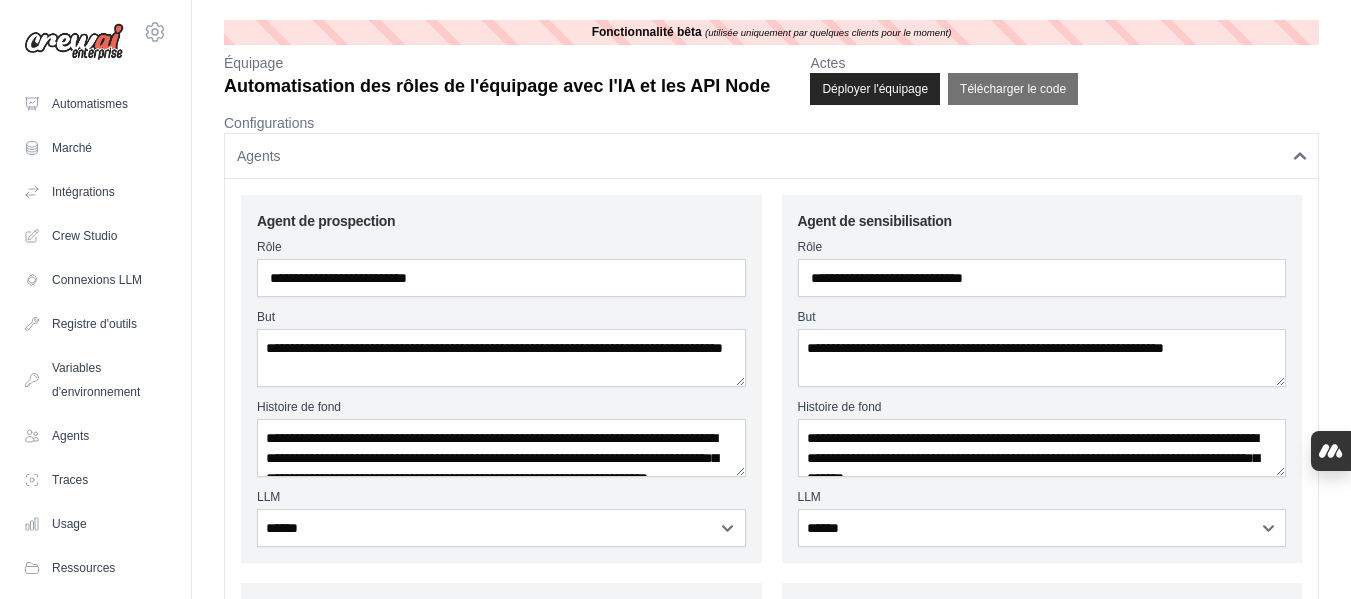 click on "Agents" at bounding box center [771, 156] 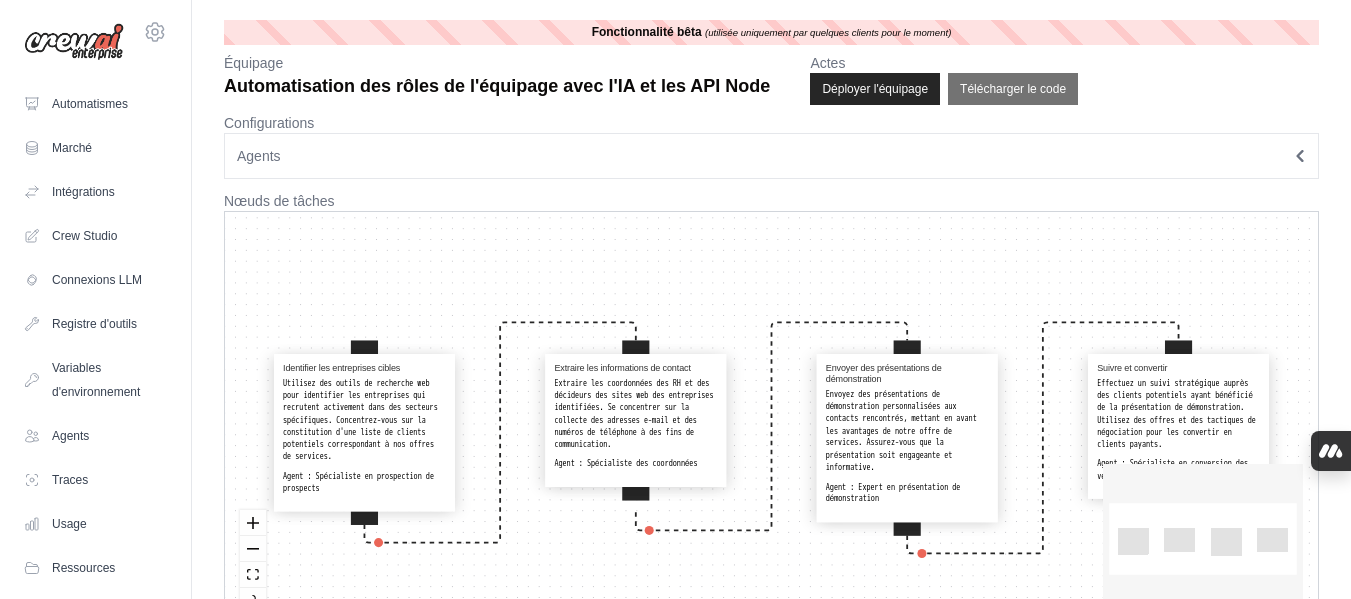 click on "Agents" at bounding box center [771, 156] 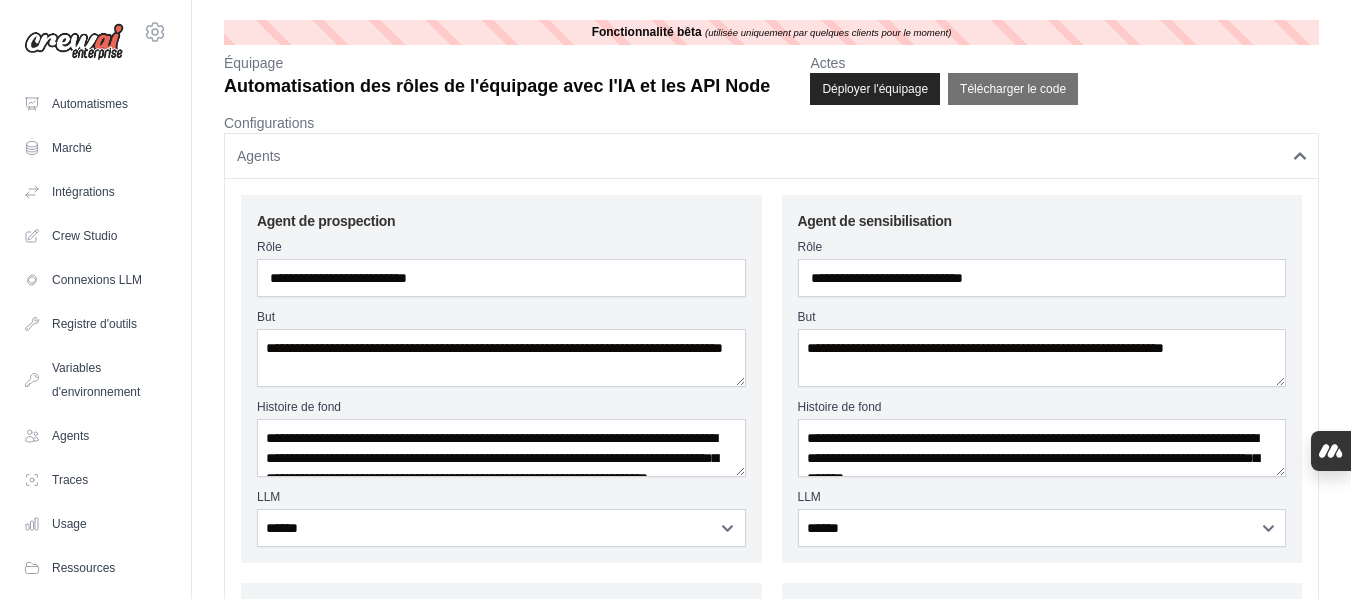 click on "Agents" at bounding box center (771, 156) 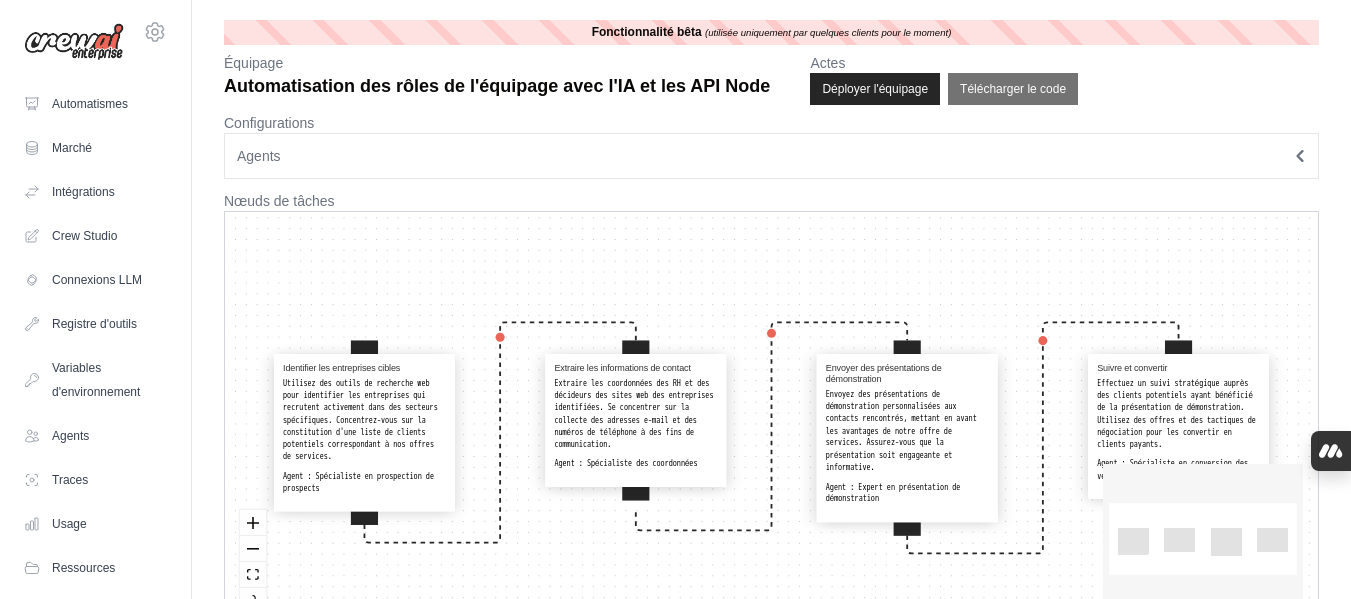 click on "Équipage
Automatisation des rôles de l'équipage avec l'IA et les API Node
Actes
Déployer l'équipage
Télécharger le code" at bounding box center (771, 79) 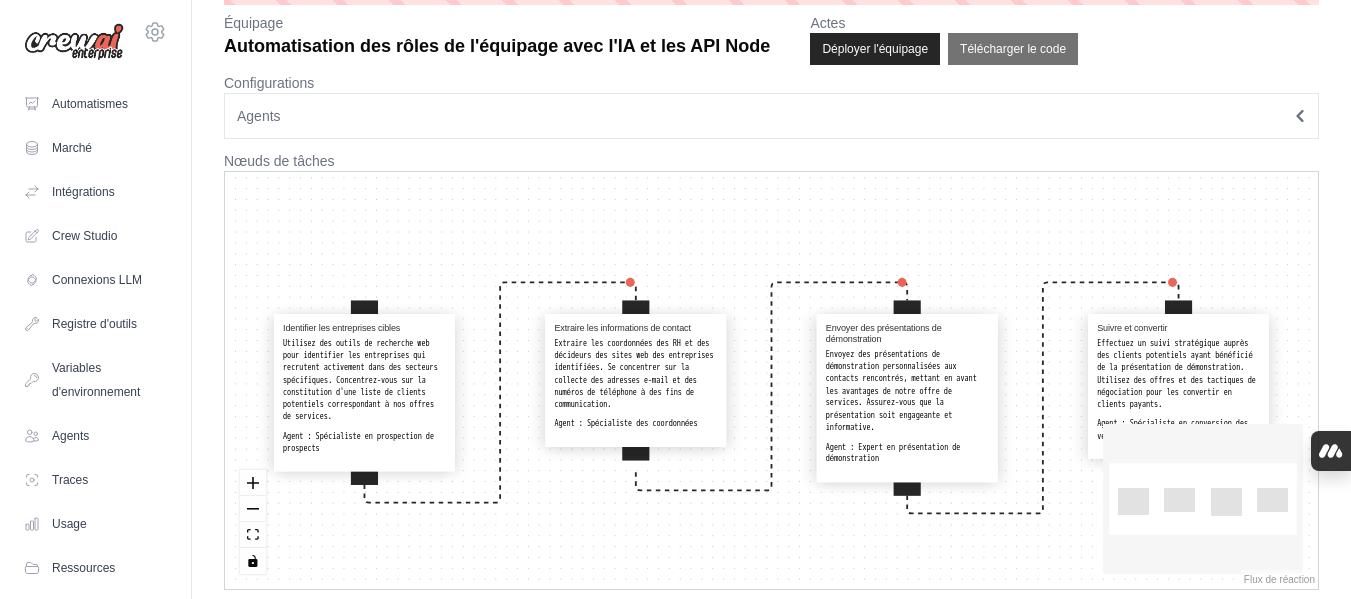 scroll, scrollTop: 51, scrollLeft: 0, axis: vertical 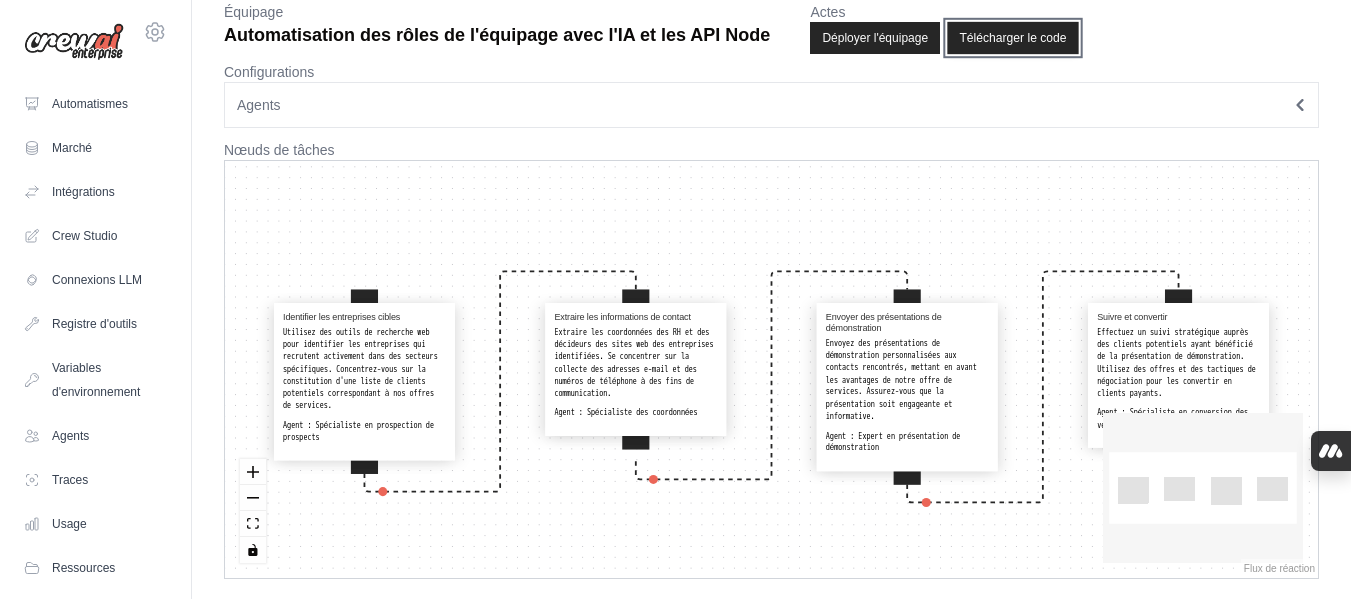 click on "Télécharger le code" at bounding box center (1013, 38) 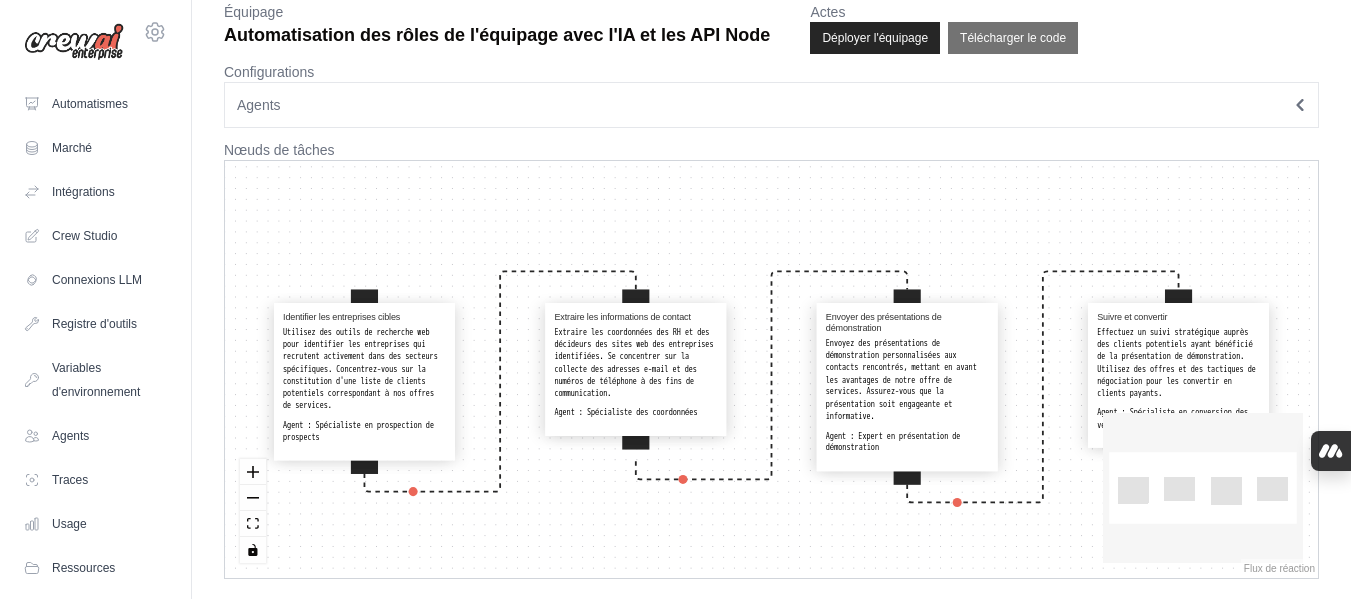 click on "Agents" at bounding box center (771, 105) 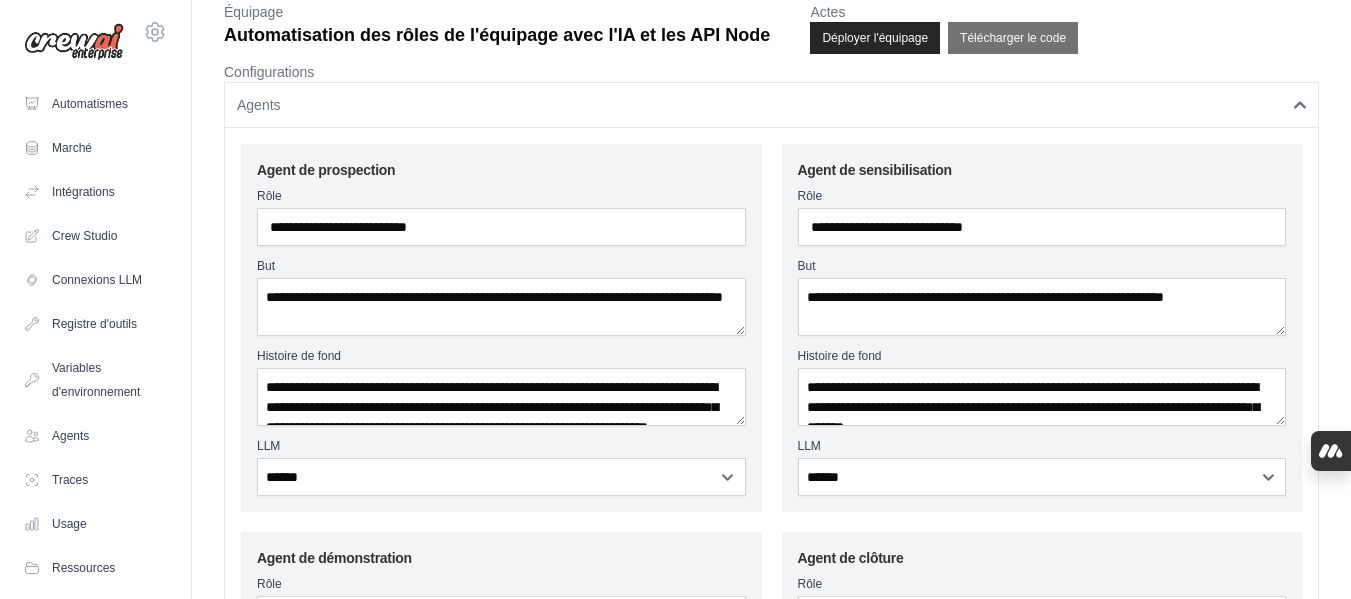 click on "Agents" at bounding box center (771, 105) 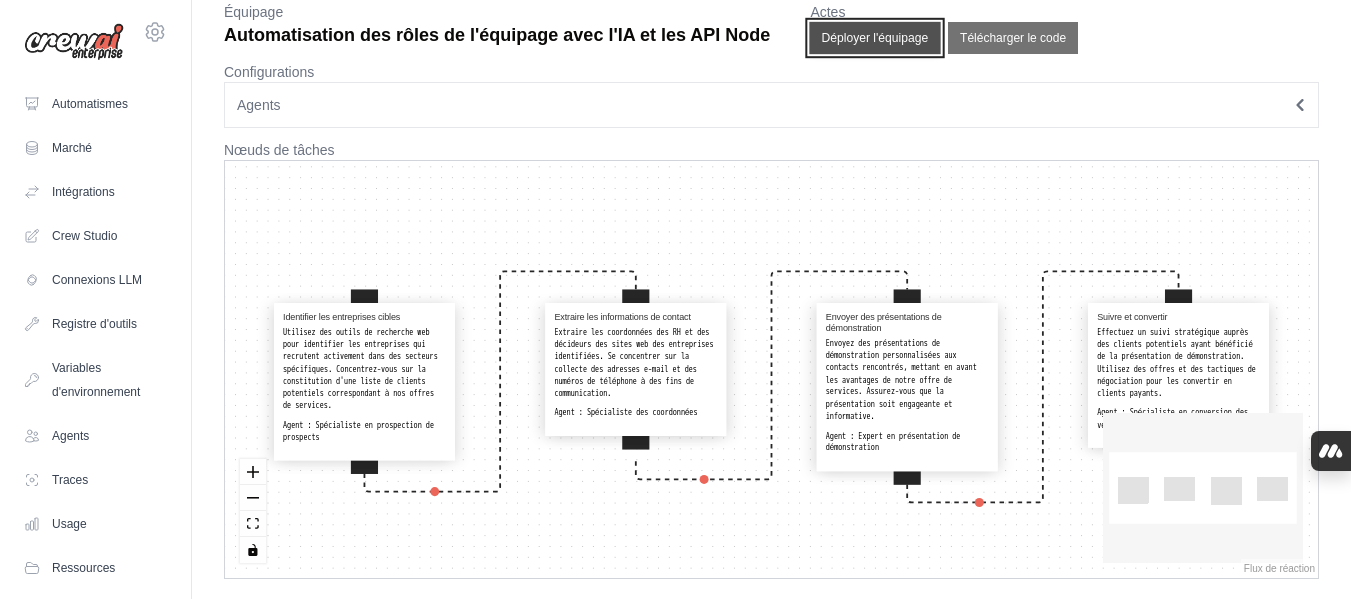 click on "Déployer l'équipage" at bounding box center (875, 38) 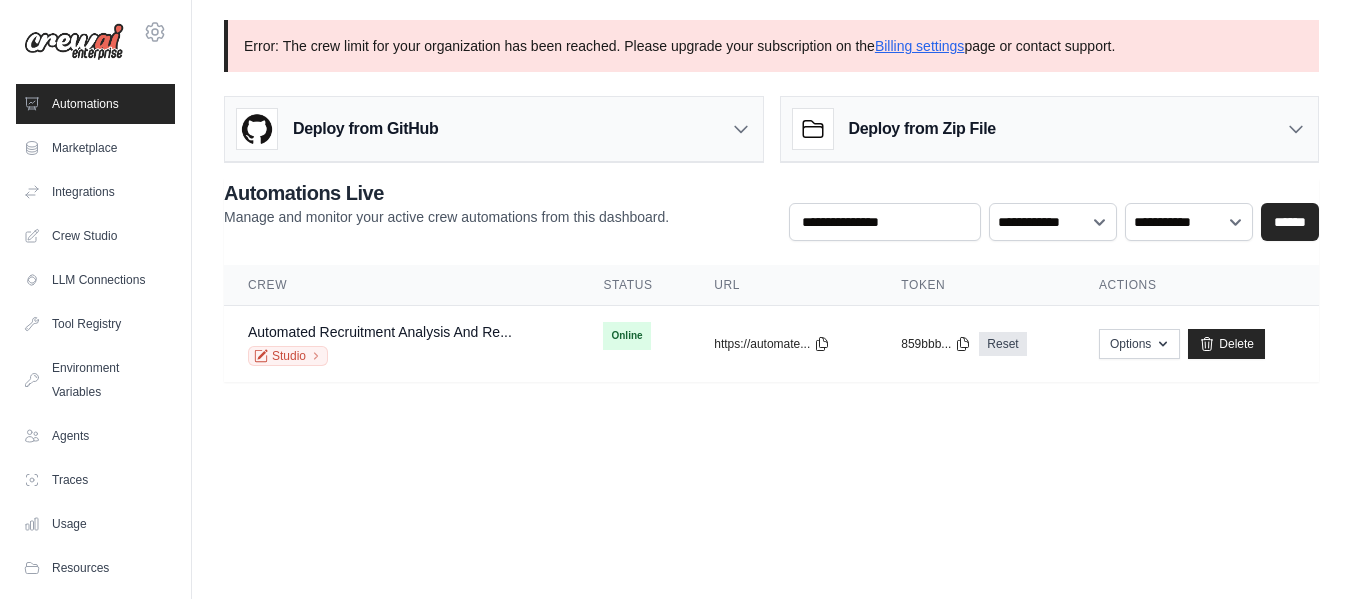scroll, scrollTop: 0, scrollLeft: 0, axis: both 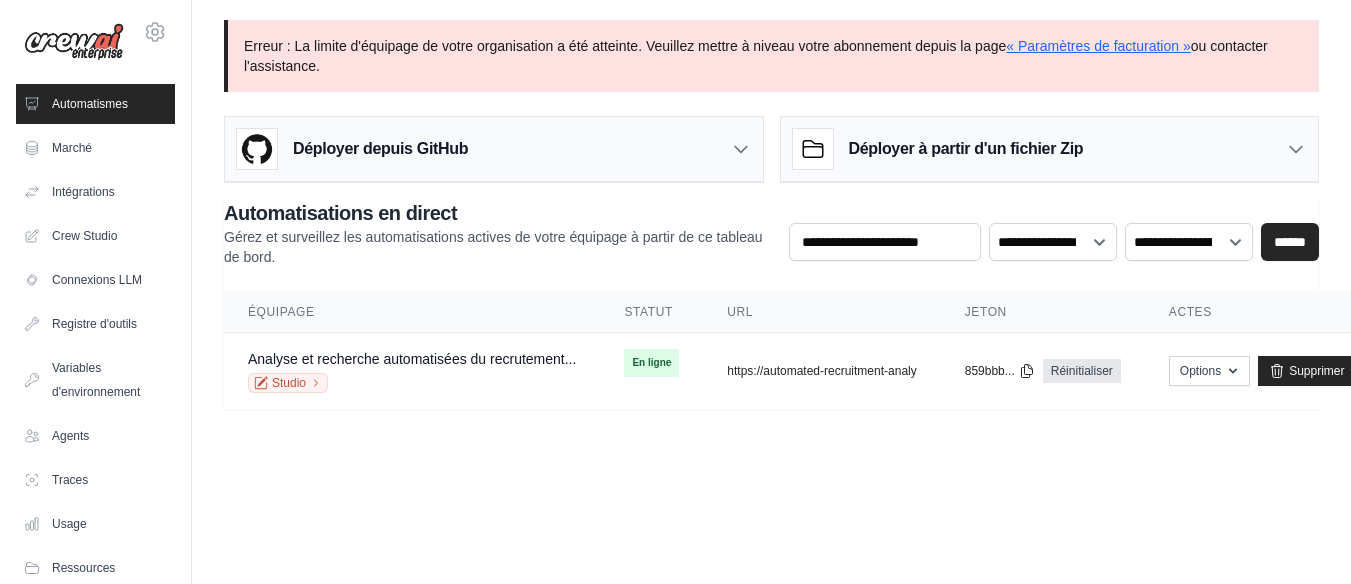 click on "Erreur : La limite d'équipage de votre organisation a été atteinte. Veuillez mettre à niveau votre abonnement depuis la page  « Paramètres de facturation »  ou contacter l'assistance.
Déployer depuis GitHub
Déployez votre projet directement depuis GitHub. Sélectionnez un dépôt et une branche pour commencer.
Les modifications seront automatiquement synchronisées avec votre déploiement.
Configurer GitHub
Déployer à partir d'un fichier Zip" at bounding box center [771, 226] 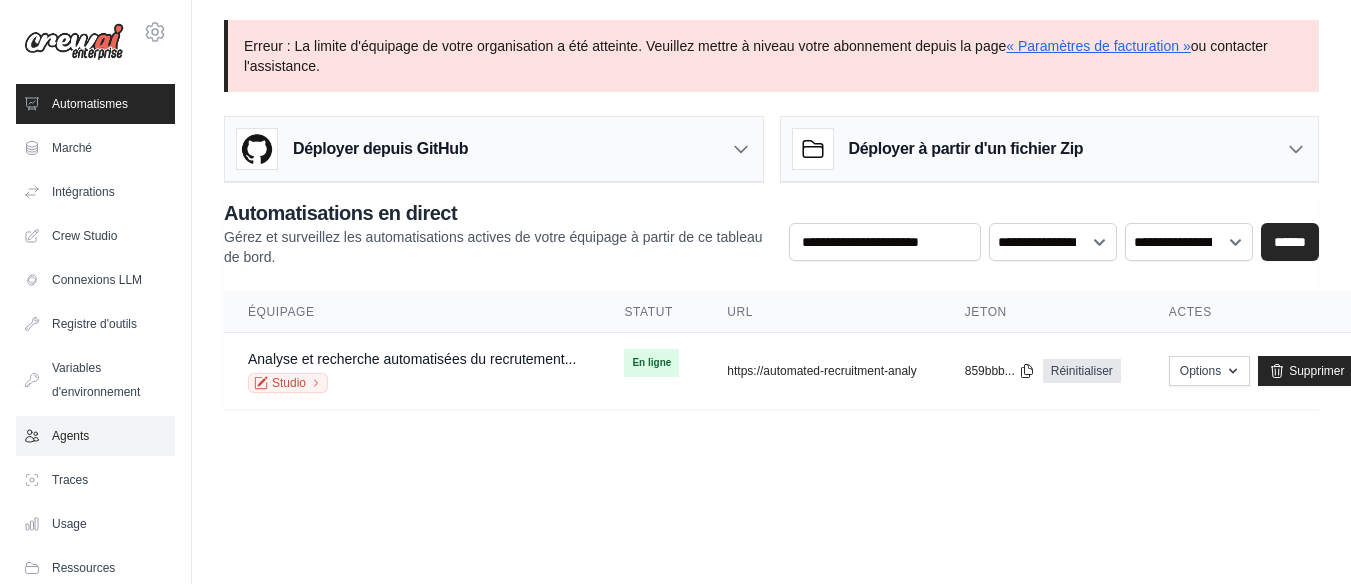 click on "Agents" at bounding box center (70, 436) 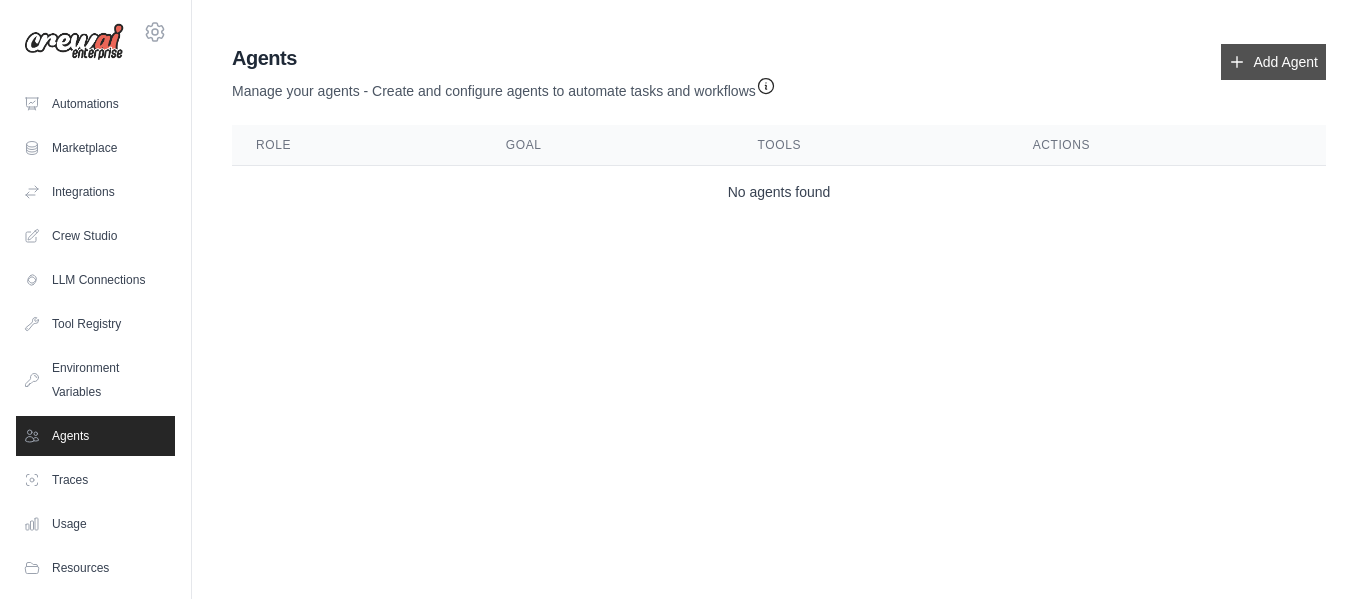 click on "Add Agent" at bounding box center [1273, 62] 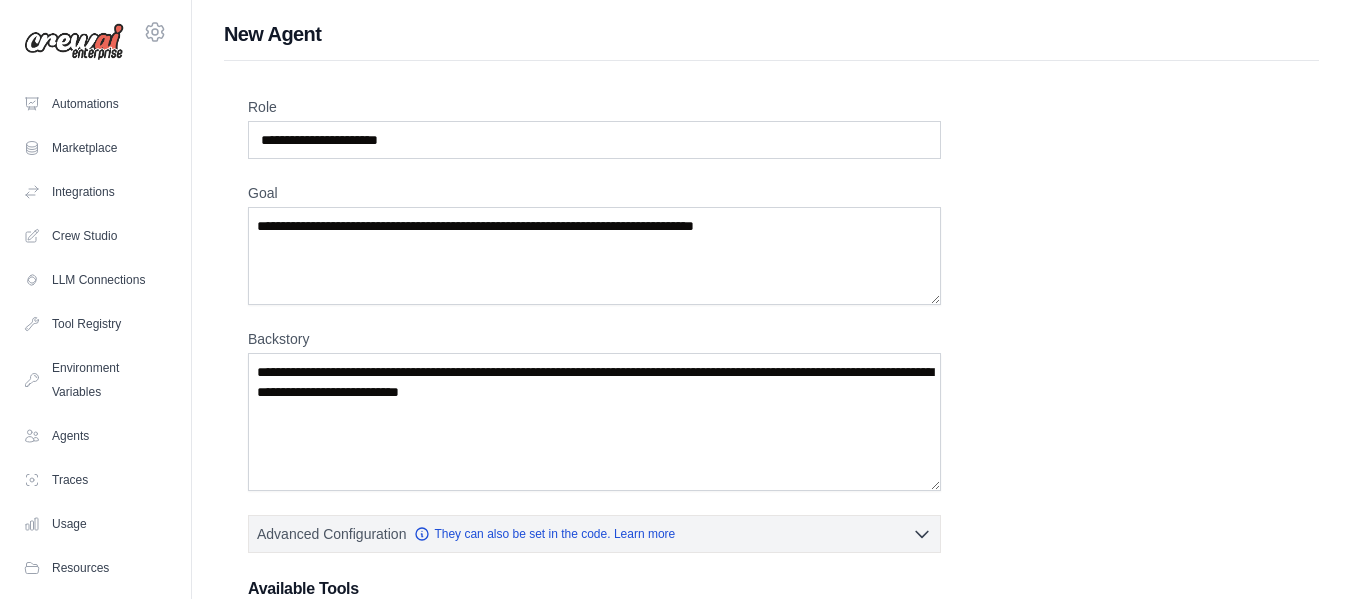 click on "Role
Goal
Backstory
Advanced Configuration
They can also be set in the code. Learn more
Enable reasoning" at bounding box center (771, 495) 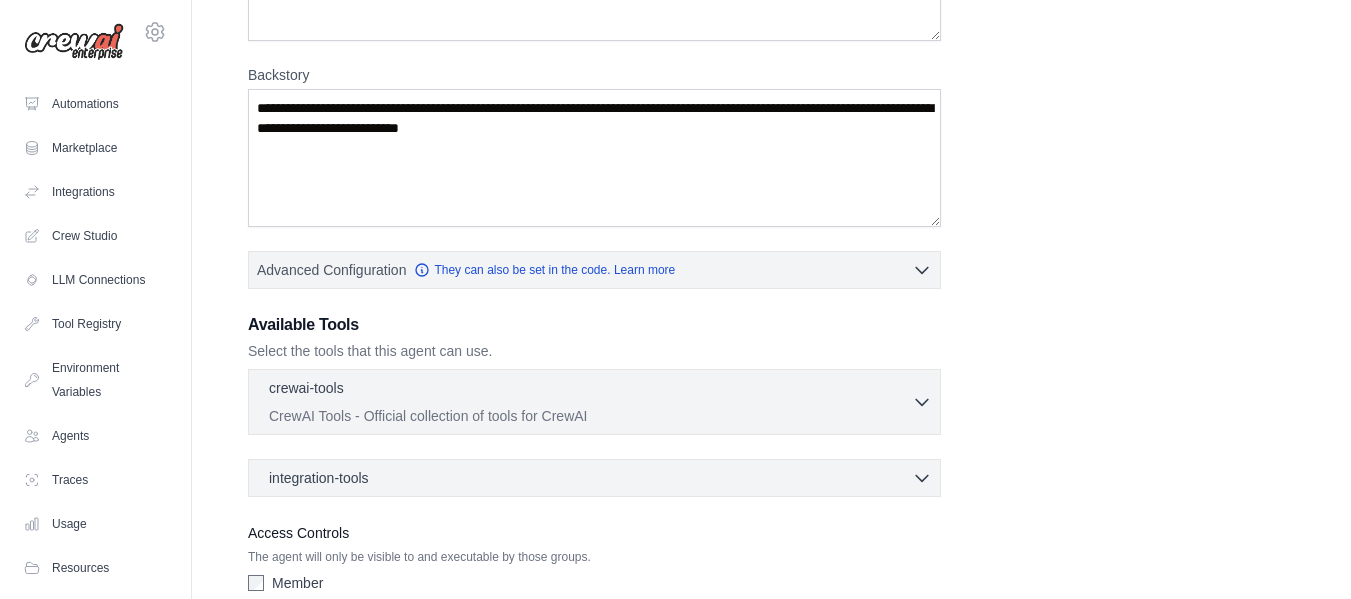 scroll, scrollTop: 0, scrollLeft: 0, axis: both 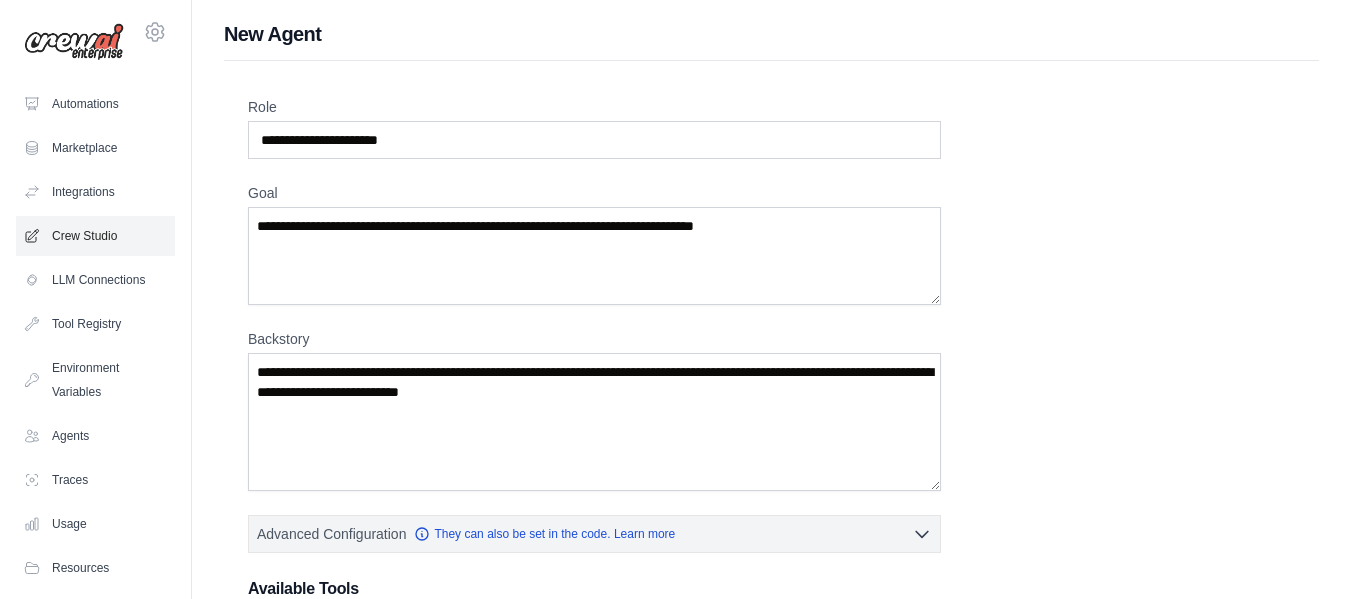 click on "Crew Studio" at bounding box center [95, 236] 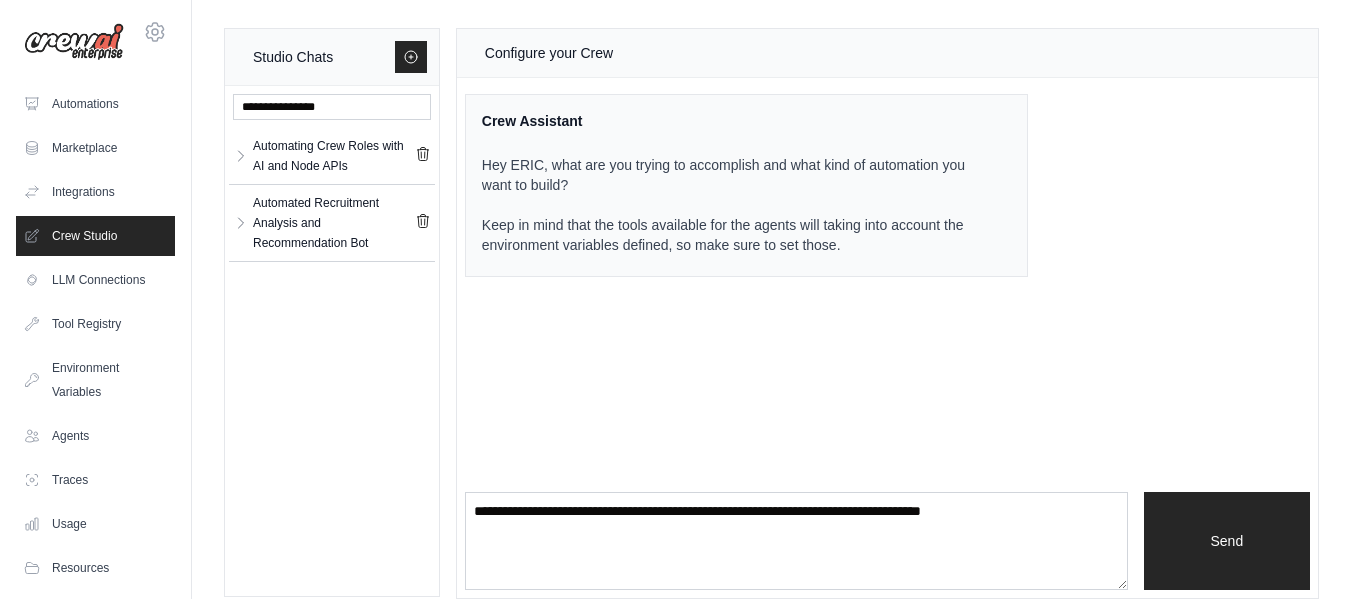 scroll, scrollTop: 20, scrollLeft: 0, axis: vertical 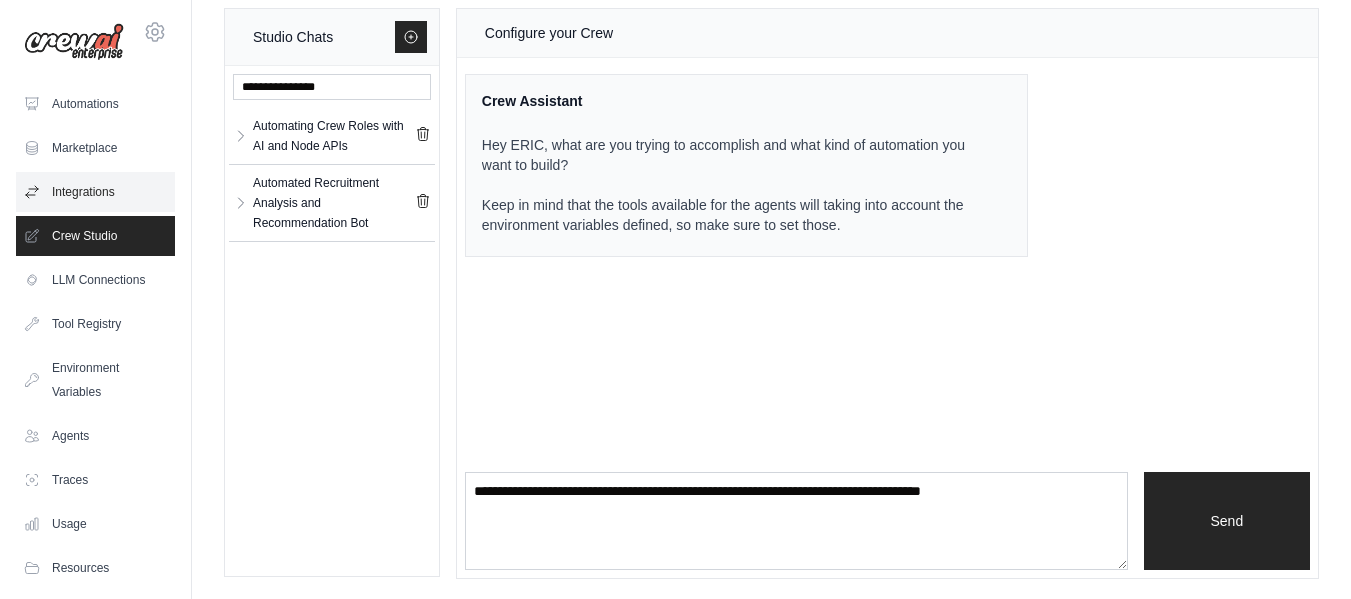 click on "Integrations" at bounding box center (95, 192) 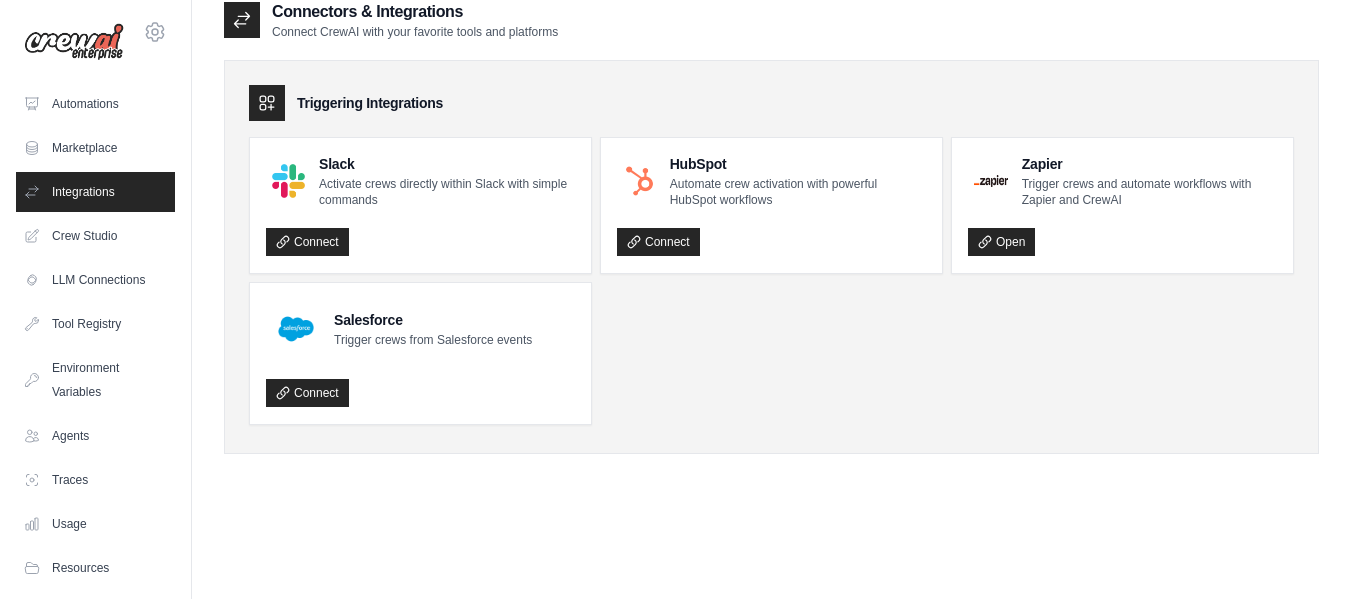 scroll, scrollTop: 0, scrollLeft: 0, axis: both 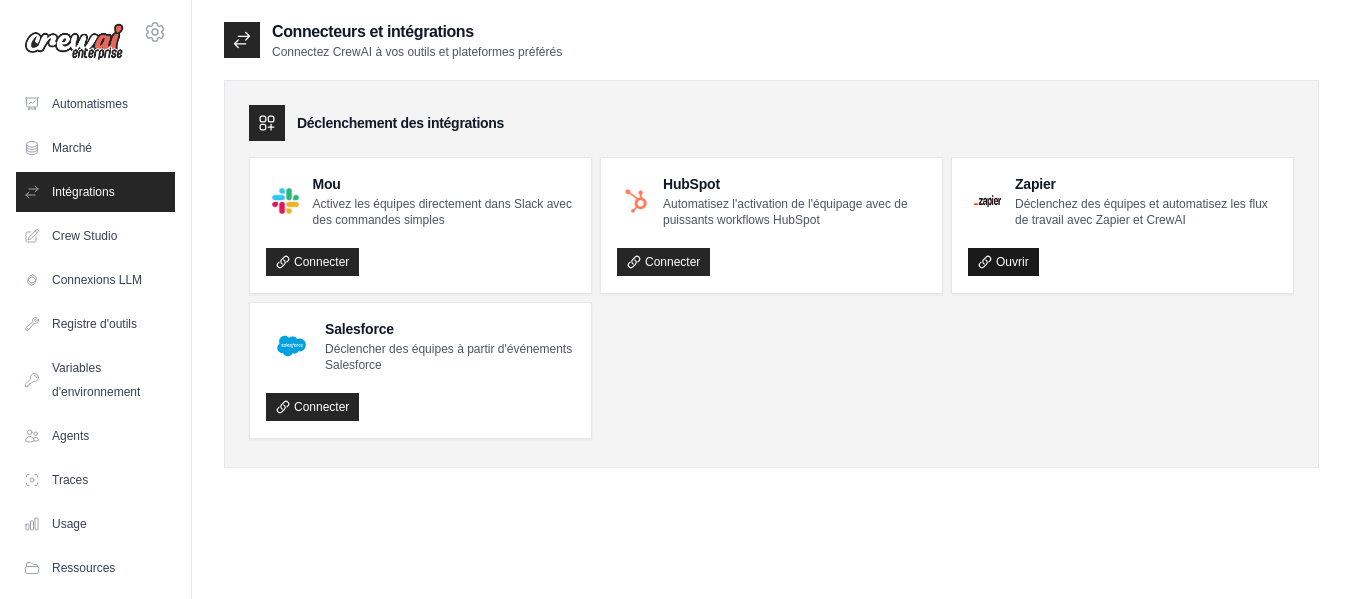click on "Ouvrir" at bounding box center (1012, 262) 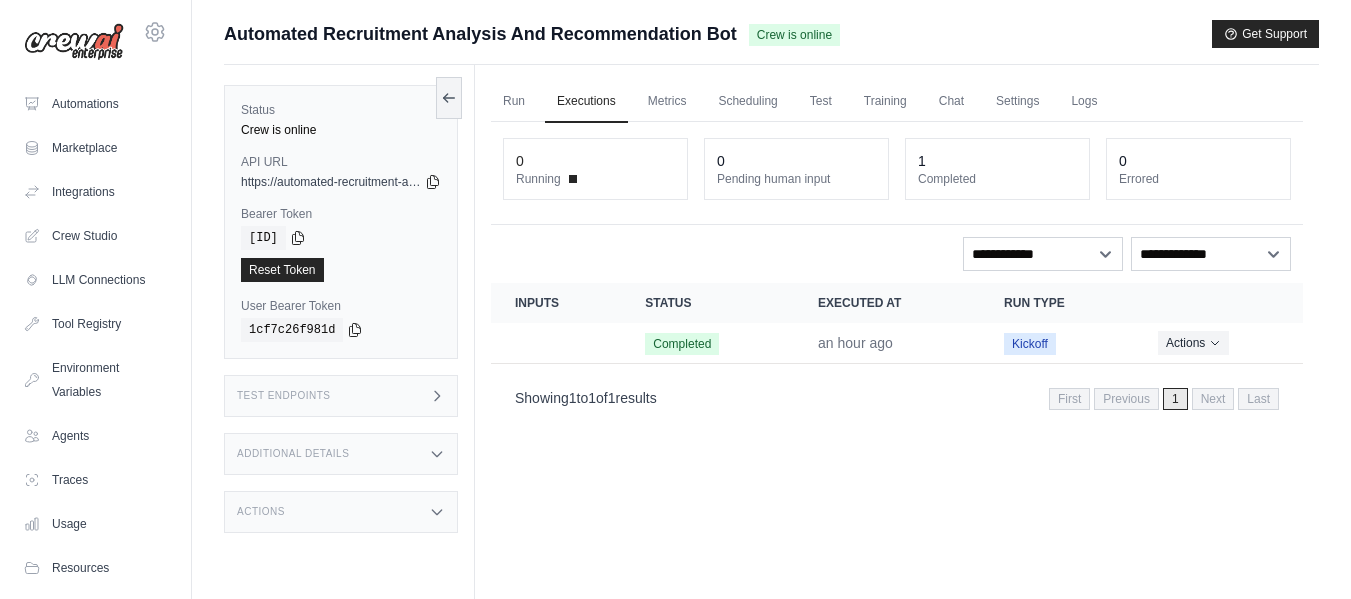 scroll, scrollTop: 0, scrollLeft: 0, axis: both 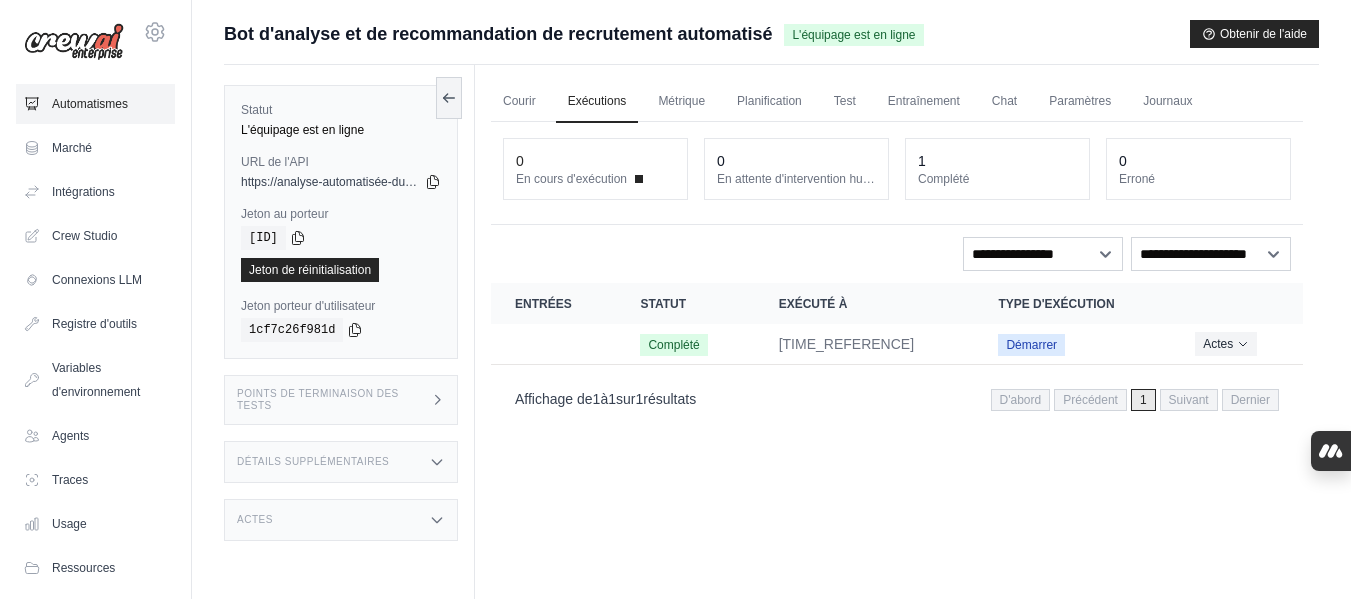 click on "Automatismes" at bounding box center [90, 104] 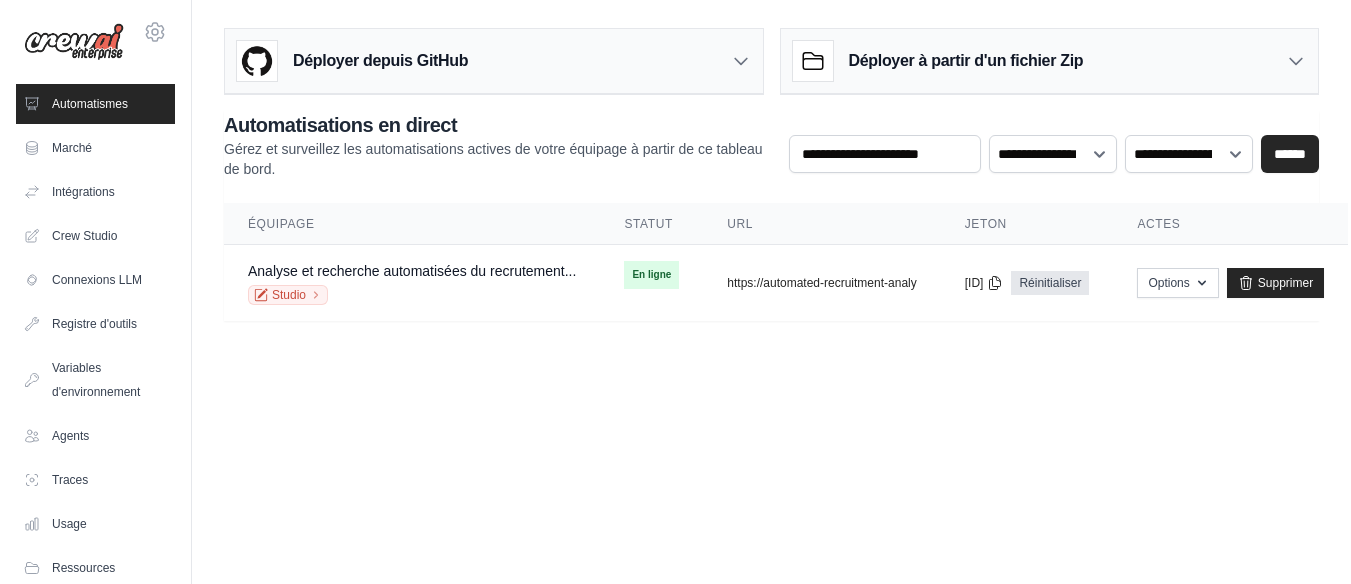 click on "Automatismes" at bounding box center [90, 104] 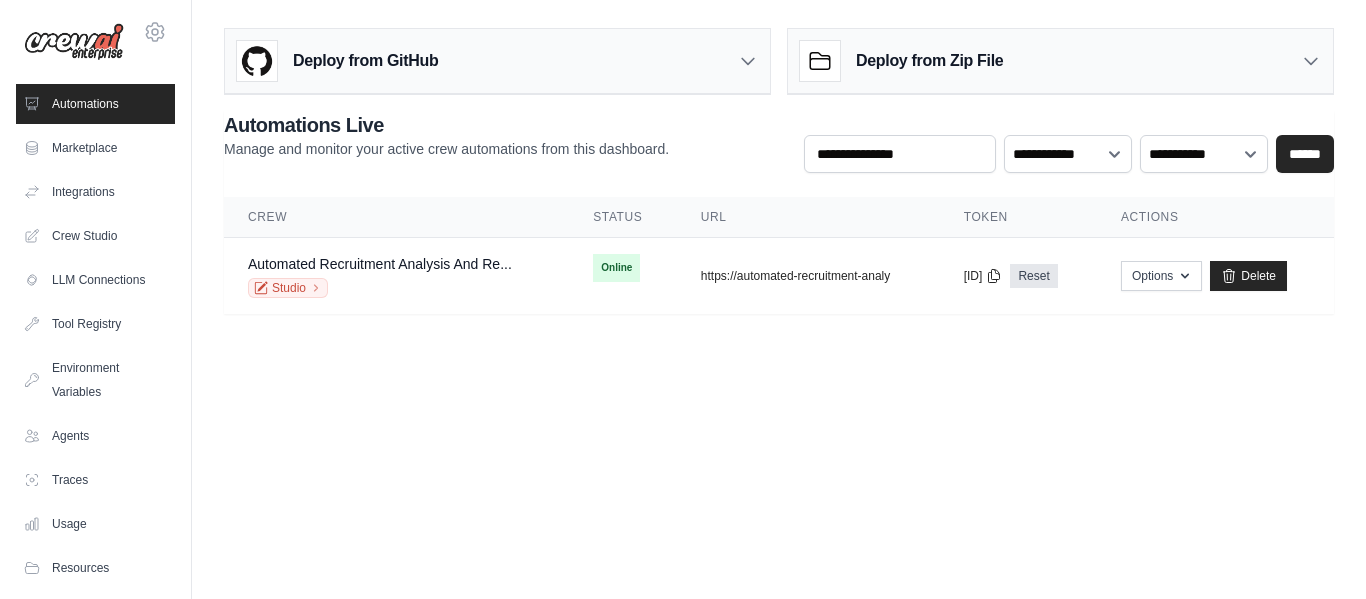 click 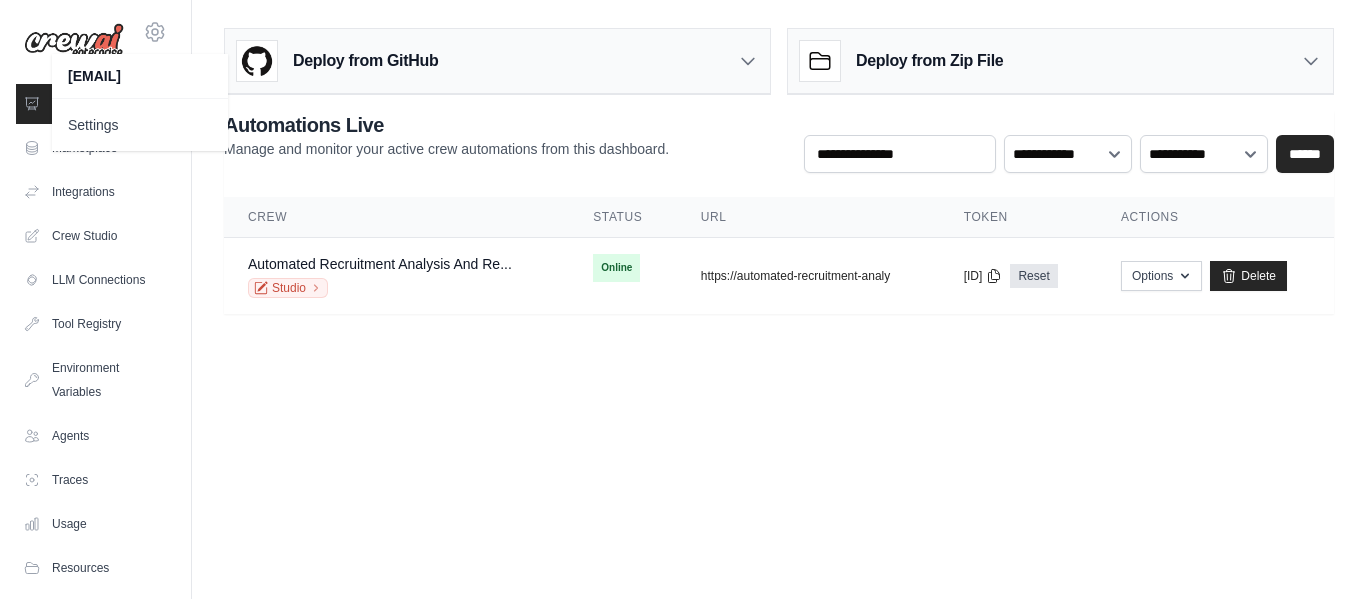click on "pare31881@[EXAMPLE.COM]
Settings
Automations
Marketplace
Integrations" at bounding box center (683, 299) 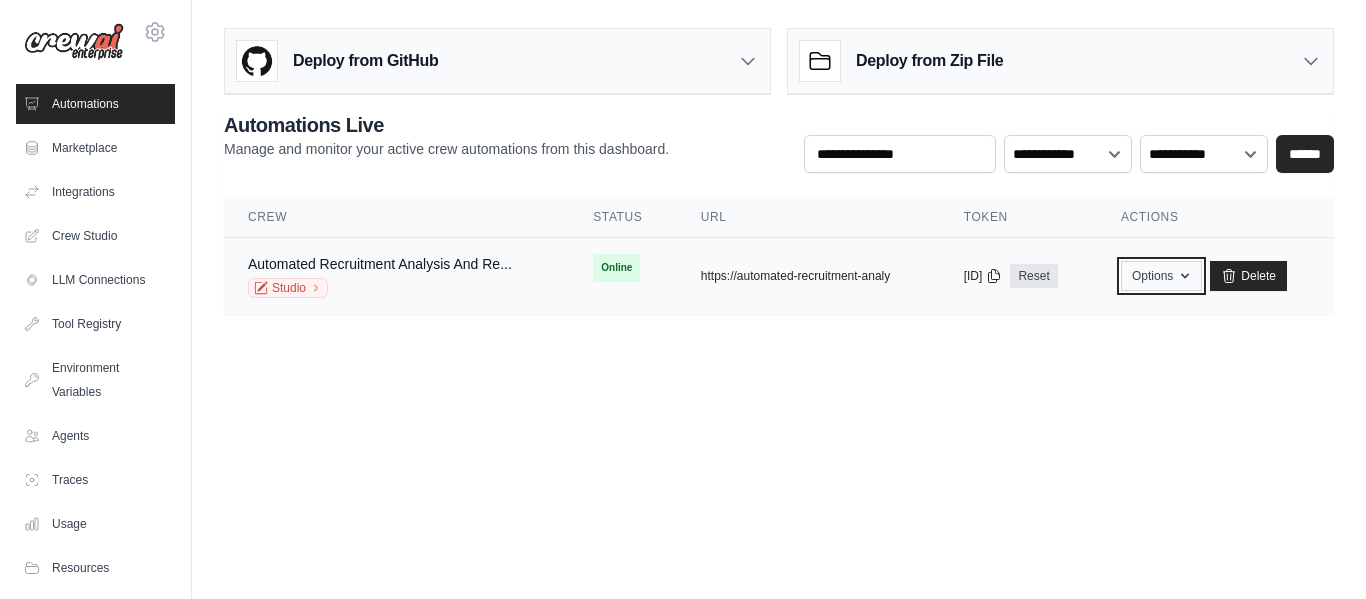 click 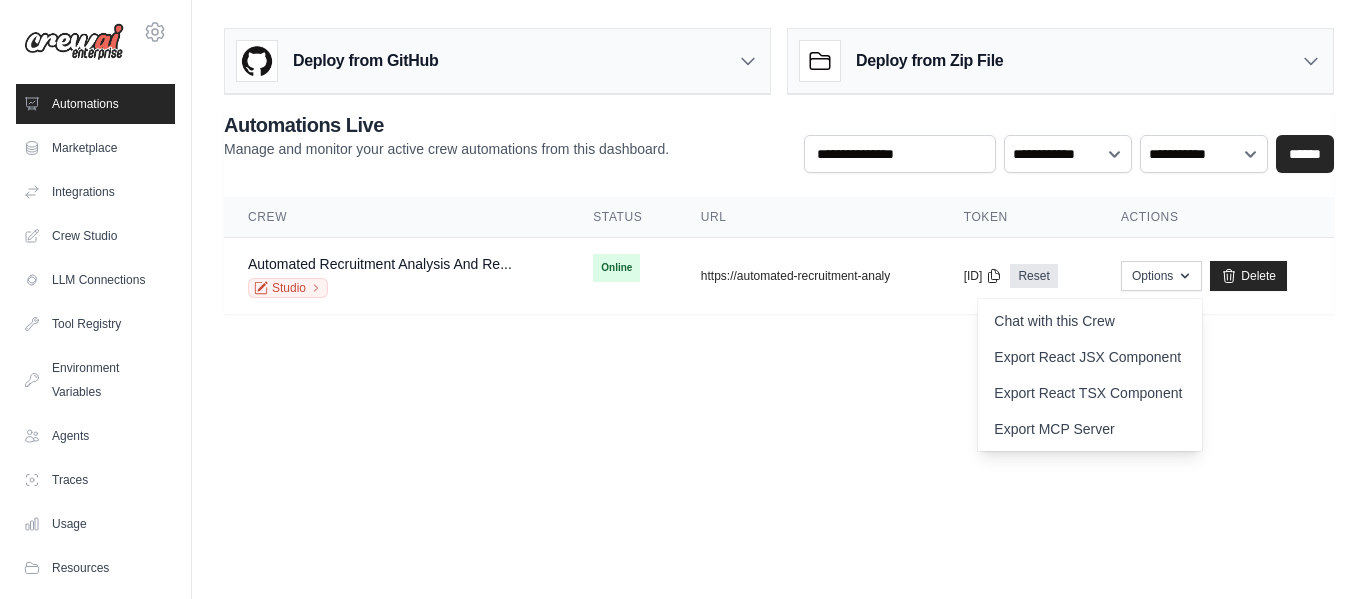 click on "pare31881@[EXAMPLE.COM]
Settings
Automations
Marketplace
Integrations" at bounding box center [683, 299] 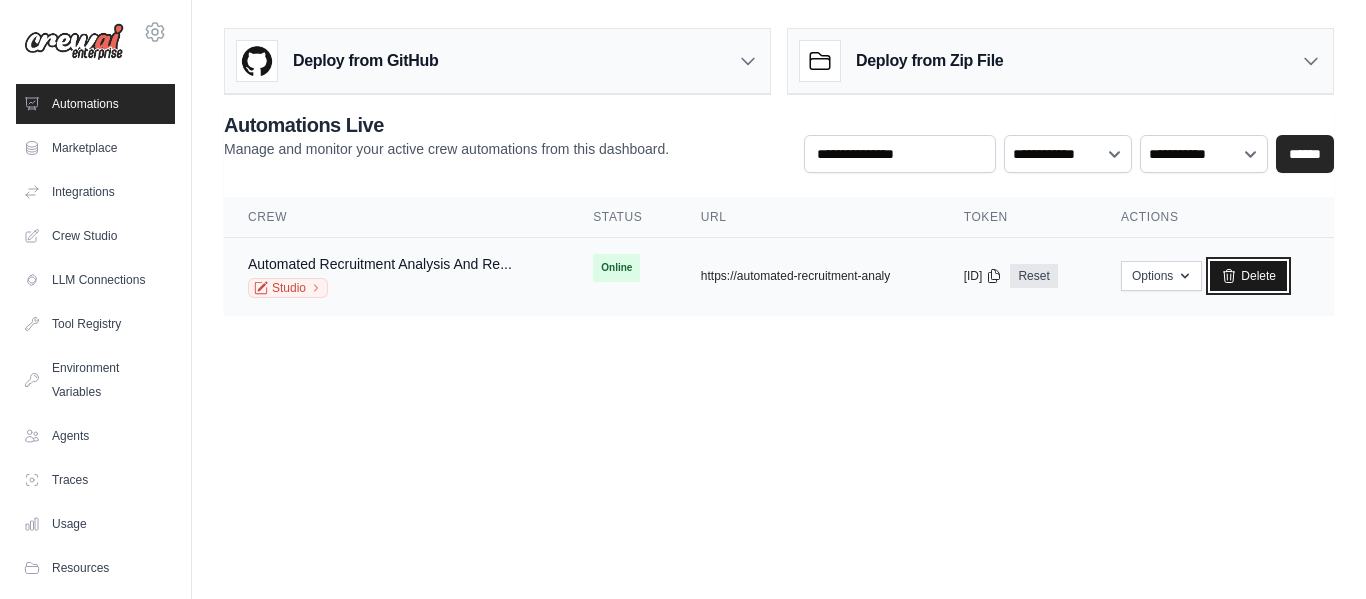 click on "Delete" at bounding box center [1248, 276] 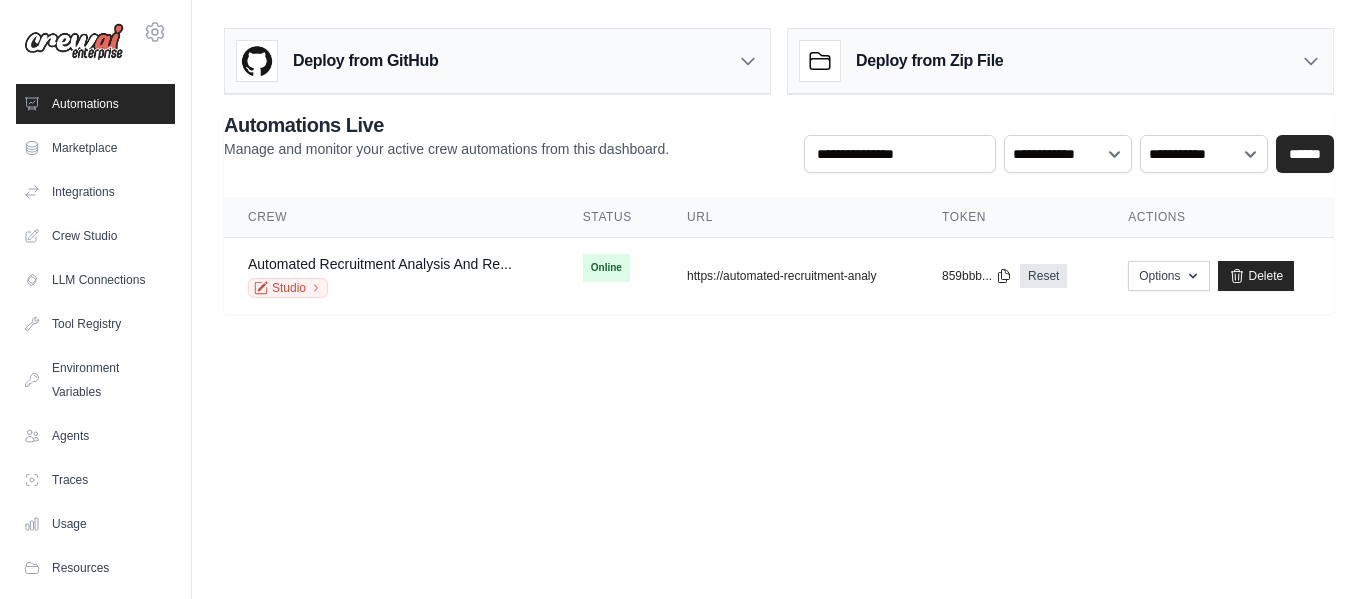 scroll, scrollTop: 0, scrollLeft: 0, axis: both 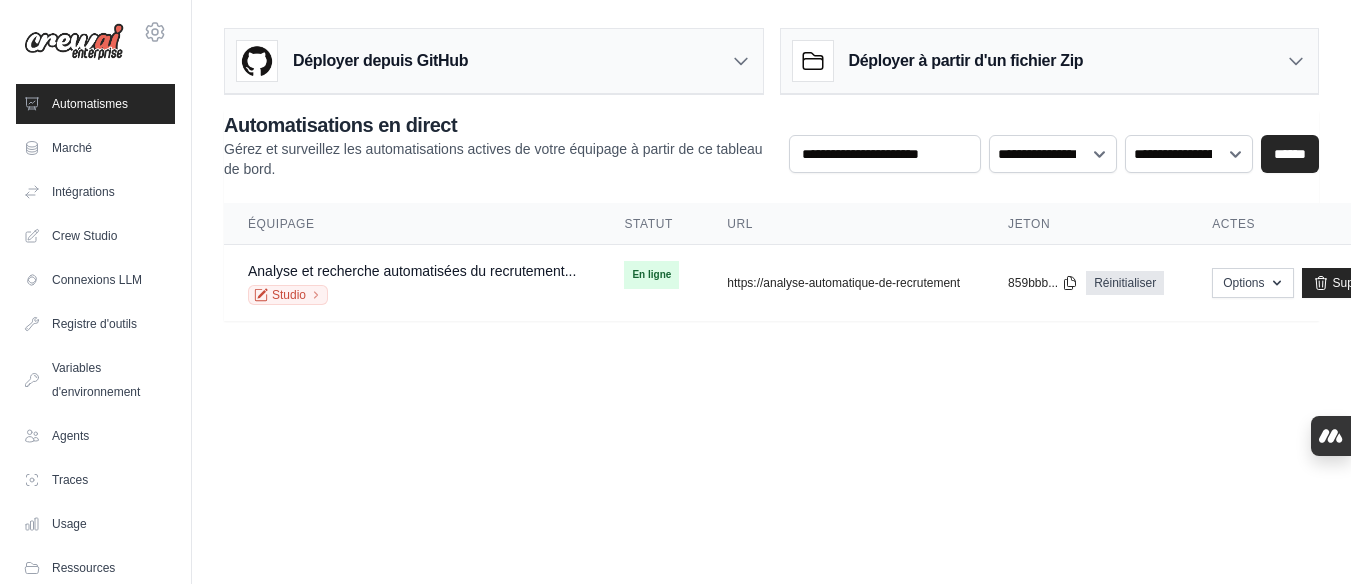 click on "URL" at bounding box center [843, 224] 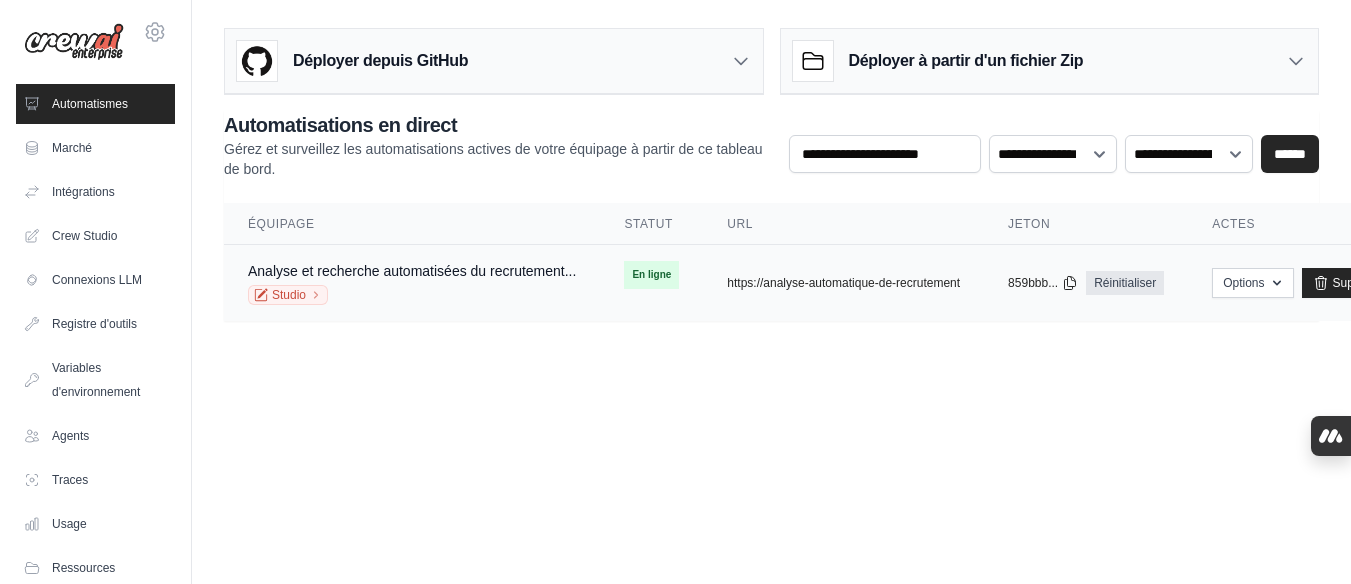 drag, startPoint x: 914, startPoint y: 290, endPoint x: 896, endPoint y: 292, distance: 18.110771 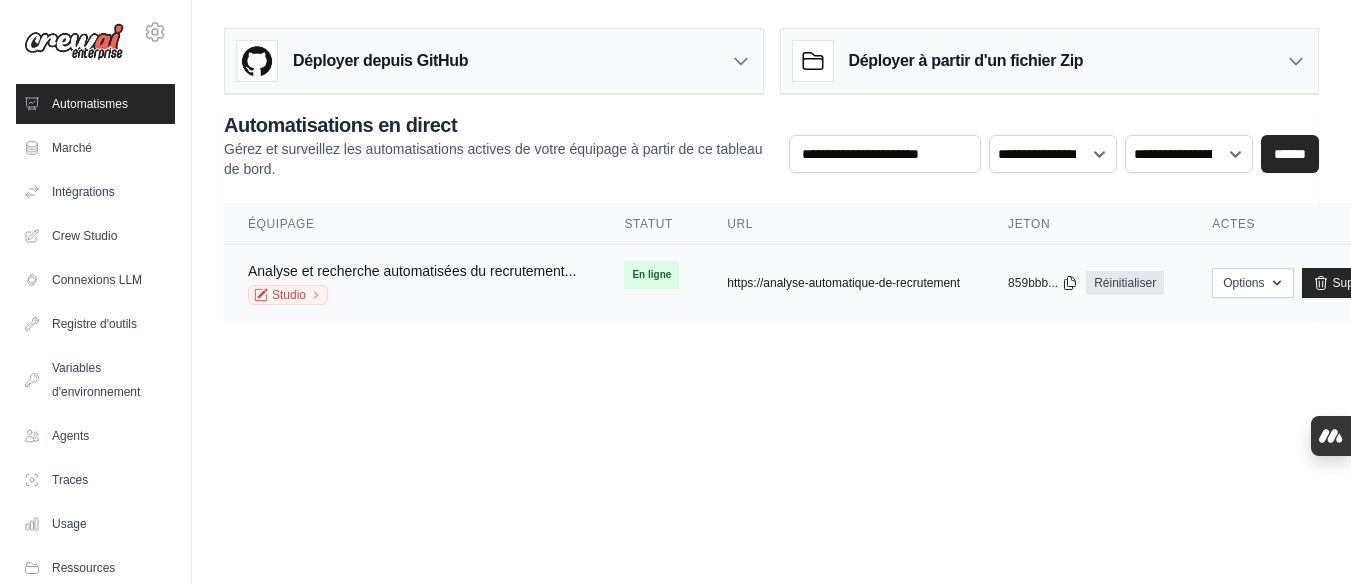 click on "https://analyse-automatique-de-recrutement" at bounding box center [843, 283] 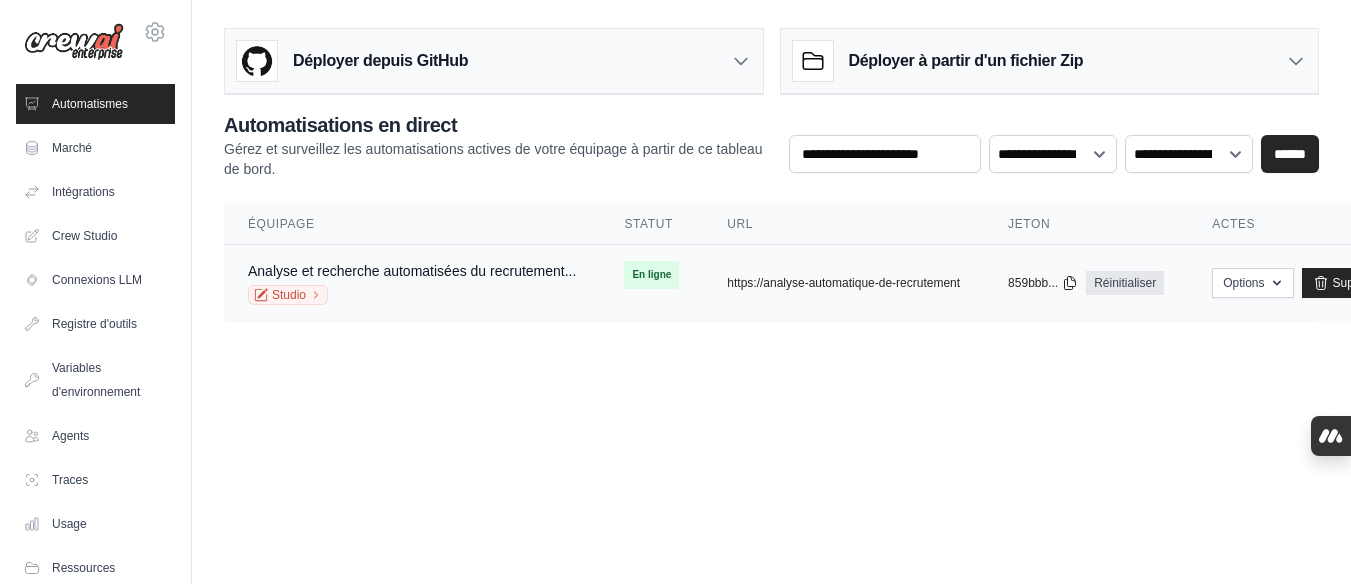 click on "Analyse et recherche automatisées du recrutement...
Studio" at bounding box center (412, 283) 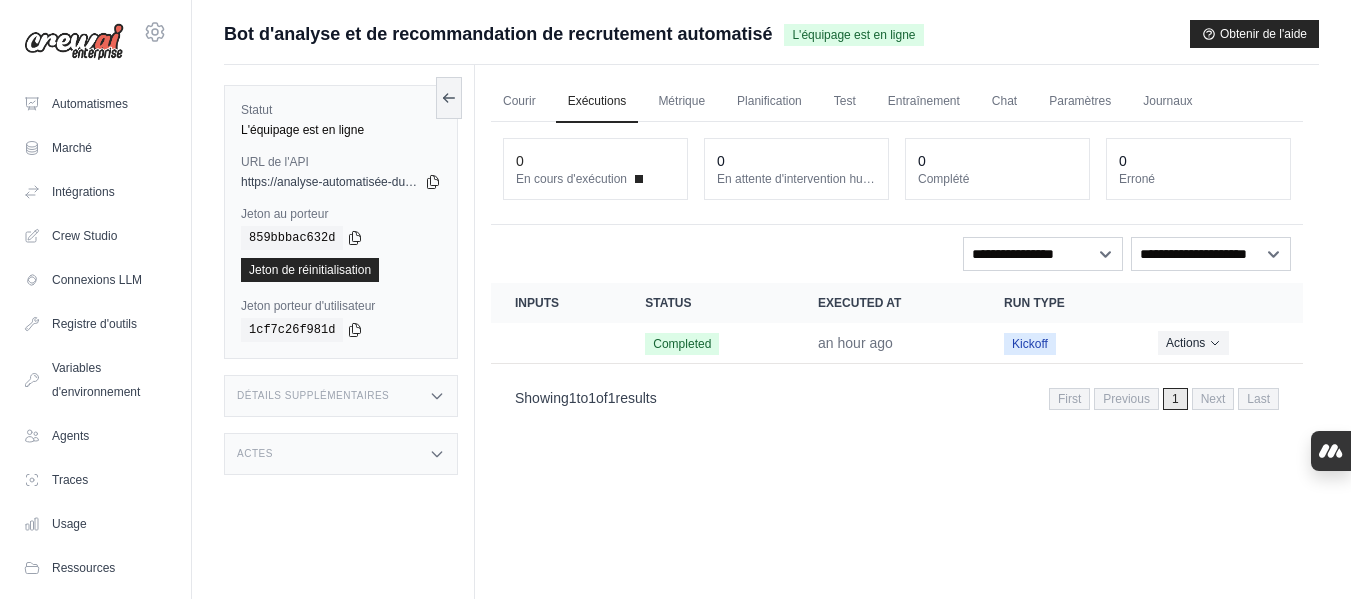 scroll, scrollTop: 0, scrollLeft: 0, axis: both 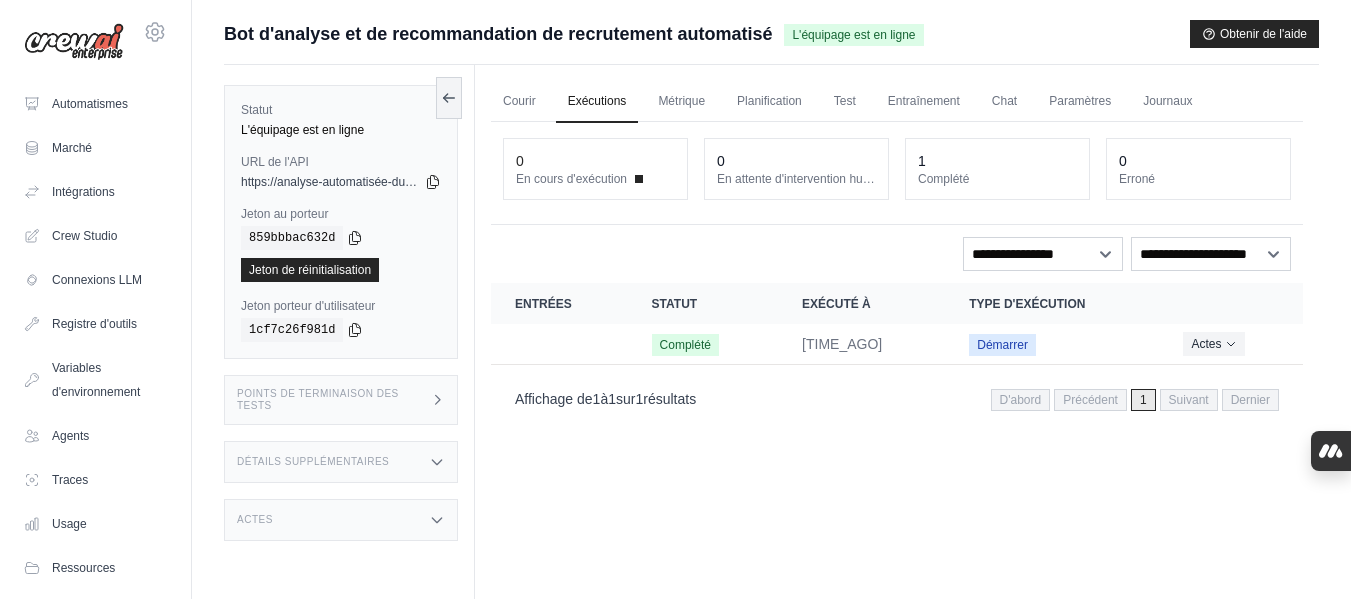 click on "Exécutions" at bounding box center (597, 101) 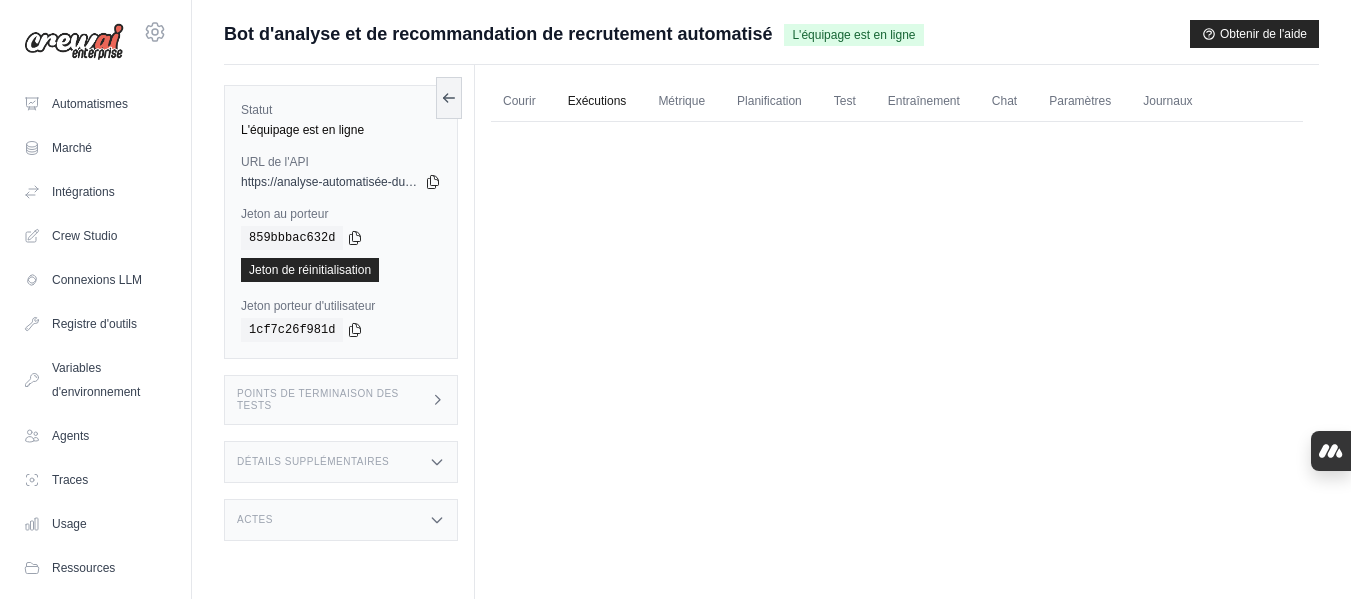 click on "Exécutions" at bounding box center [597, 101] 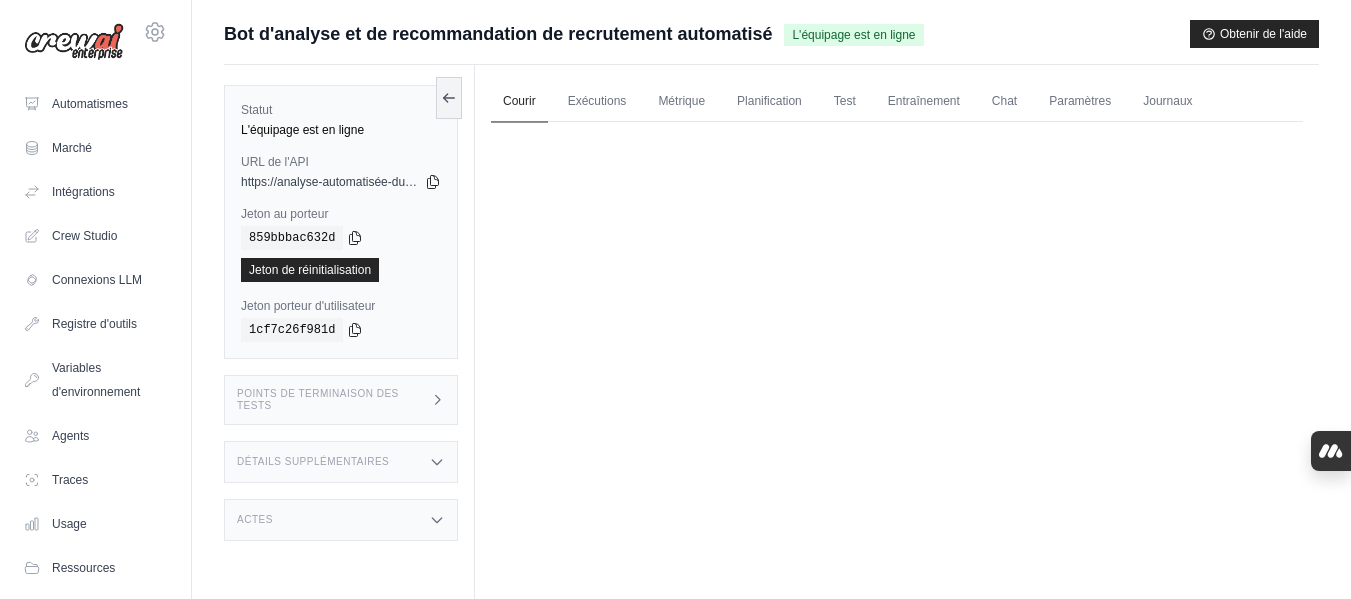 click on "Courir" at bounding box center (519, 101) 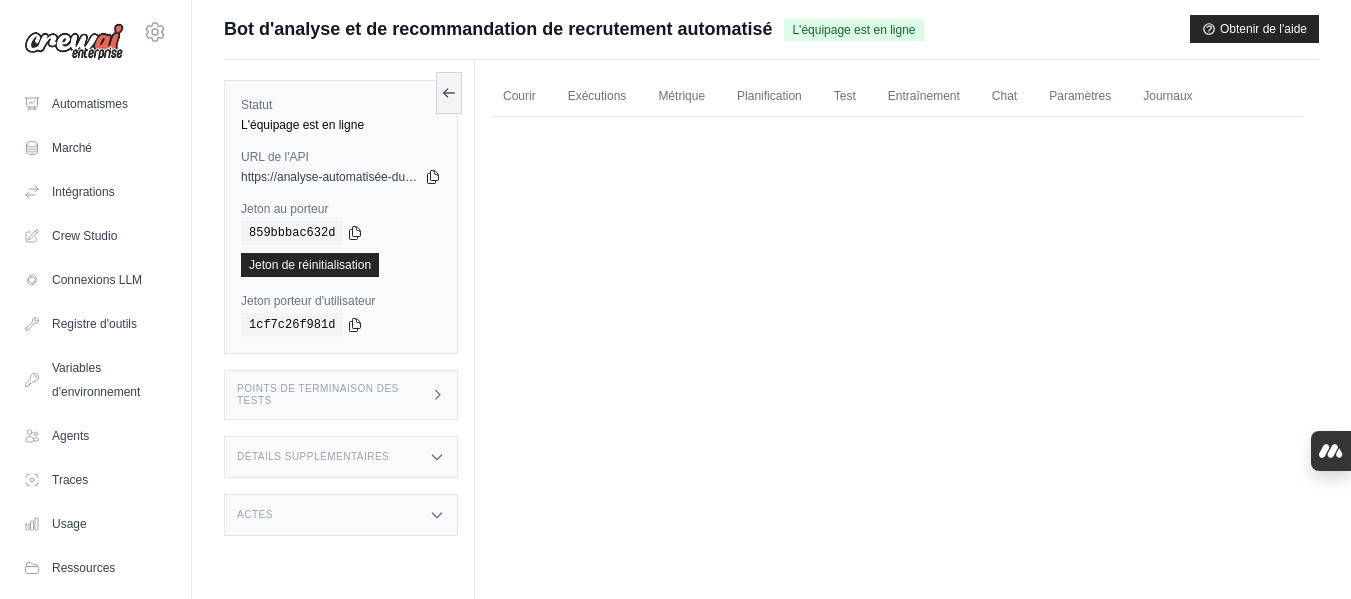 scroll, scrollTop: 0, scrollLeft: 0, axis: both 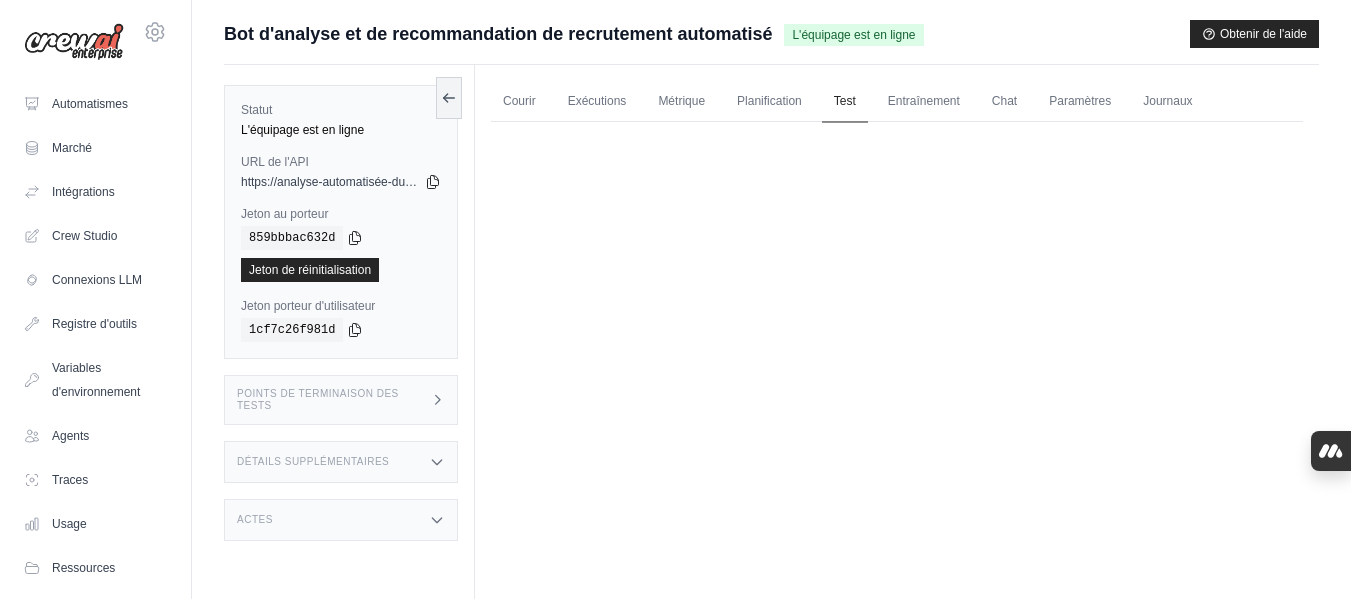 click on "Test" at bounding box center (845, 101) 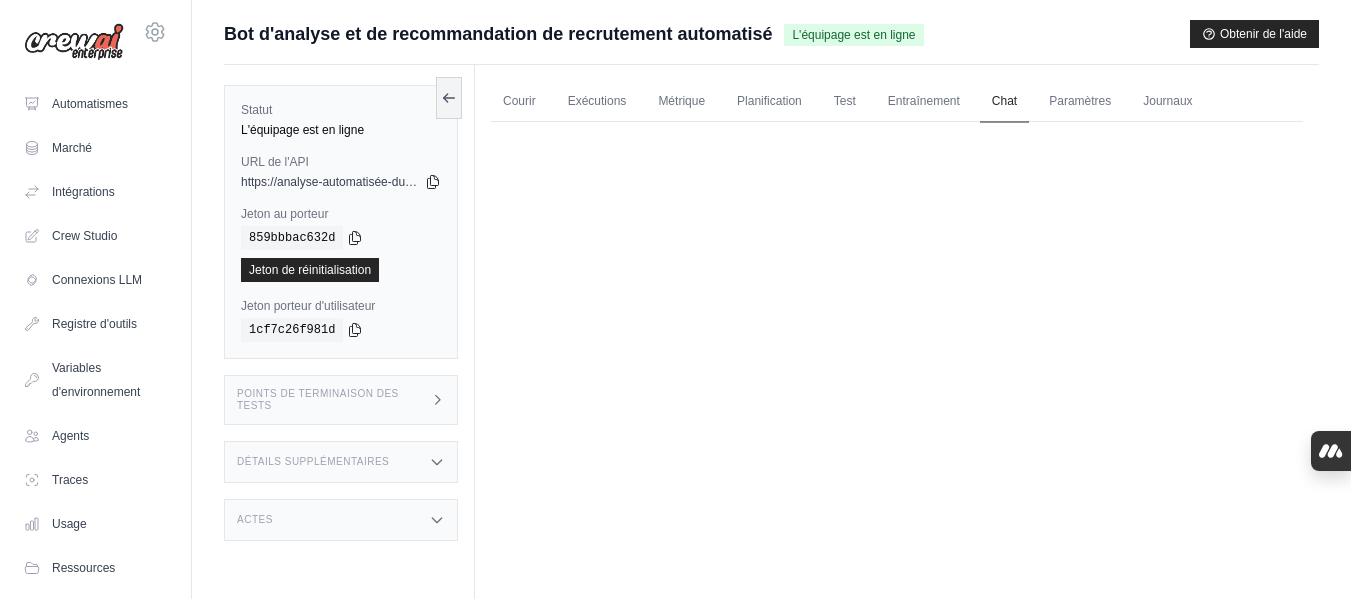 click on "Chat" at bounding box center [1004, 101] 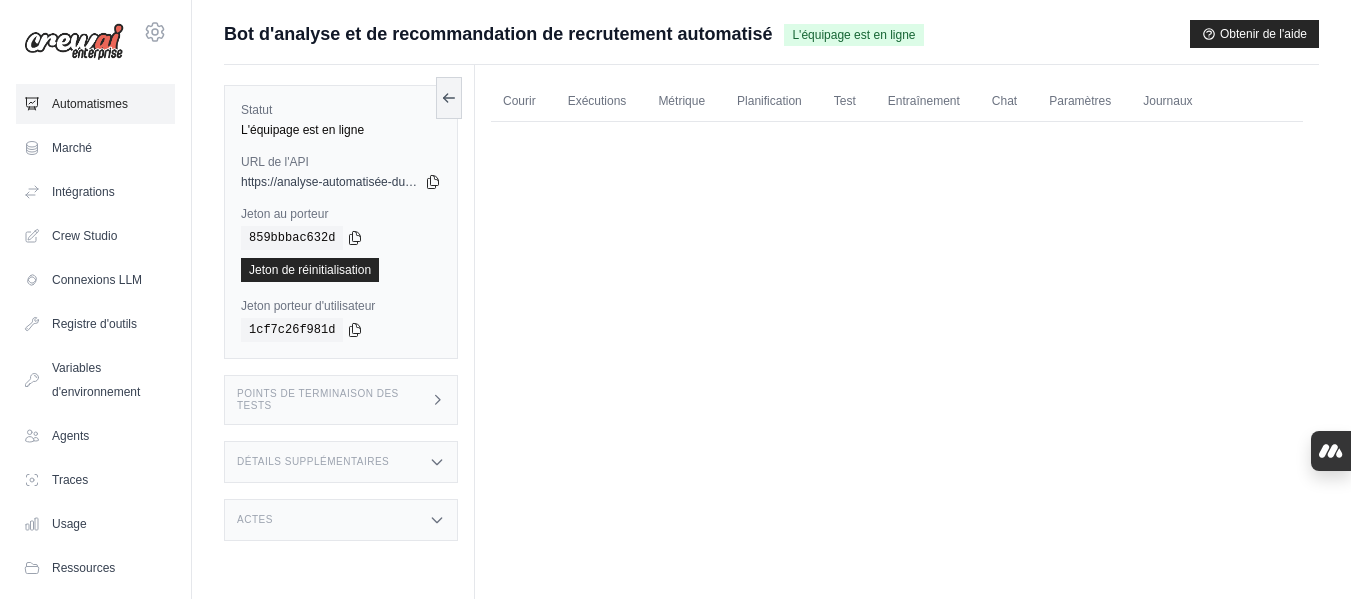 click on "Automatismes" at bounding box center [90, 104] 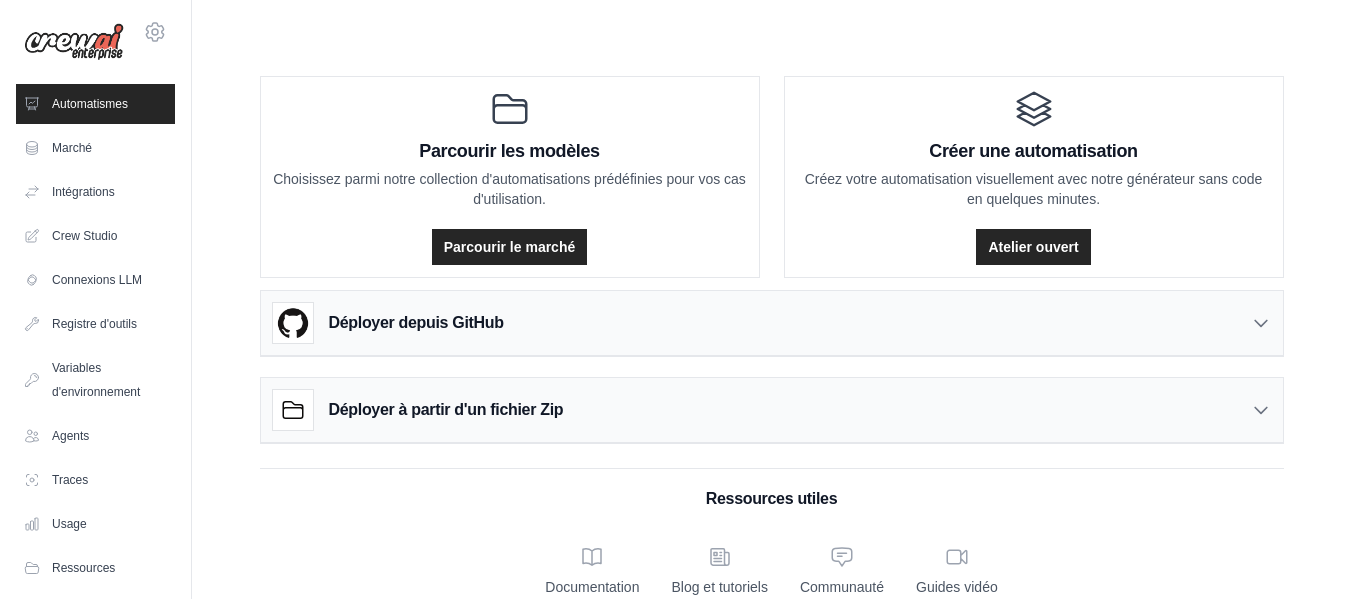 click on "Déployer à partir d'un fichier Zip" at bounding box center (772, 410) 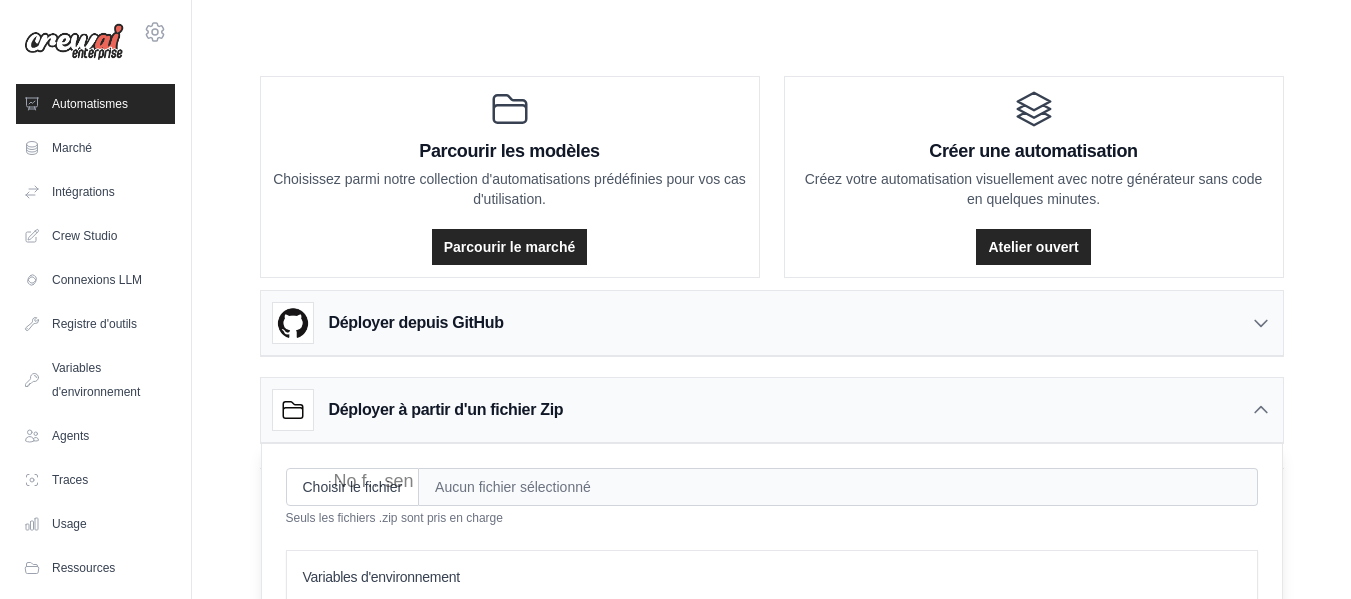 click on "Parcourir les modèles
Choisissez parmi notre collection d'automatisations prédéfinies pour vos cas d'utilisation.
Parcourir le marché
Créer une automatisation
Créez votre automatisation visuellement avec notre générateur sans code en quelques minutes.
Atelier ouvert
Déployer depuis GitHub" at bounding box center (771, 332) 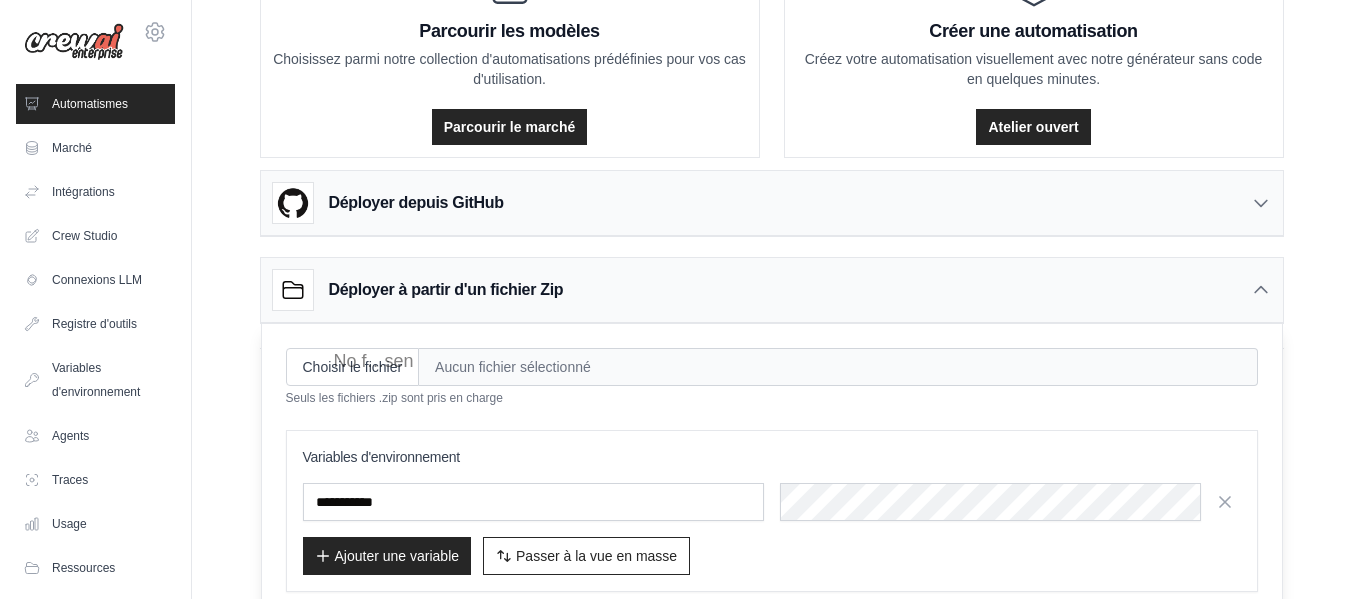 scroll, scrollTop: 192, scrollLeft: 0, axis: vertical 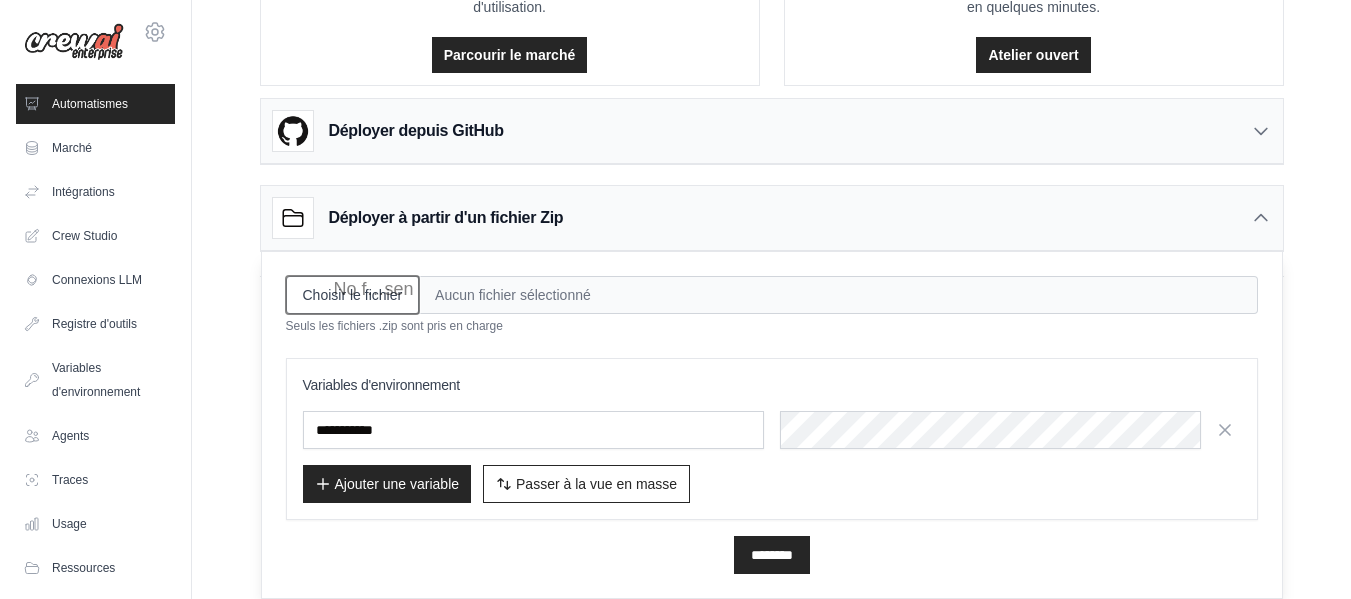 click on "Choisir le fichier" at bounding box center [353, 295] 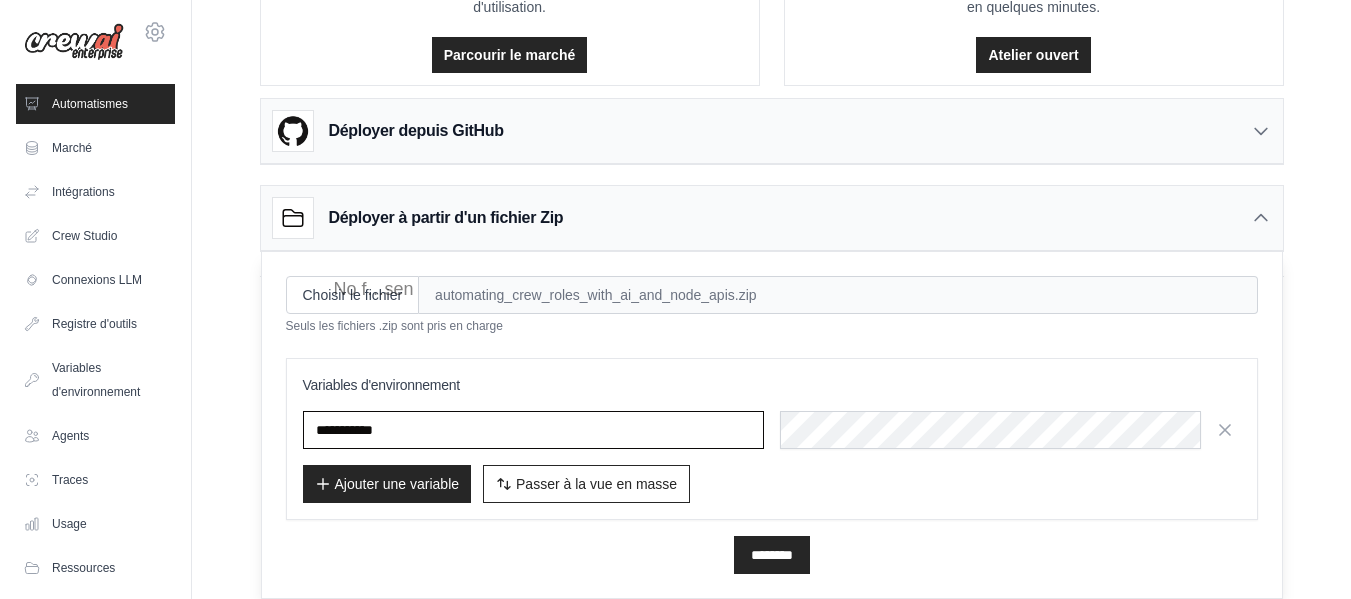 click at bounding box center [533, 430] 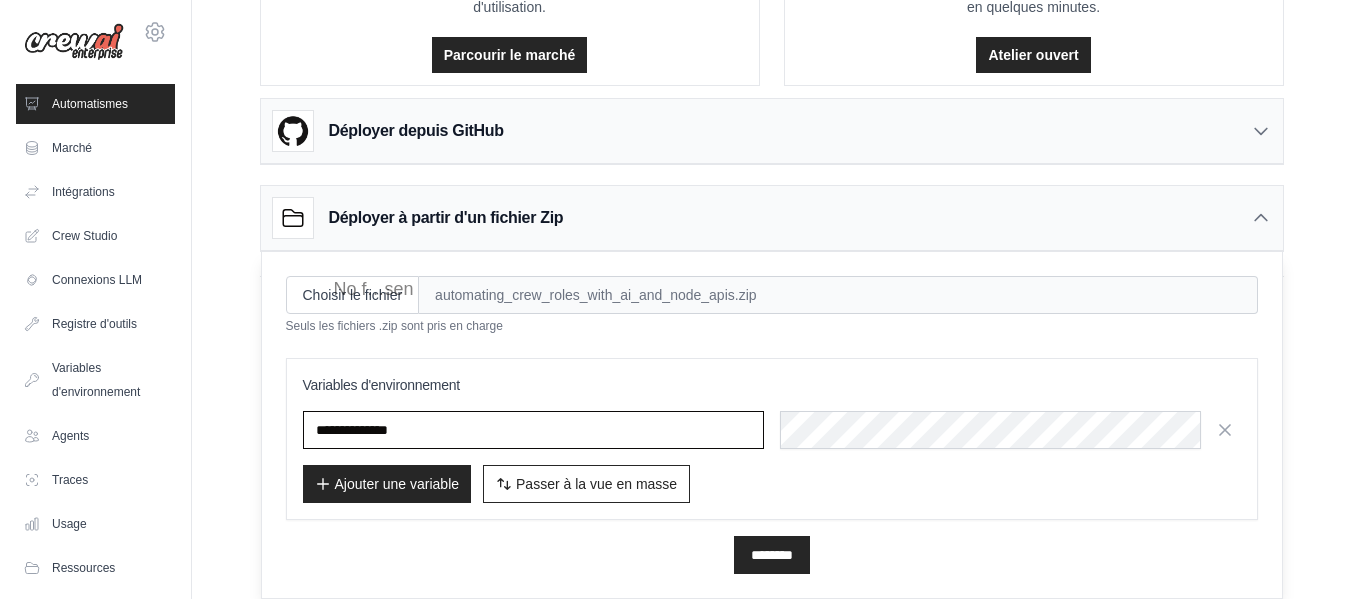 click on "**********" at bounding box center (533, 430) 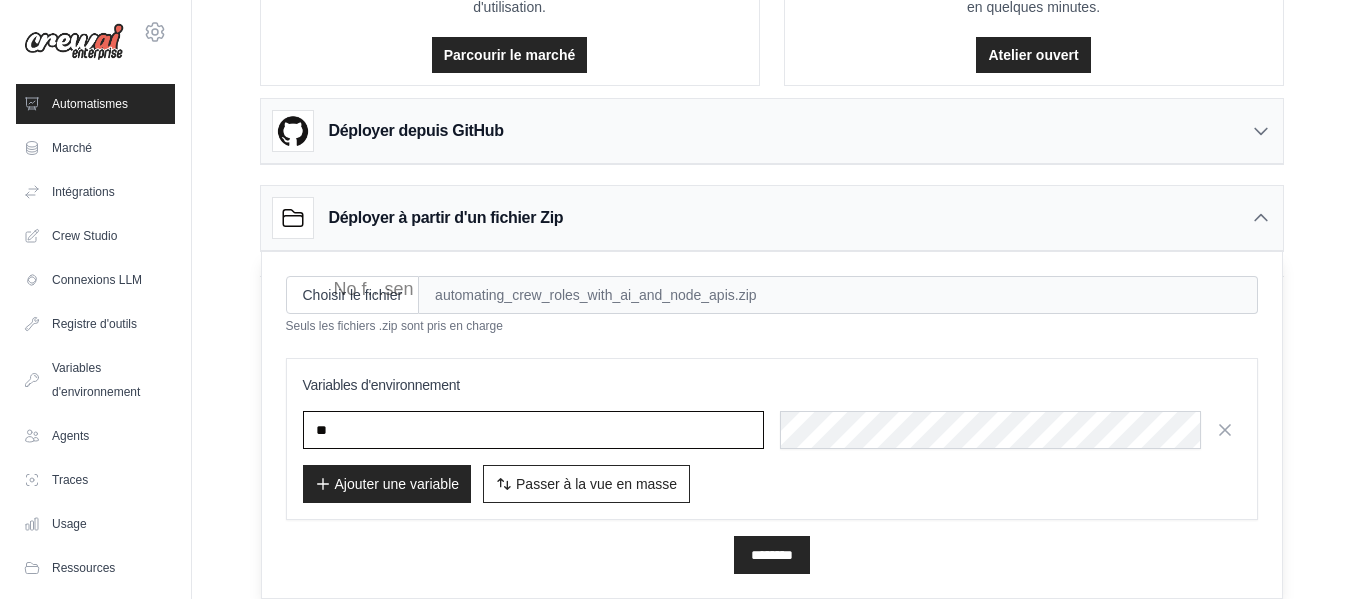 type on "*" 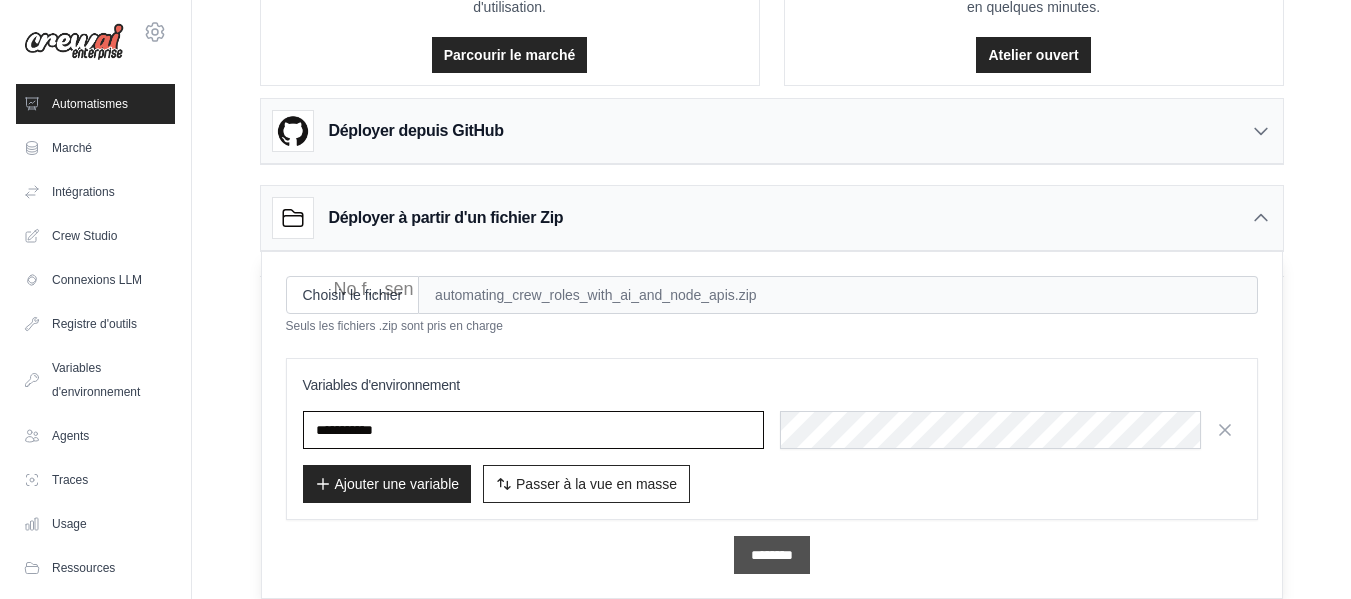 type 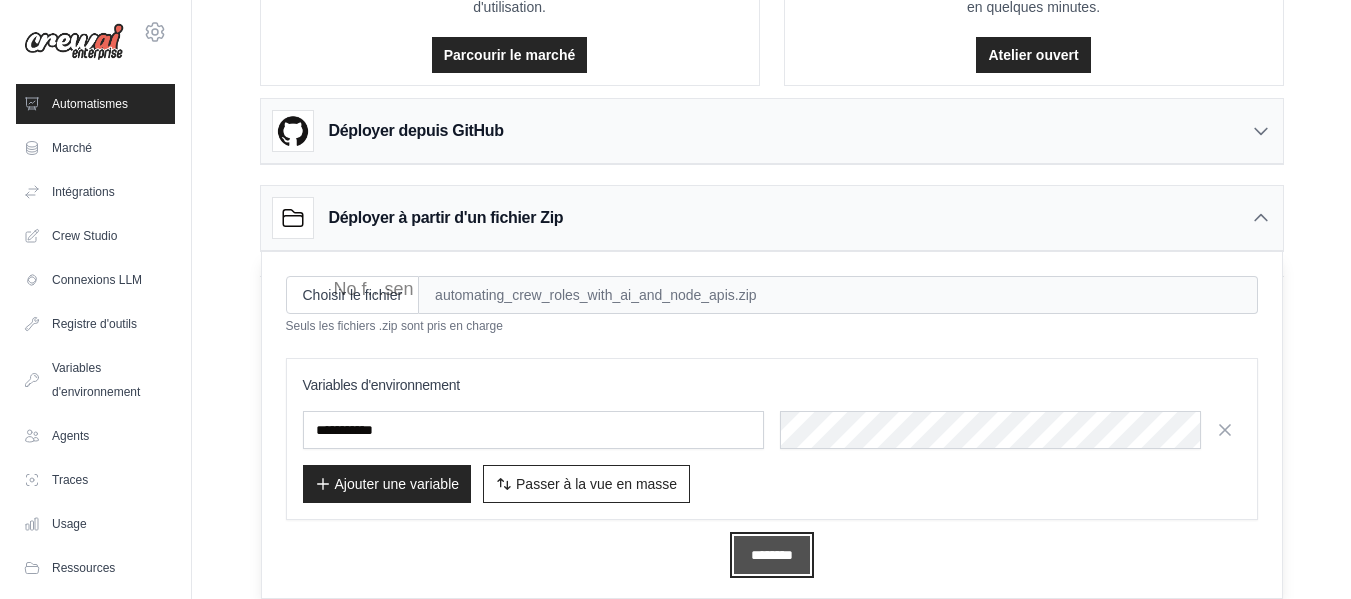 click on "********" at bounding box center [772, 555] 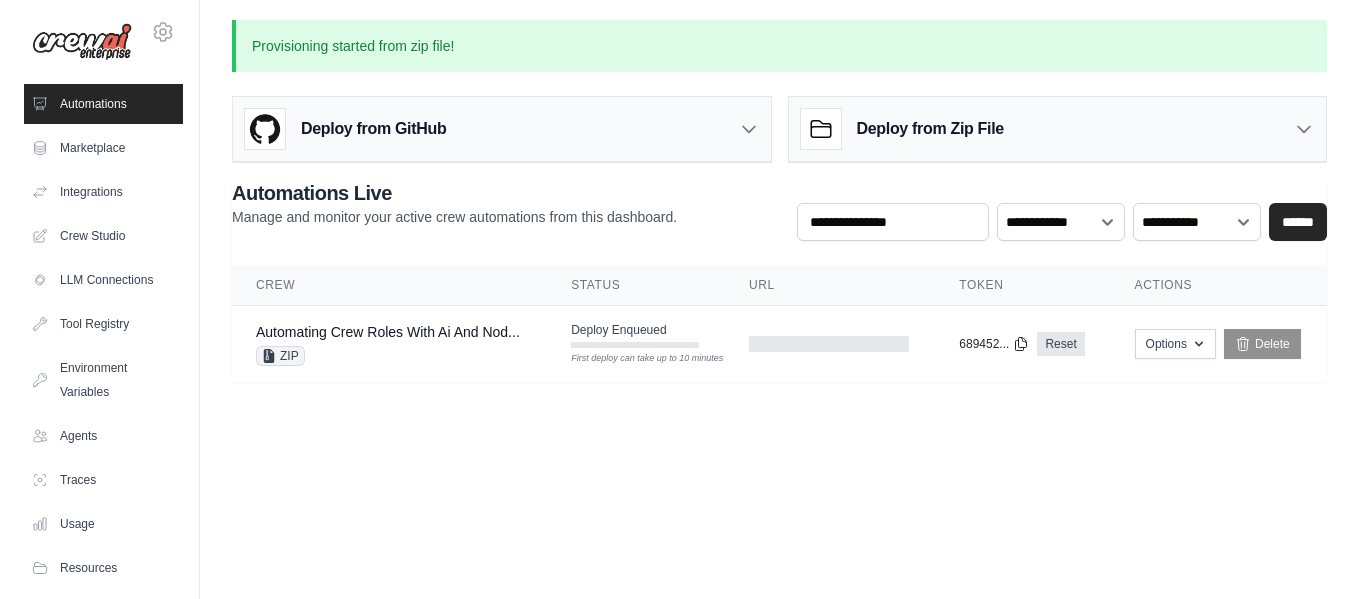 scroll, scrollTop: 0, scrollLeft: 0, axis: both 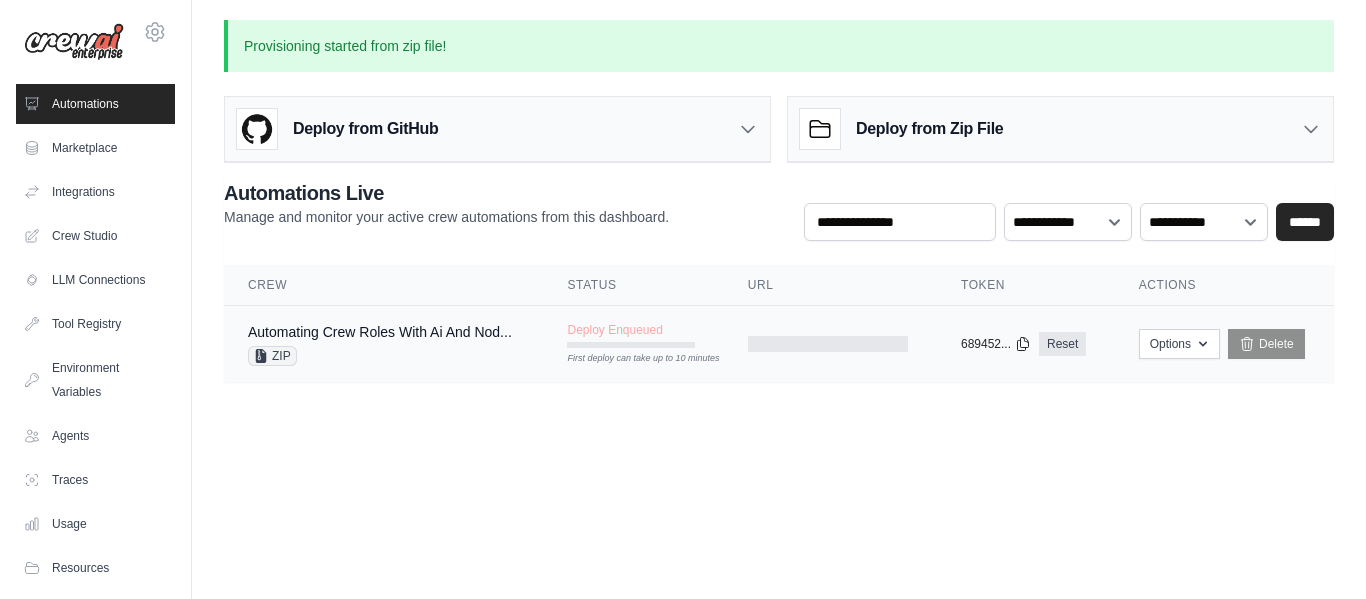 click on "First deploy can take up to 10 minutes" at bounding box center [631, 345] 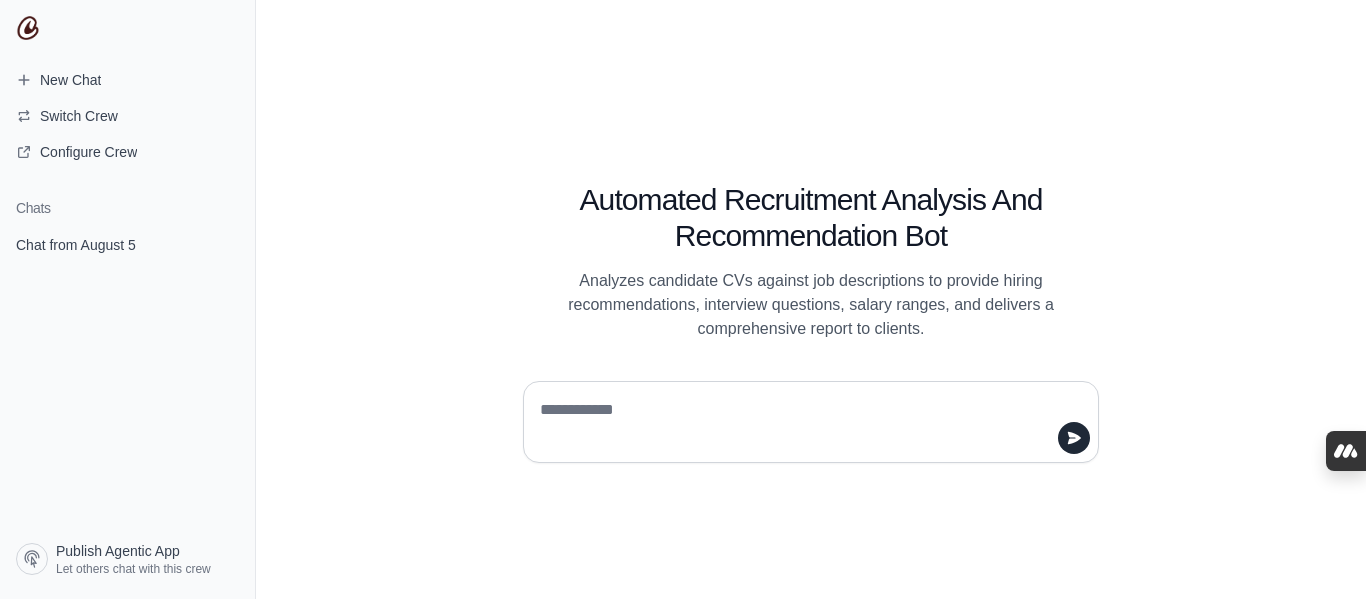scroll, scrollTop: 0, scrollLeft: 0, axis: both 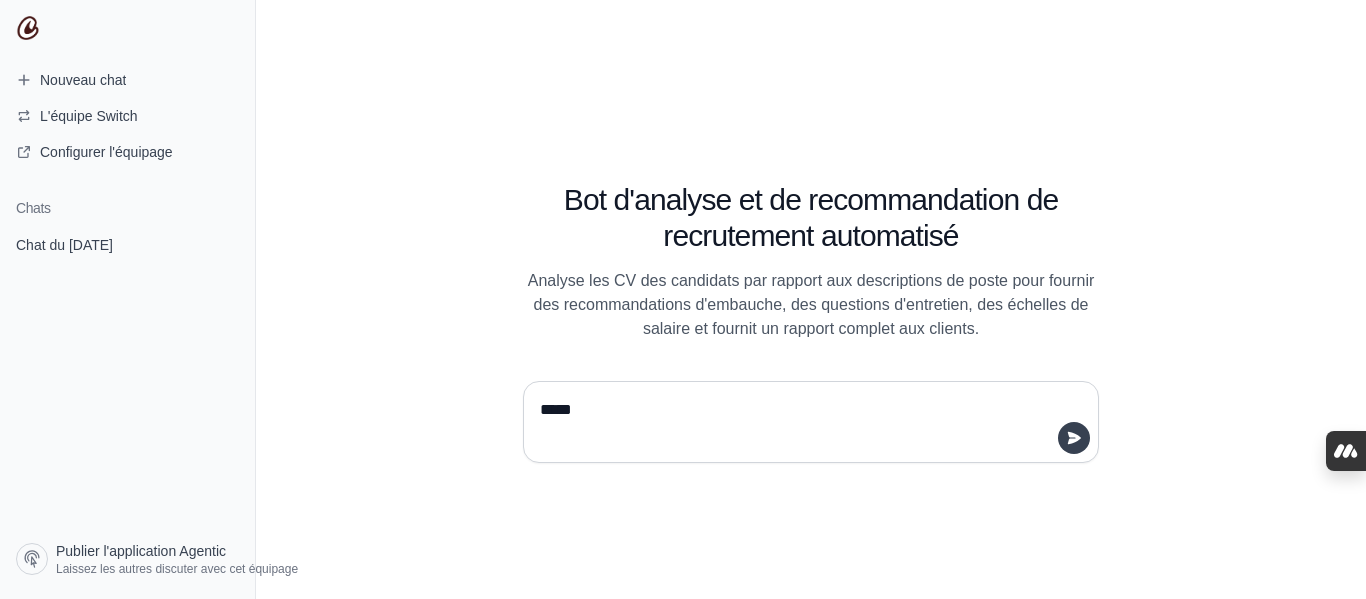 type on "*****" 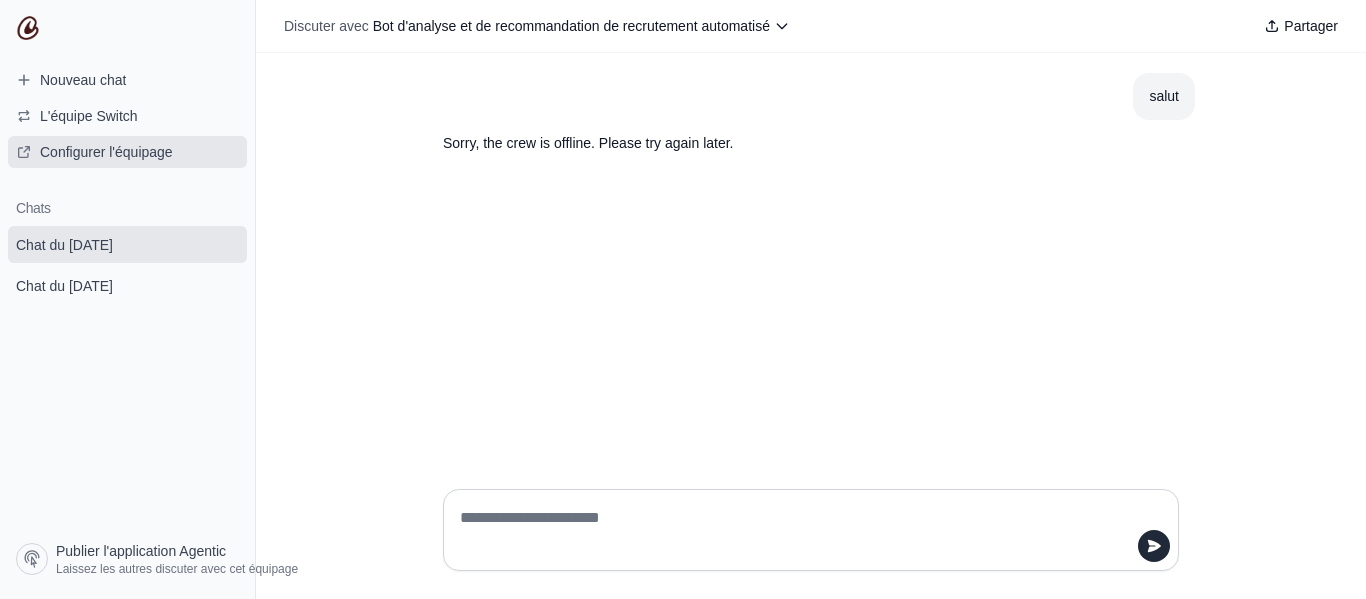 click on "Configurer l'équipage" at bounding box center [106, 152] 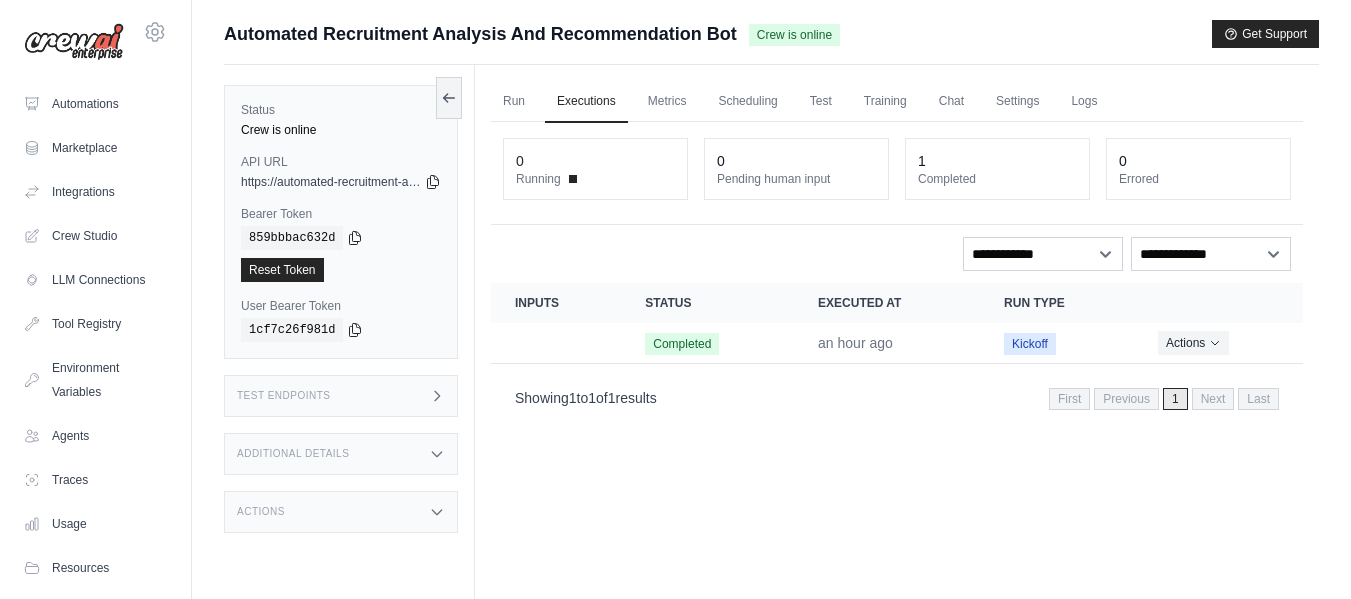 scroll, scrollTop: 0, scrollLeft: 0, axis: both 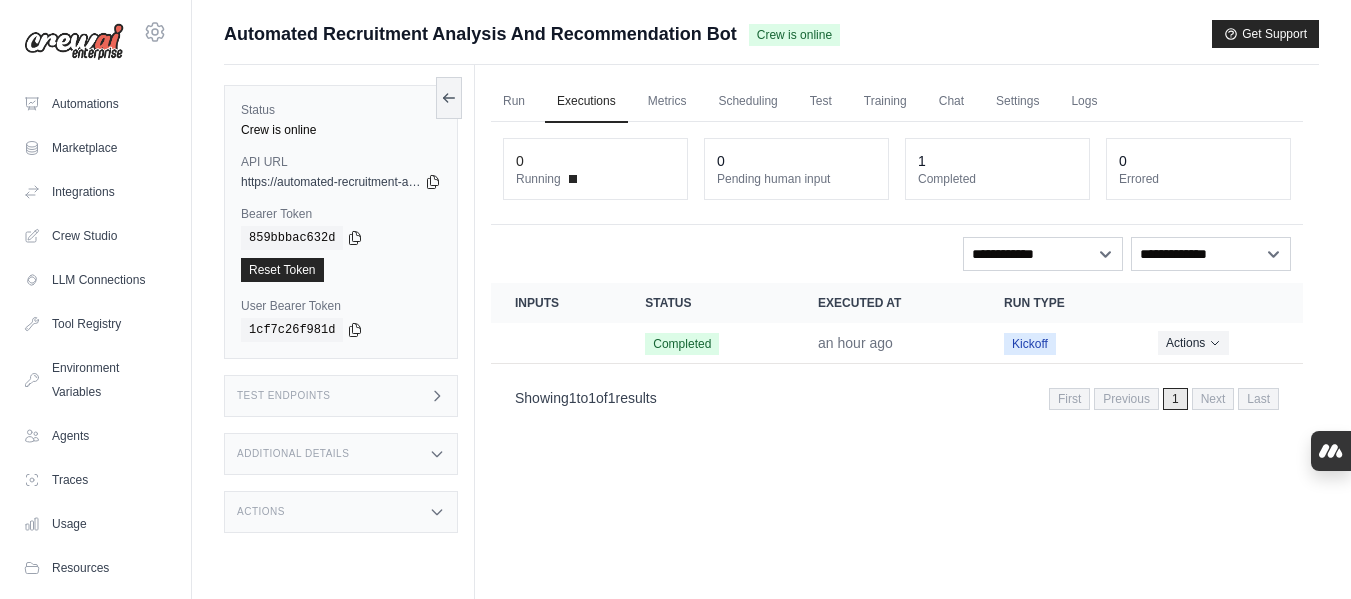 click on "Run
Executions
Metrics
Scheduling
Test
Training
Chat
Settings
Logs
0
Running
0
Pending human input
1" at bounding box center [897, 364] 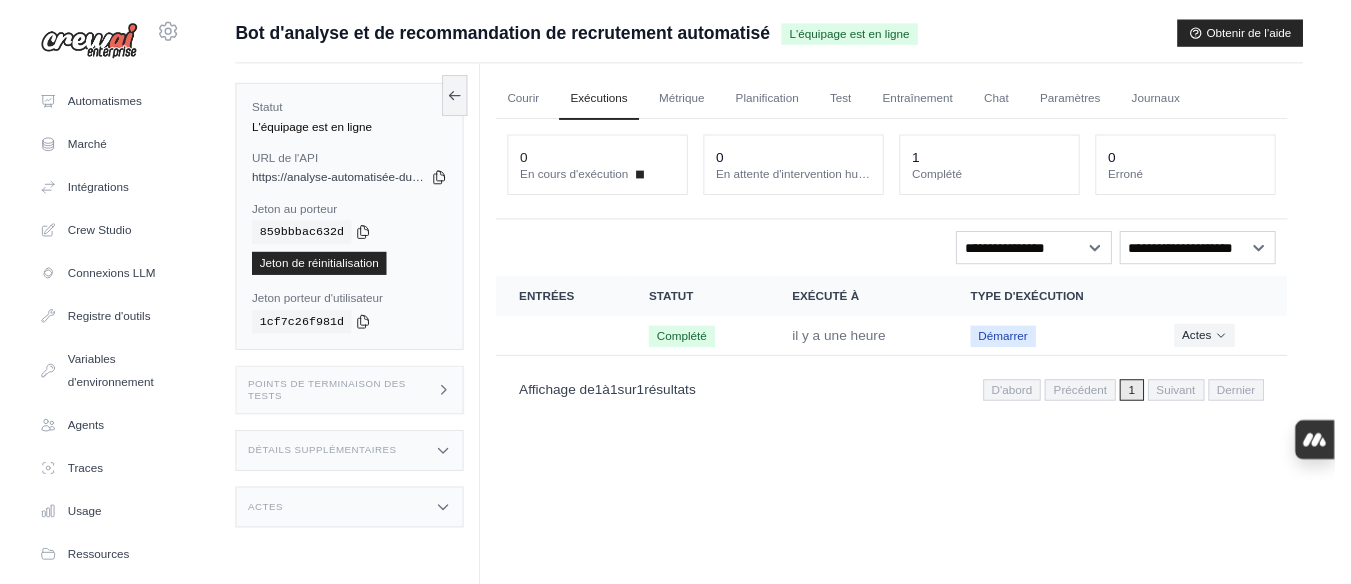 scroll, scrollTop: 0, scrollLeft: 0, axis: both 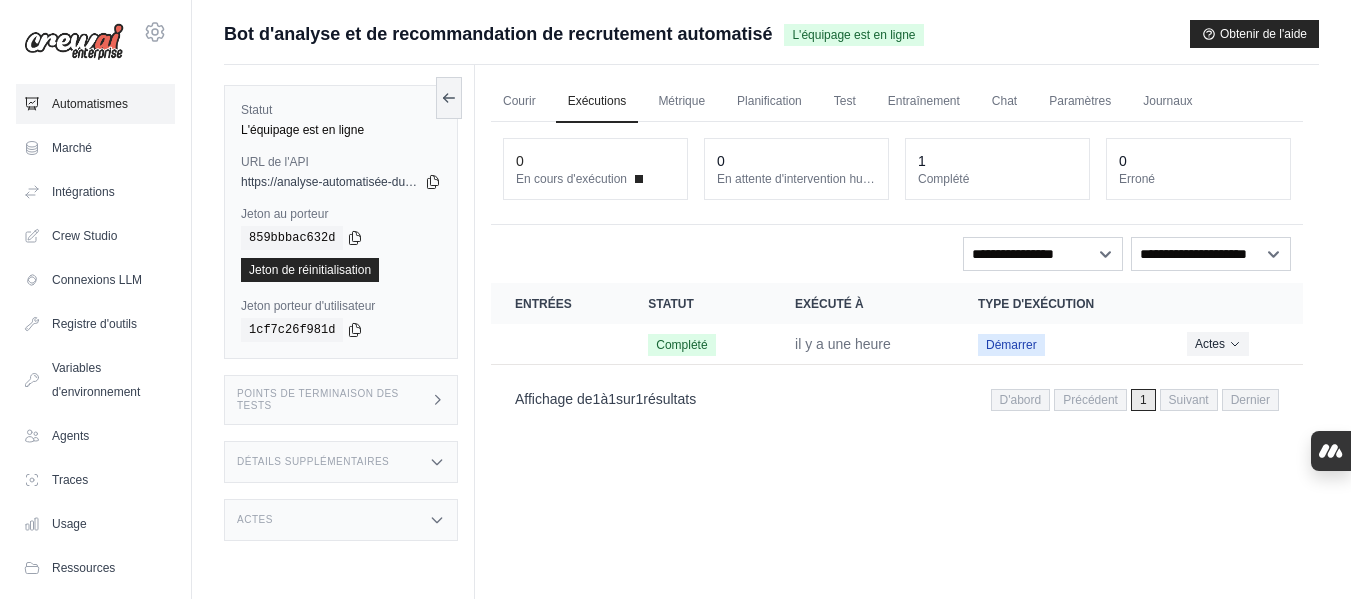 click on "Automatismes" at bounding box center (90, 104) 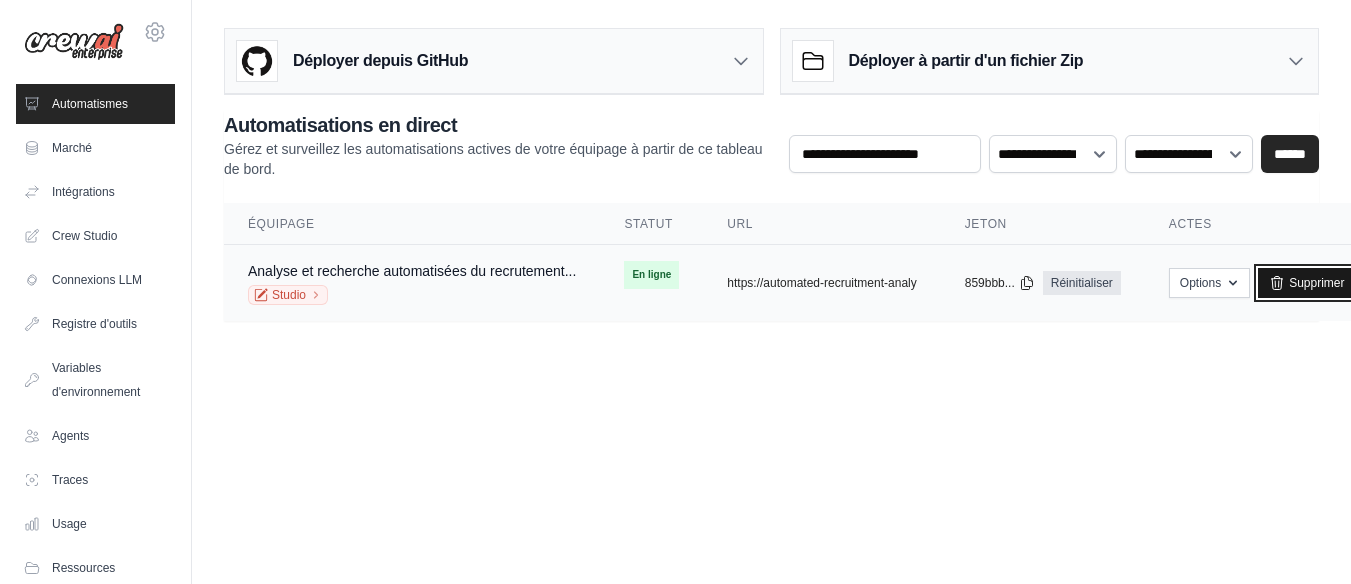 click on "Supprimer" at bounding box center (1316, 283) 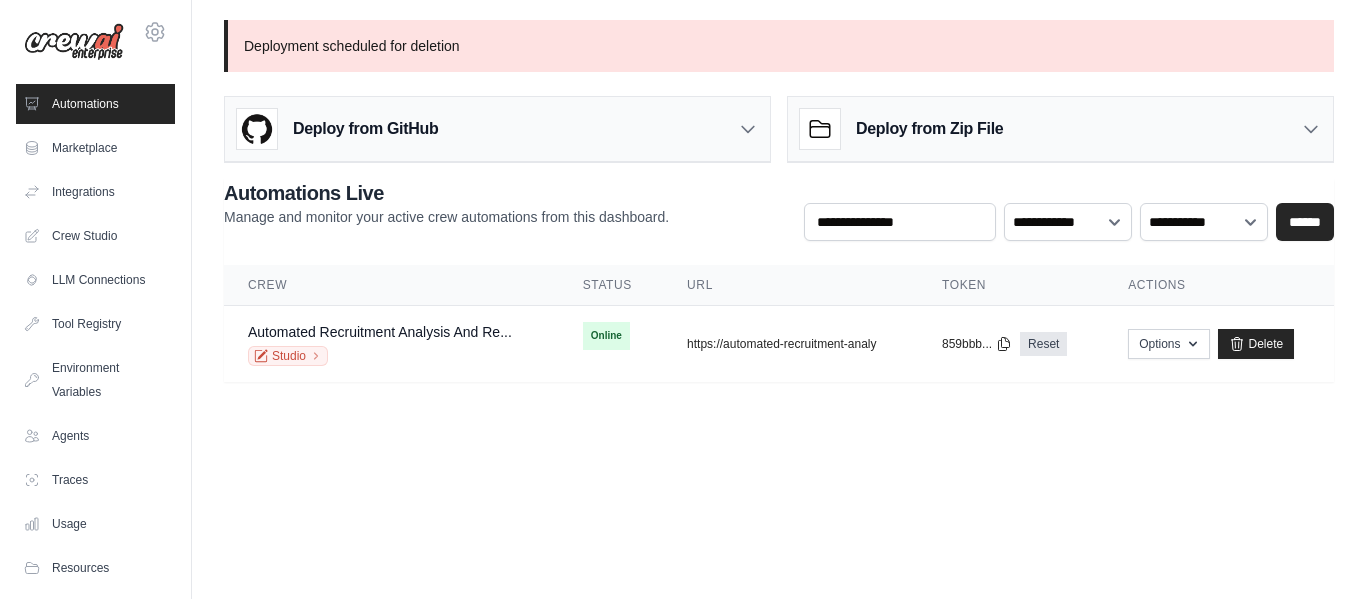 scroll, scrollTop: 0, scrollLeft: 0, axis: both 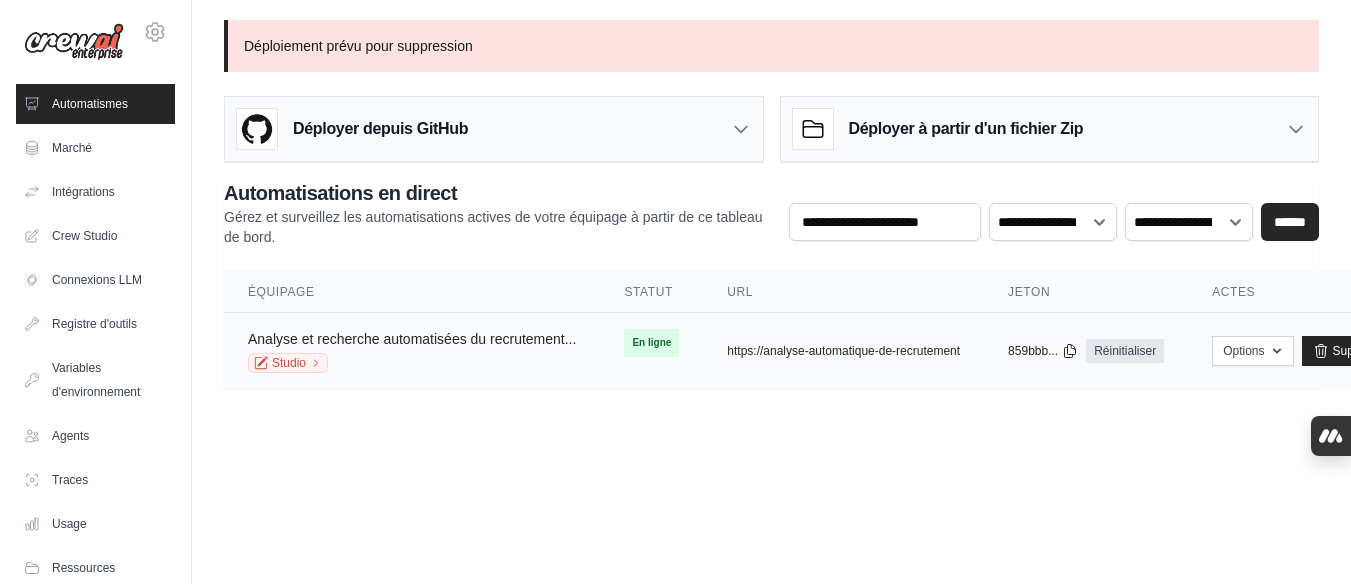 click on "Analyse et recherche automatisées du recrutement..." at bounding box center [412, 339] 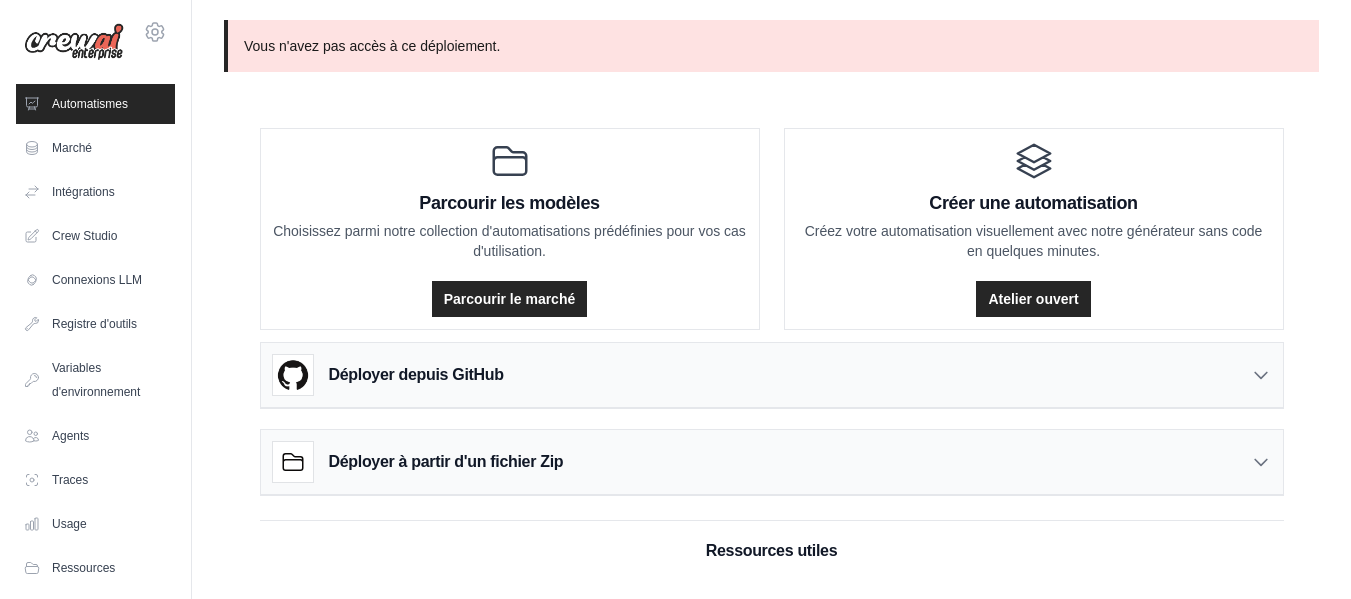 click on "Automatismes" at bounding box center (90, 104) 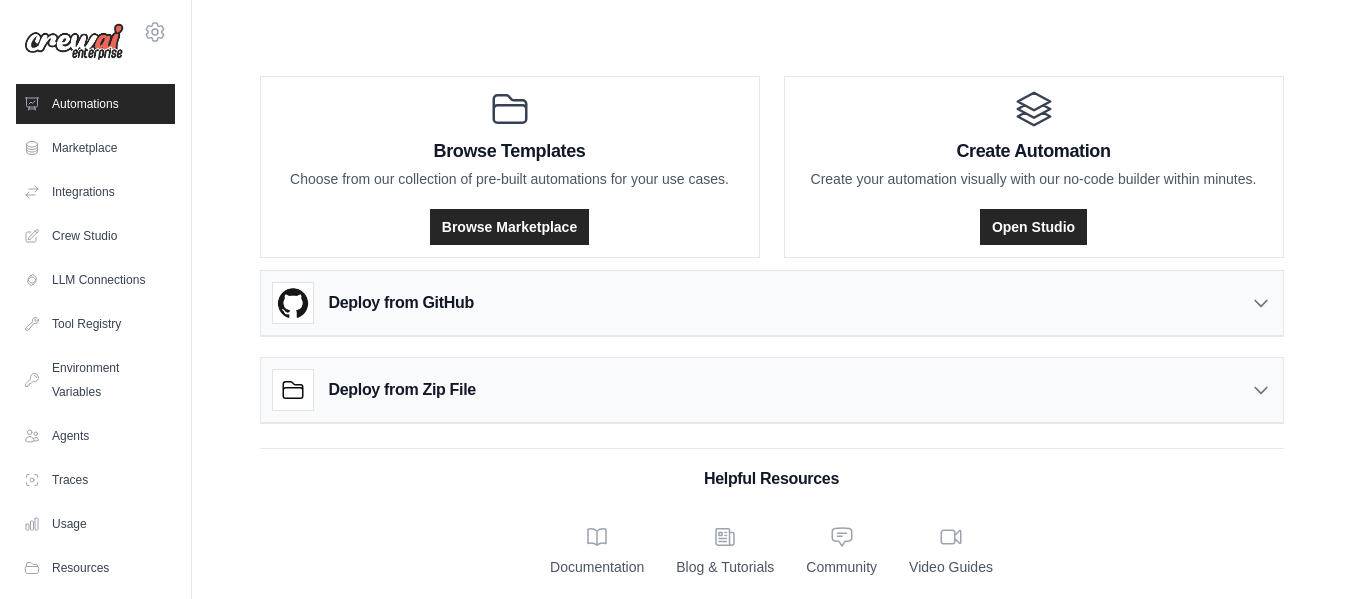 click on "Deploy from Zip File" at bounding box center [772, 390] 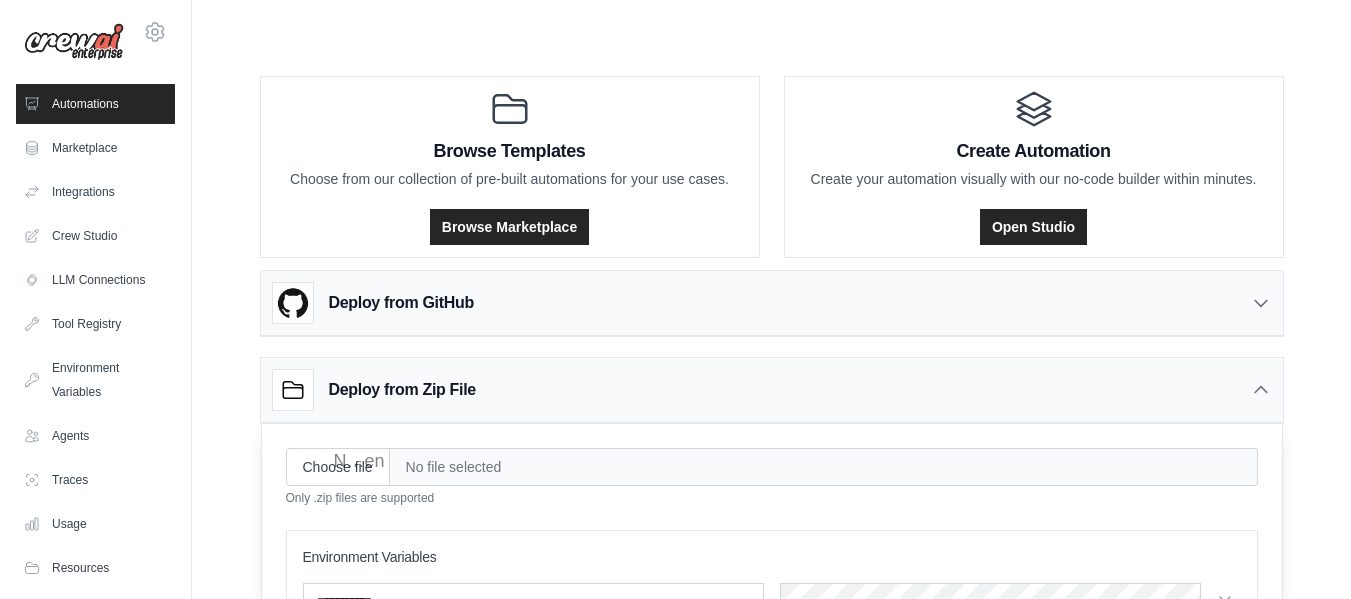 click on "Browse Templates
Choose from our collection of pre-built automations for your use
cases.
Browse Marketplace
Create Automation
Create your automation visually with our no-code builder within
minutes.
Open Studio
Deploy from GitHub" at bounding box center [771, 322] 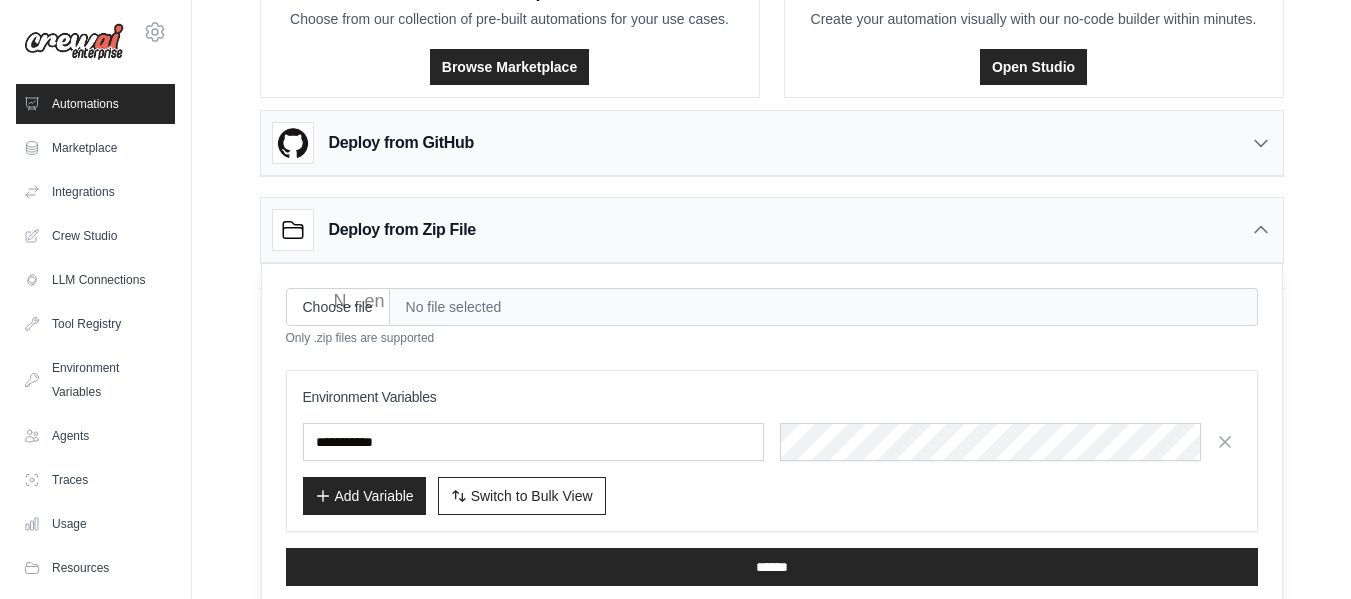 scroll, scrollTop: 172, scrollLeft: 0, axis: vertical 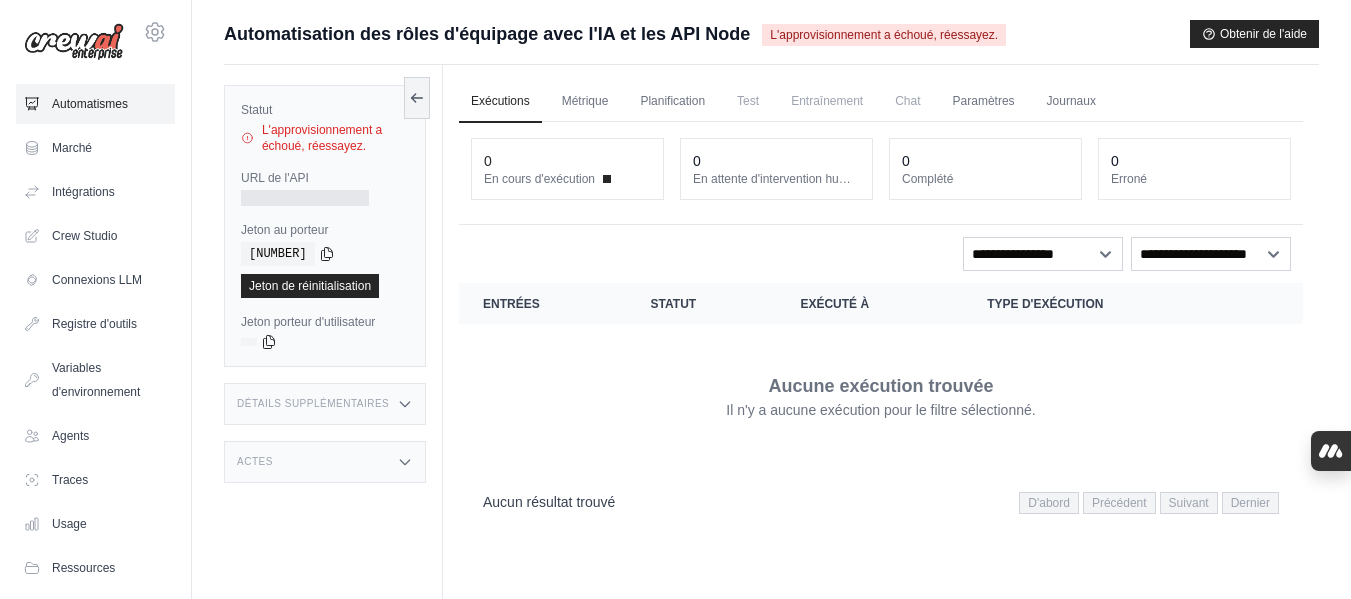 click on "Automatismes" at bounding box center [95, 104] 